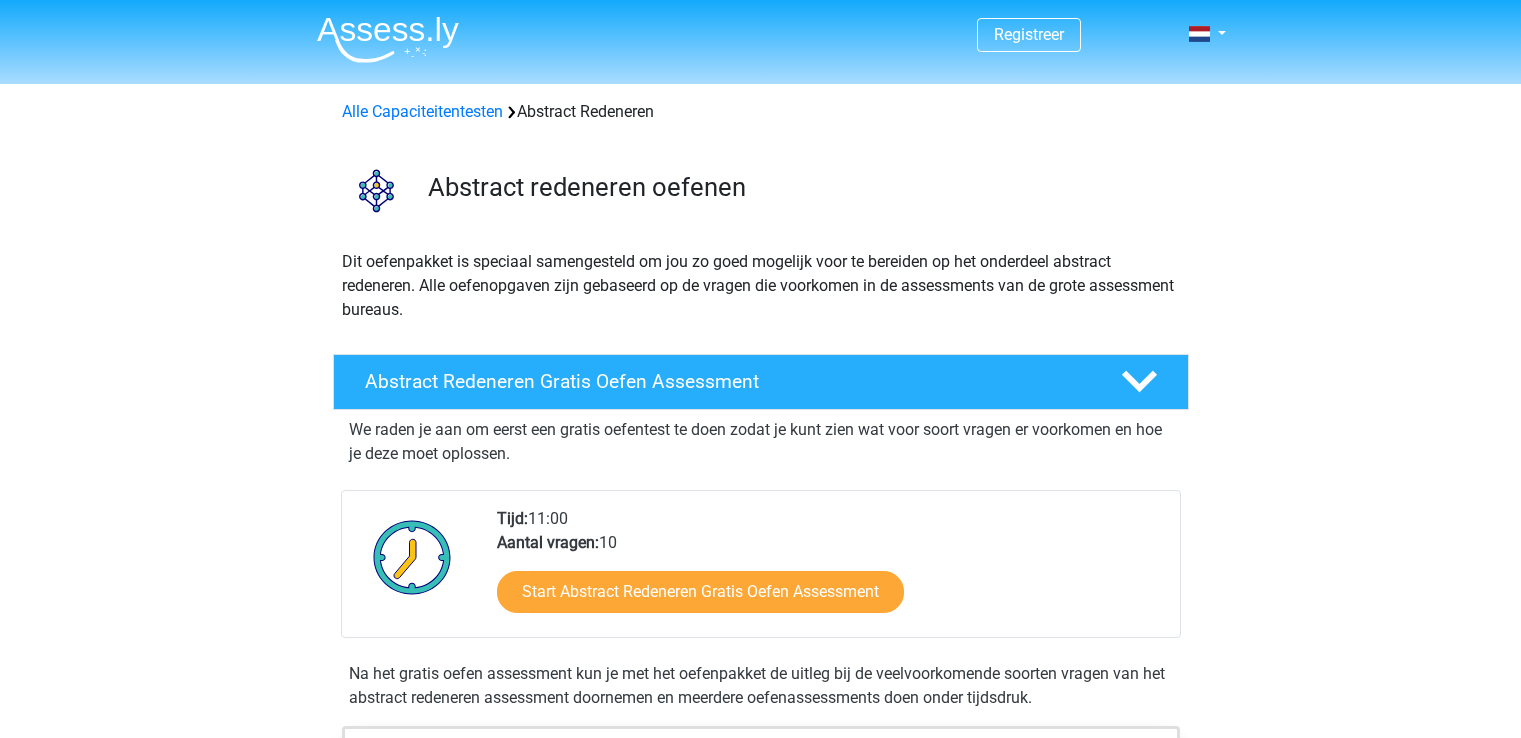 scroll, scrollTop: 0, scrollLeft: 0, axis: both 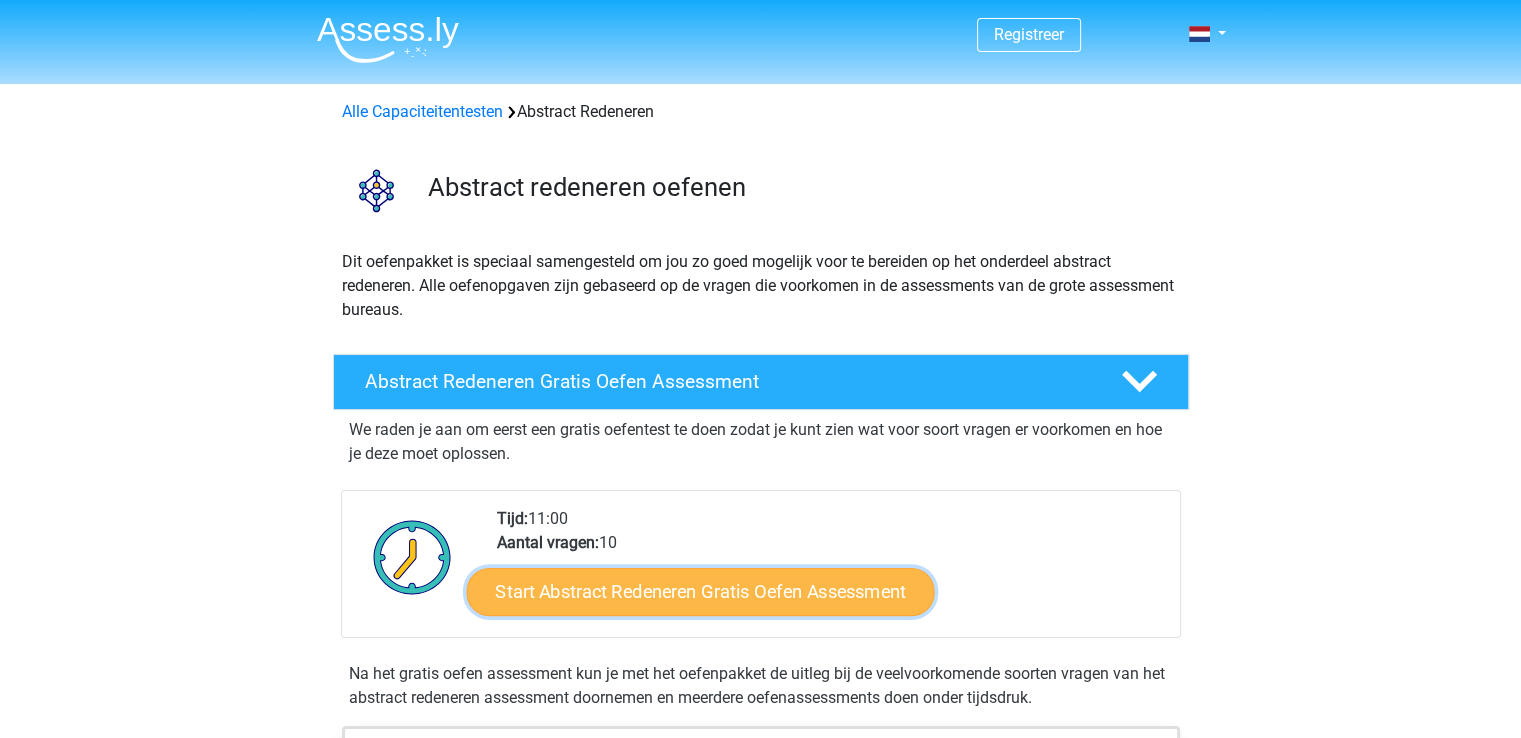 click on "Start Abstract Redeneren
Gratis Oefen Assessment" at bounding box center [700, 591] 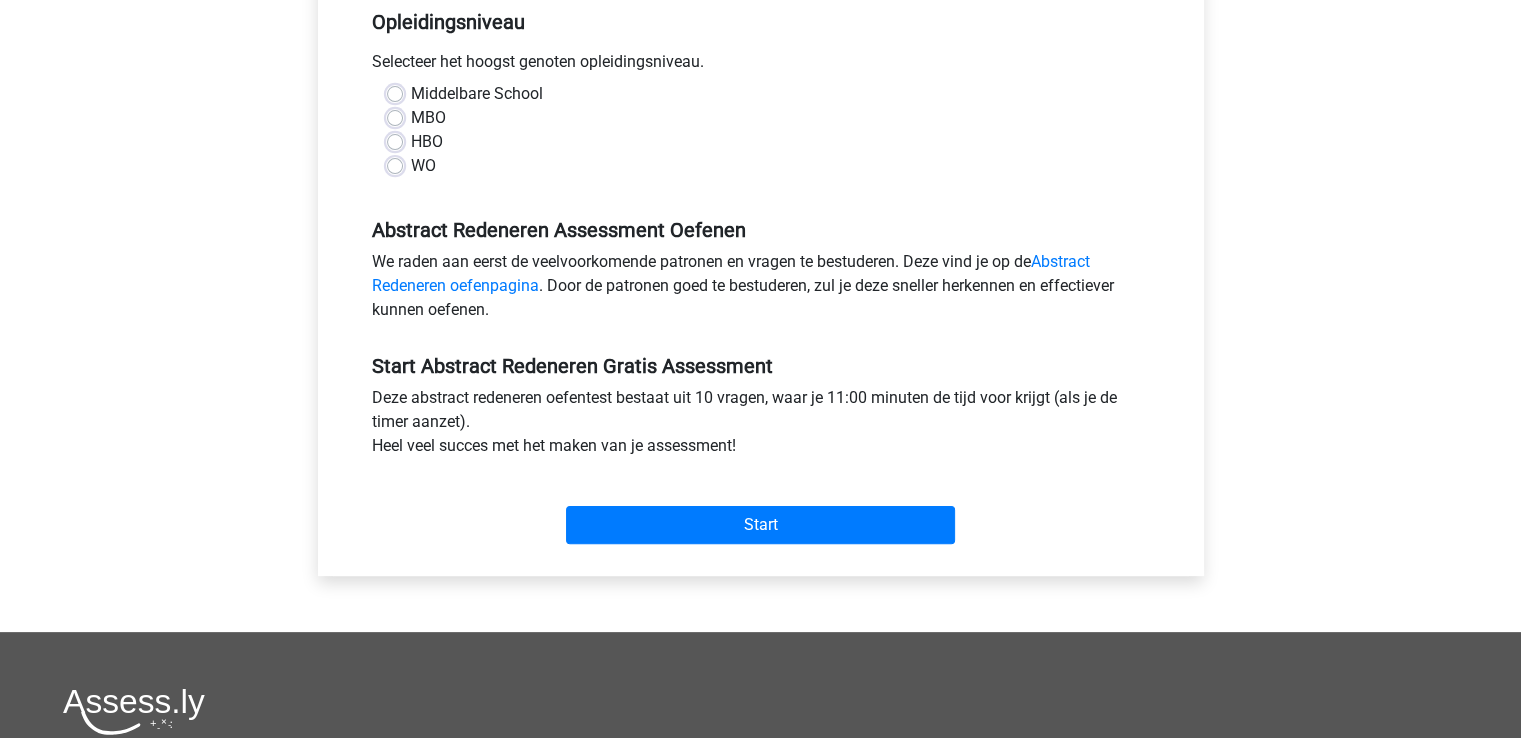 scroll, scrollTop: 425, scrollLeft: 0, axis: vertical 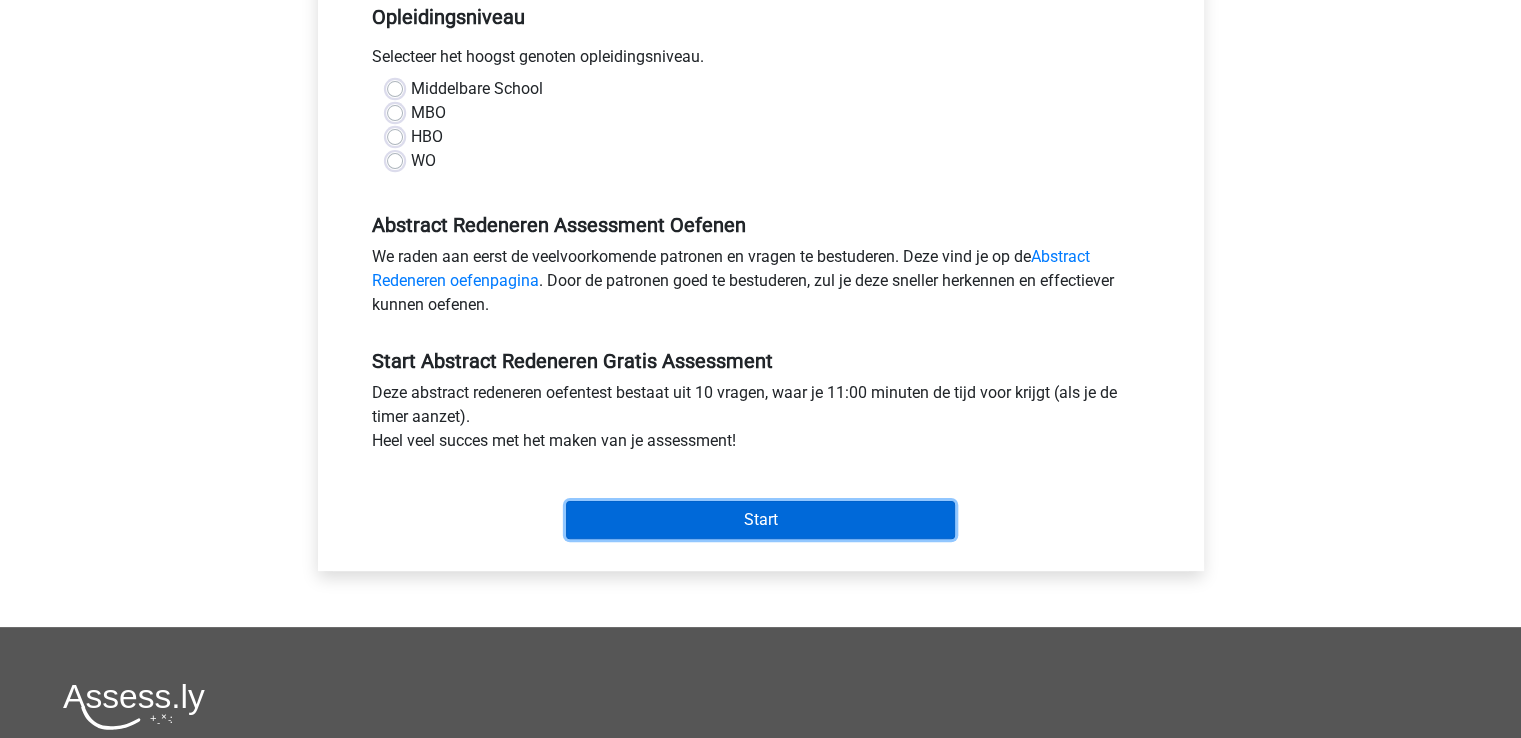 click on "Start" at bounding box center [760, 520] 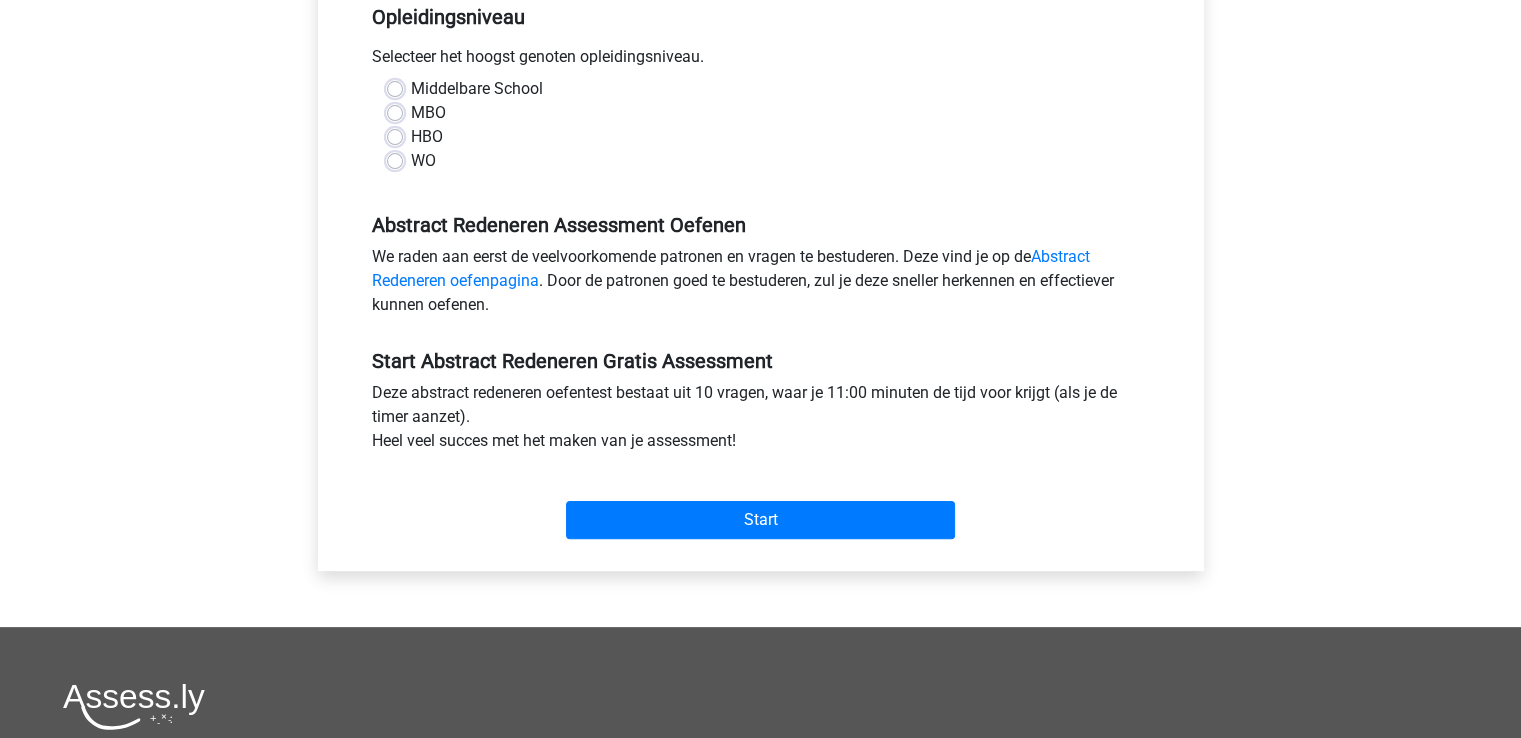 click on "Middelbare School
MBO
HBO
WO" at bounding box center [761, 125] 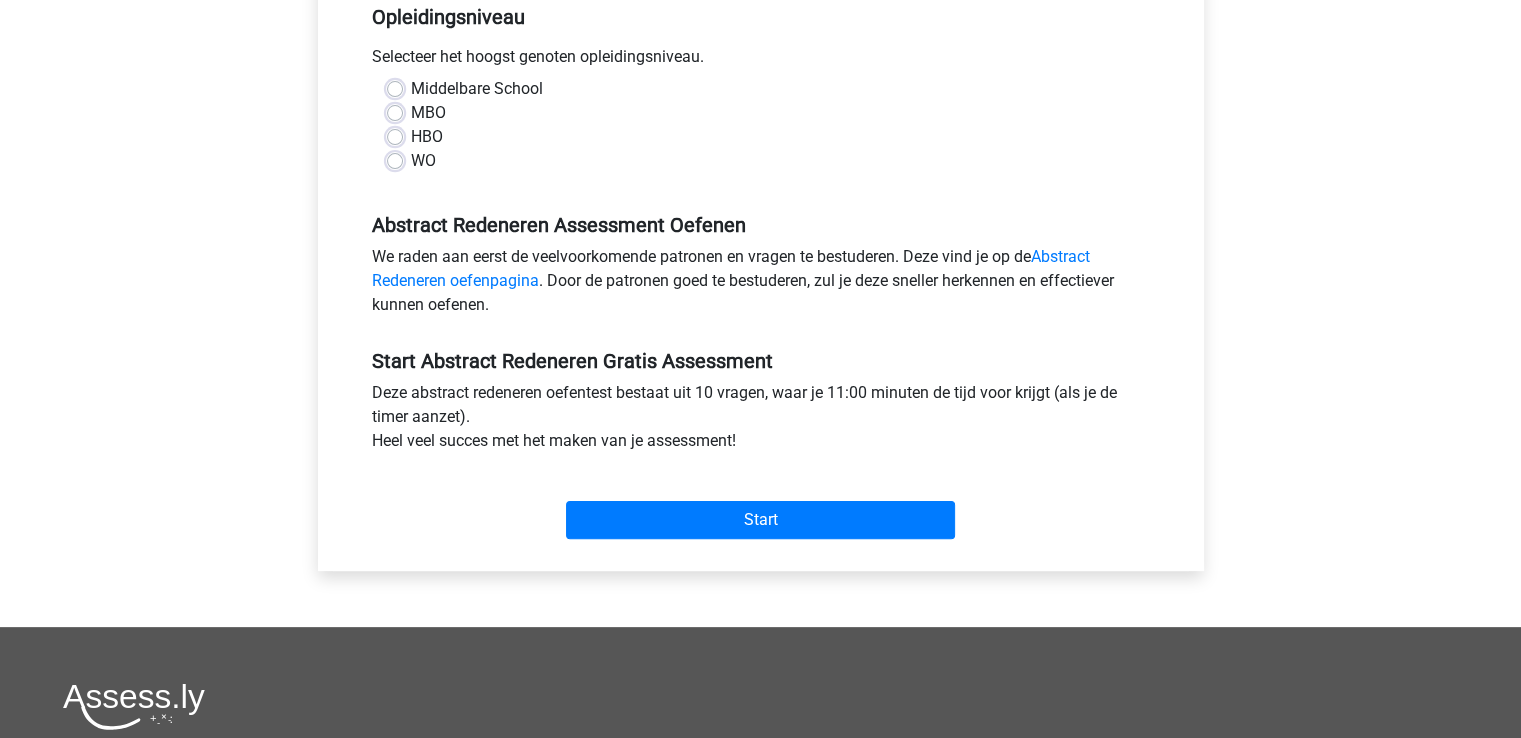 click on "Middelbare School" at bounding box center [477, 89] 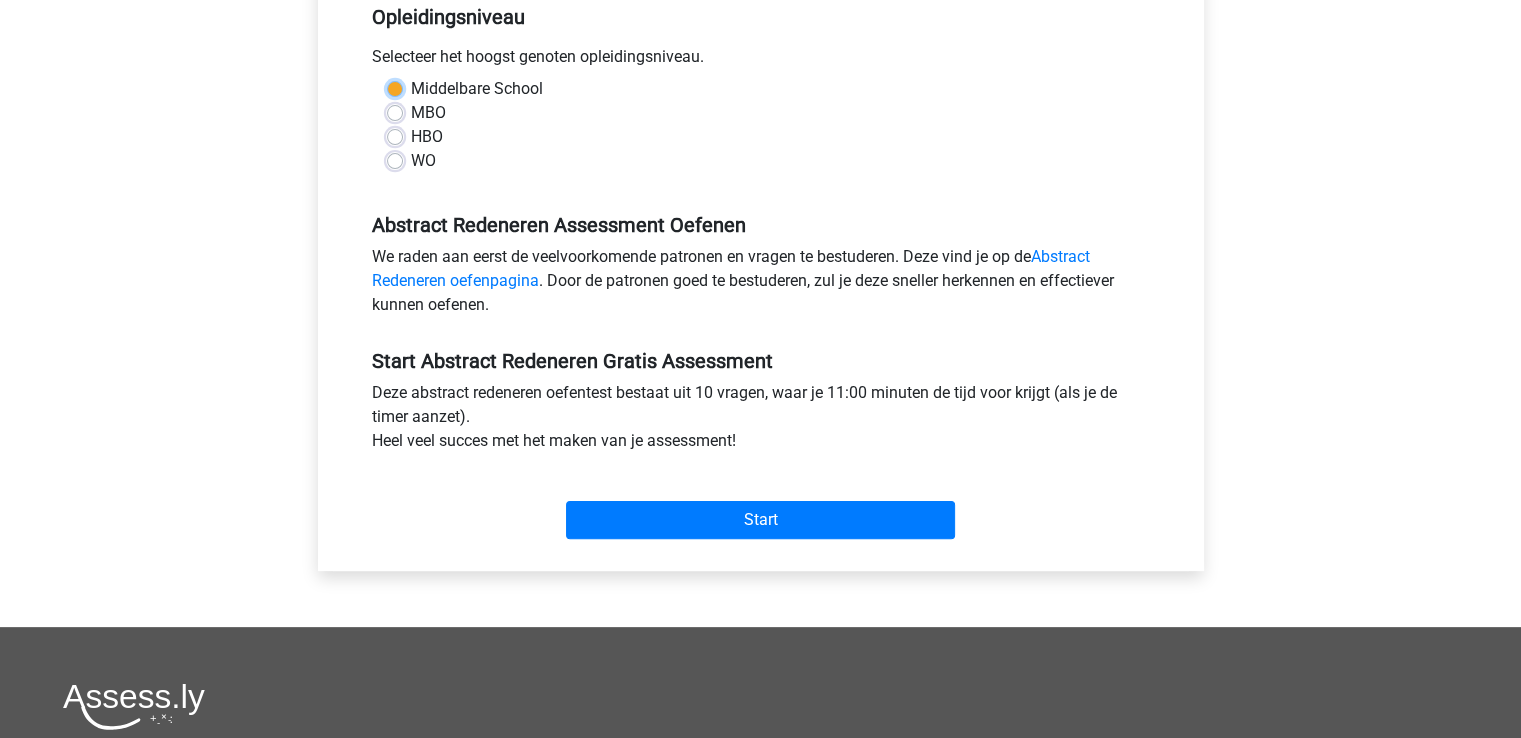 click on "Middelbare School" at bounding box center [395, 87] 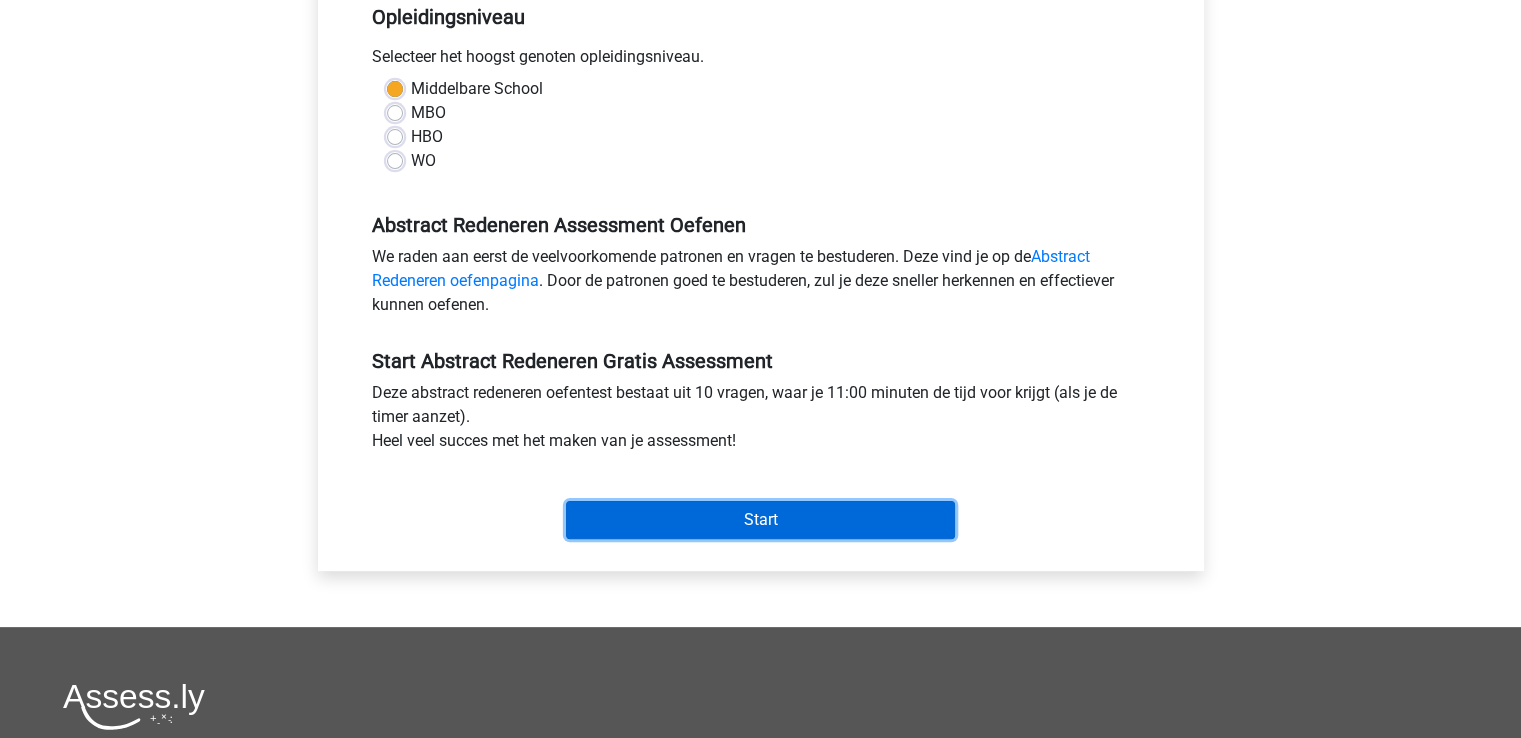 click on "Start" at bounding box center (760, 520) 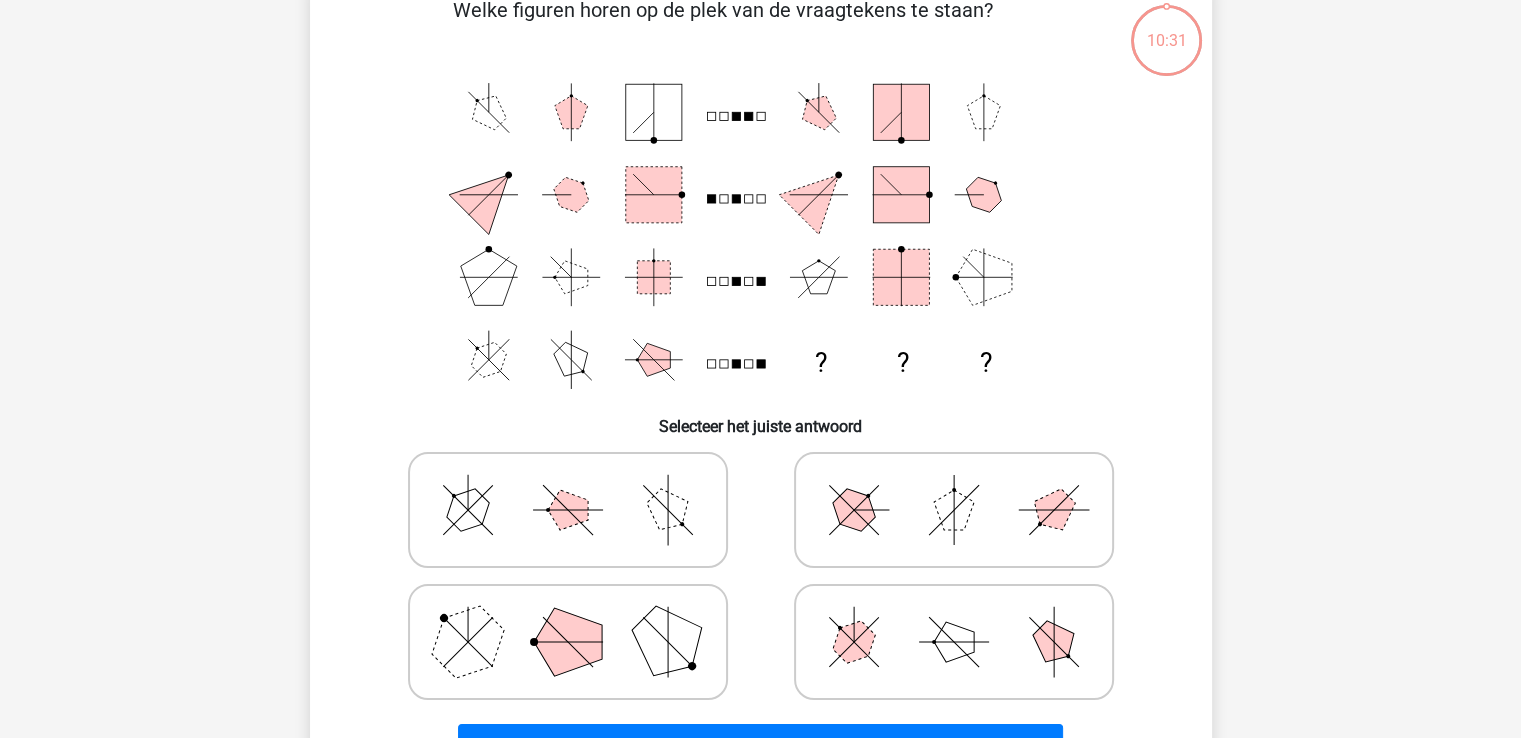 scroll, scrollTop: 112, scrollLeft: 0, axis: vertical 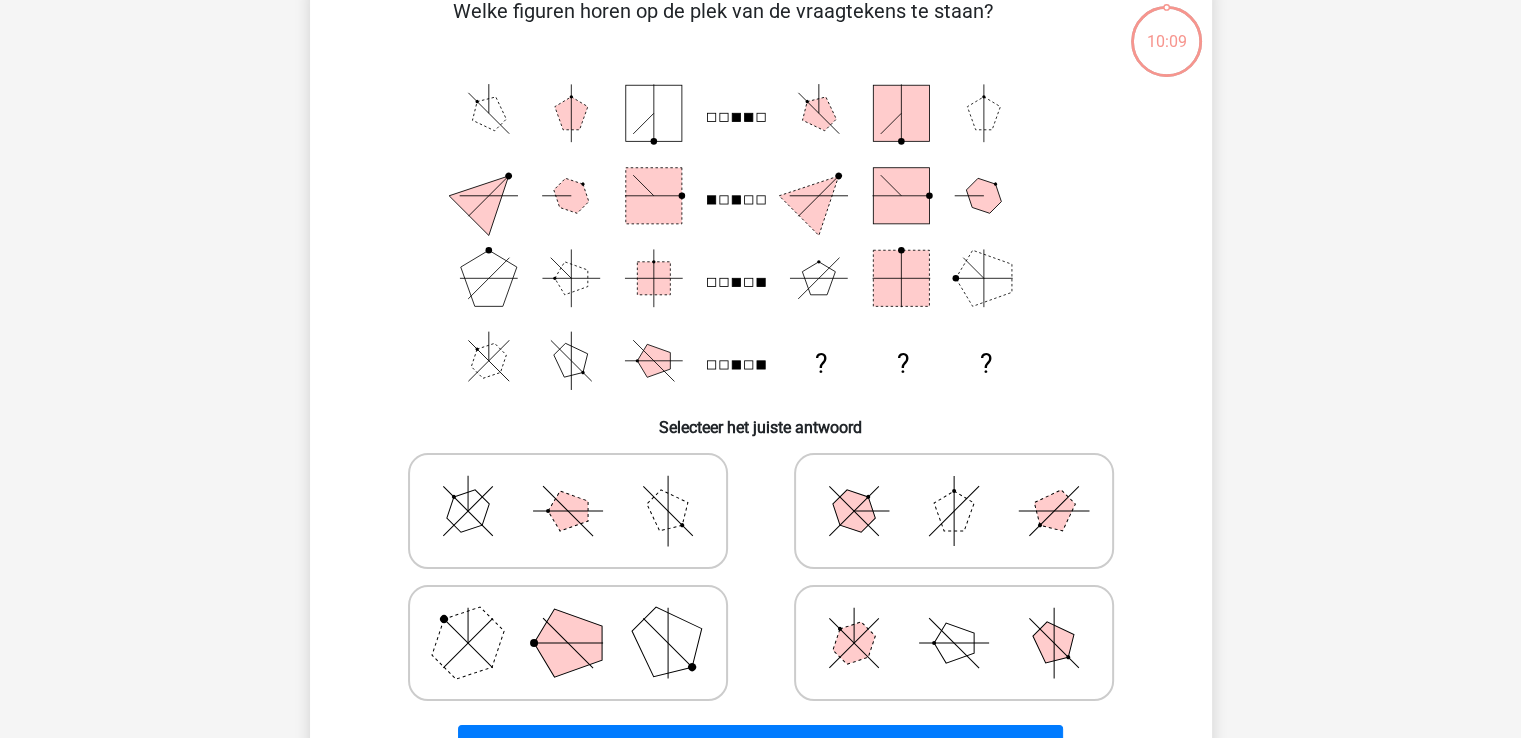 click 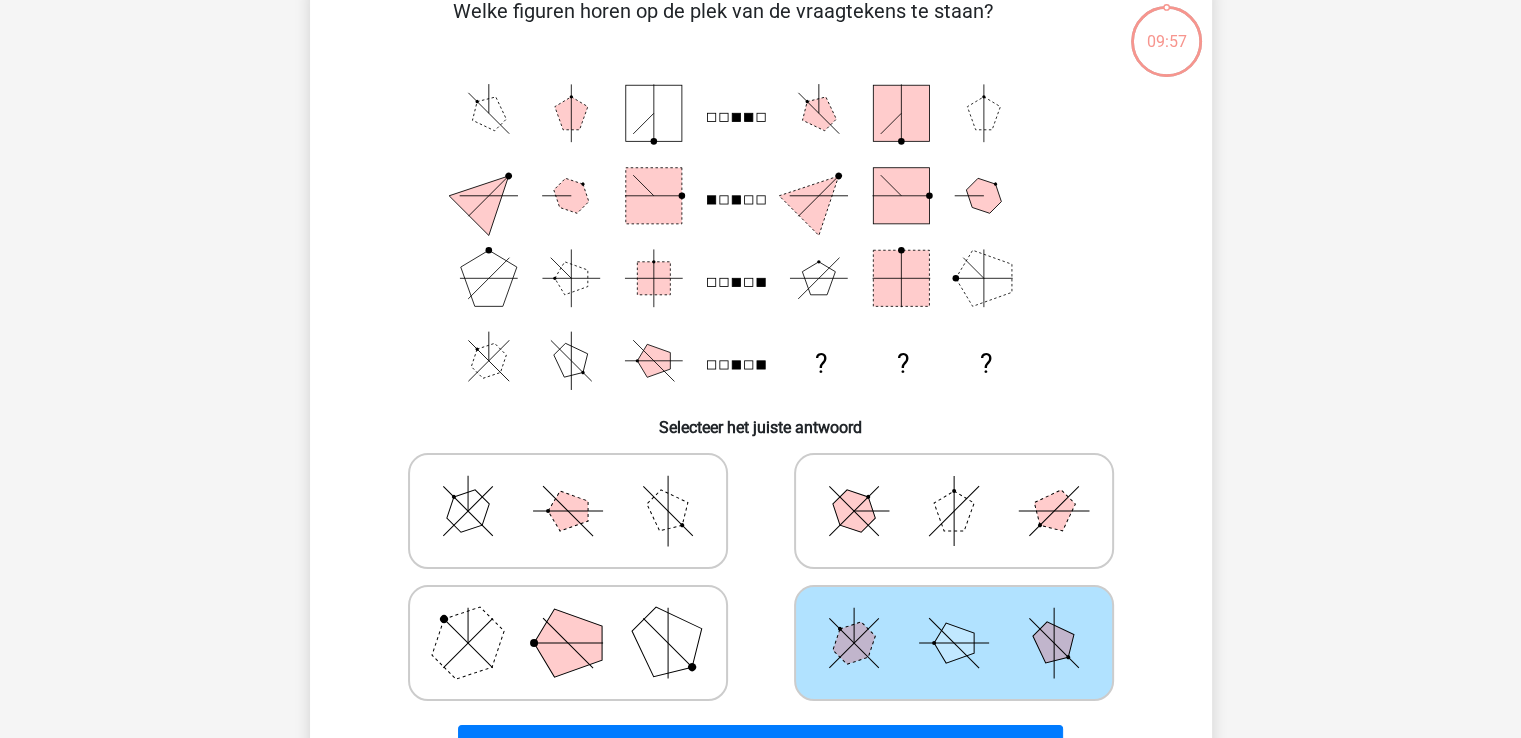 click 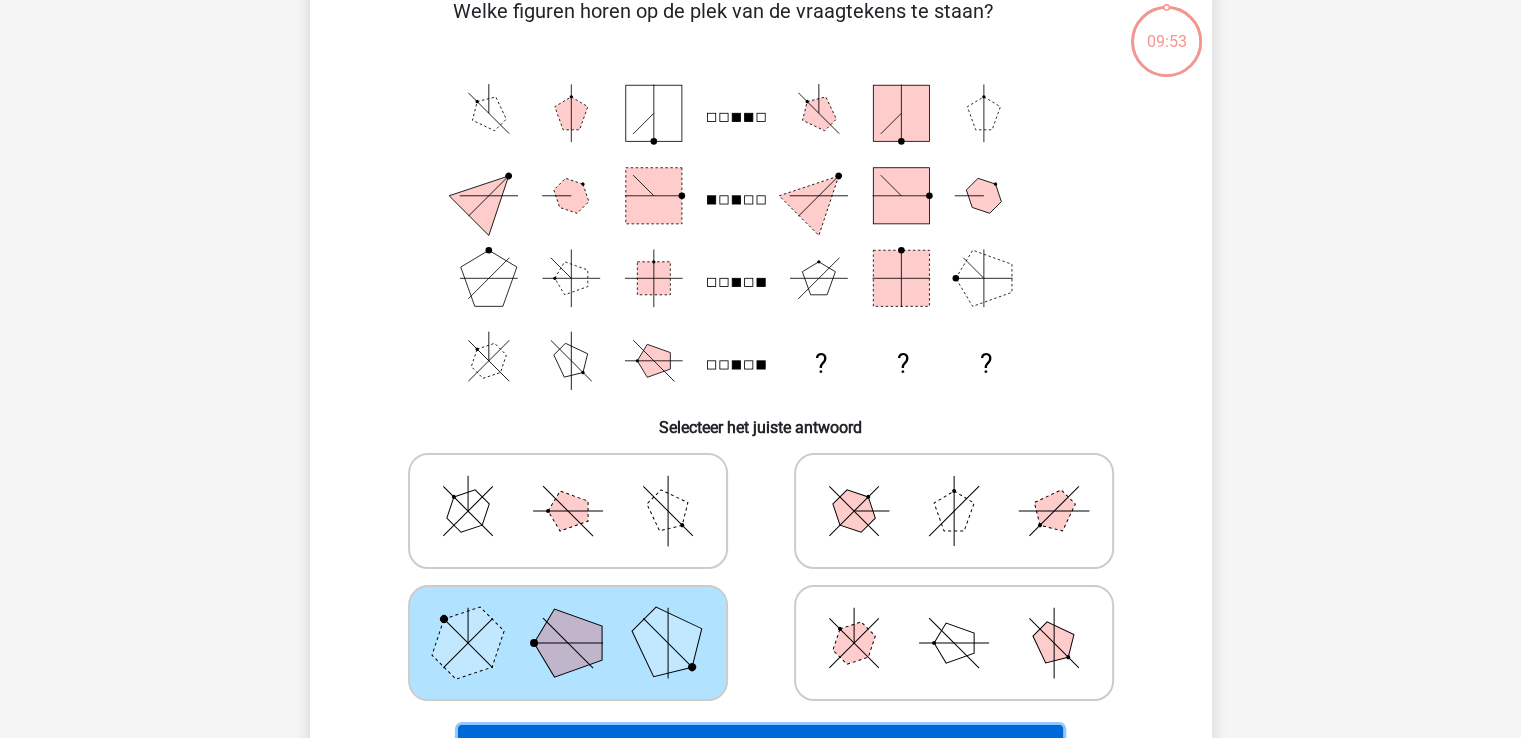 click on "Volgende vraag" at bounding box center (760, 746) 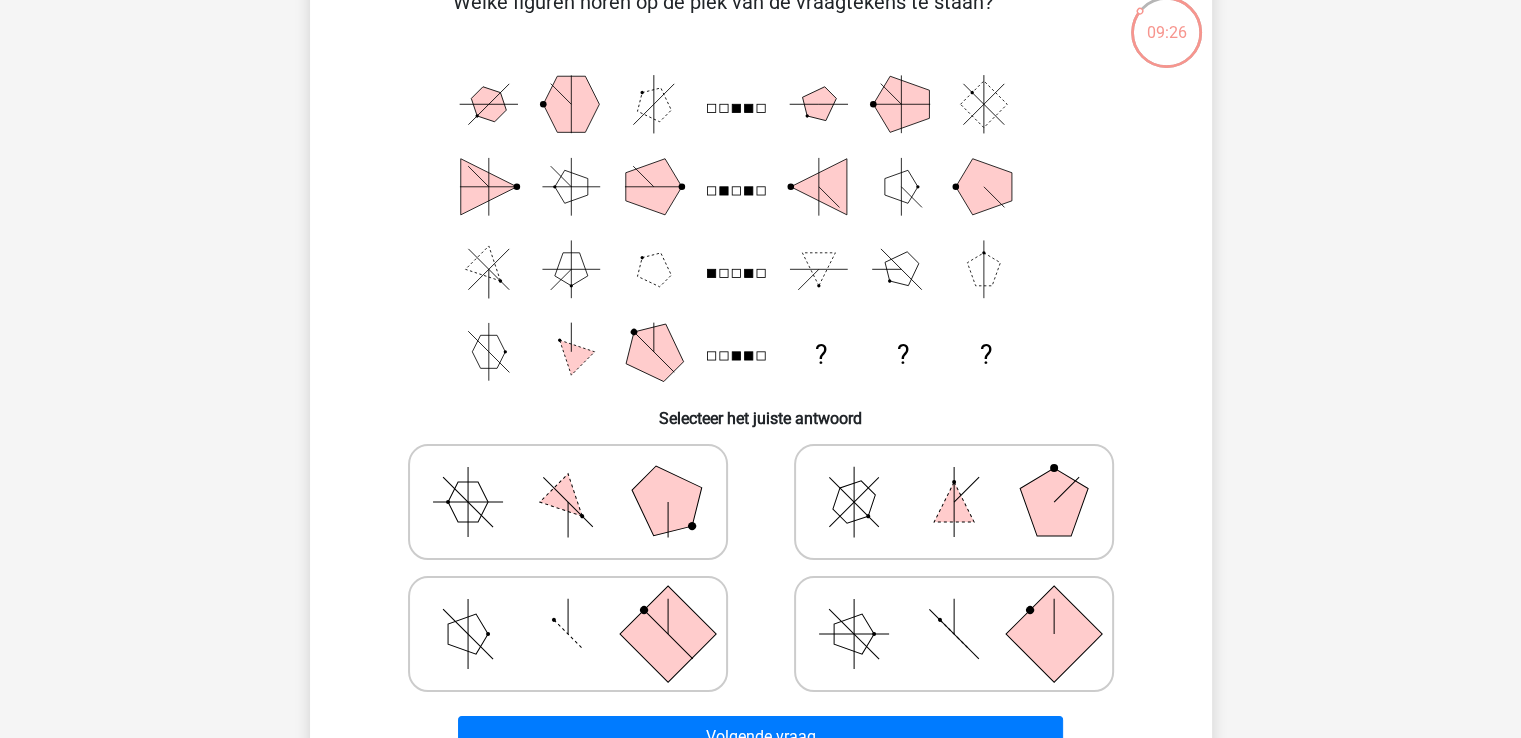 scroll, scrollTop: 122, scrollLeft: 0, axis: vertical 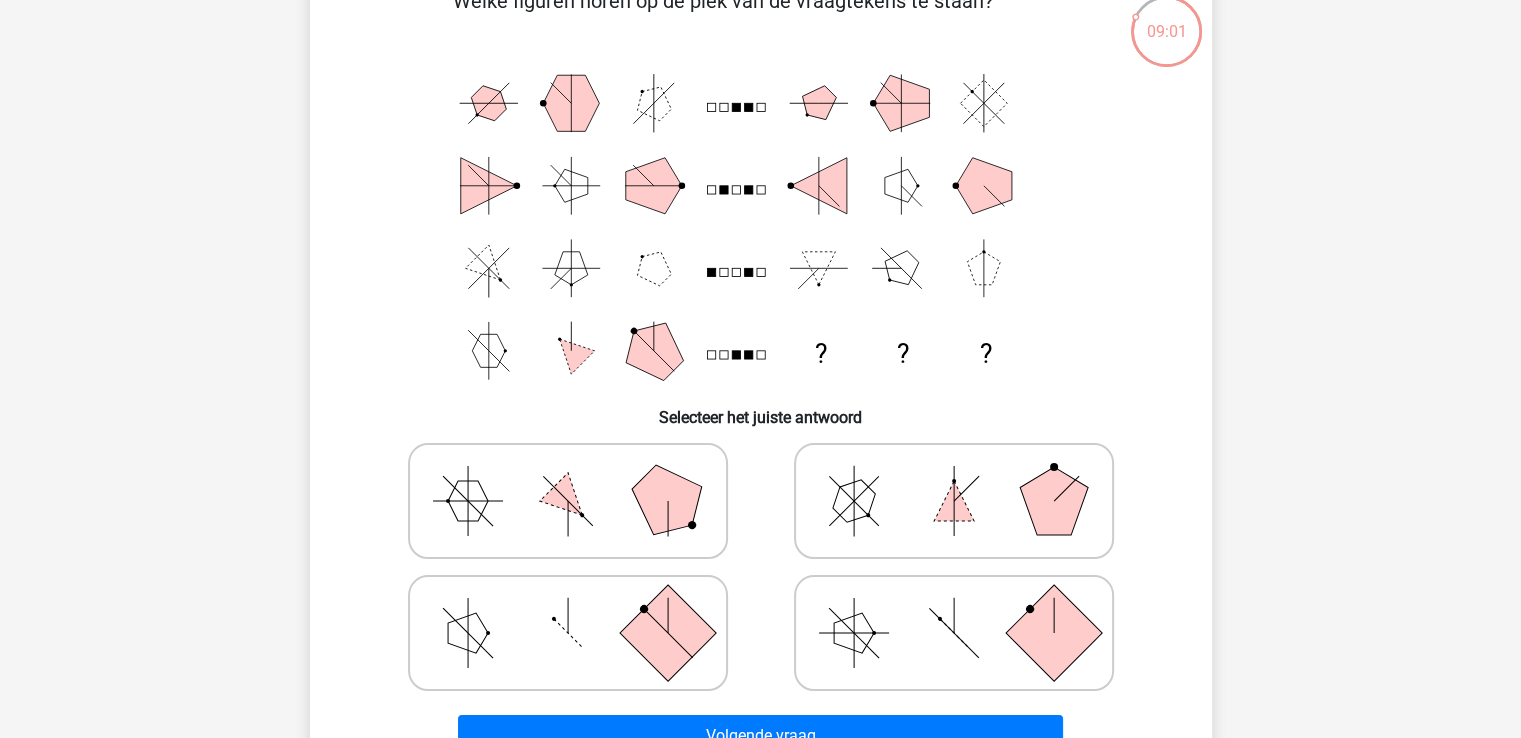 click 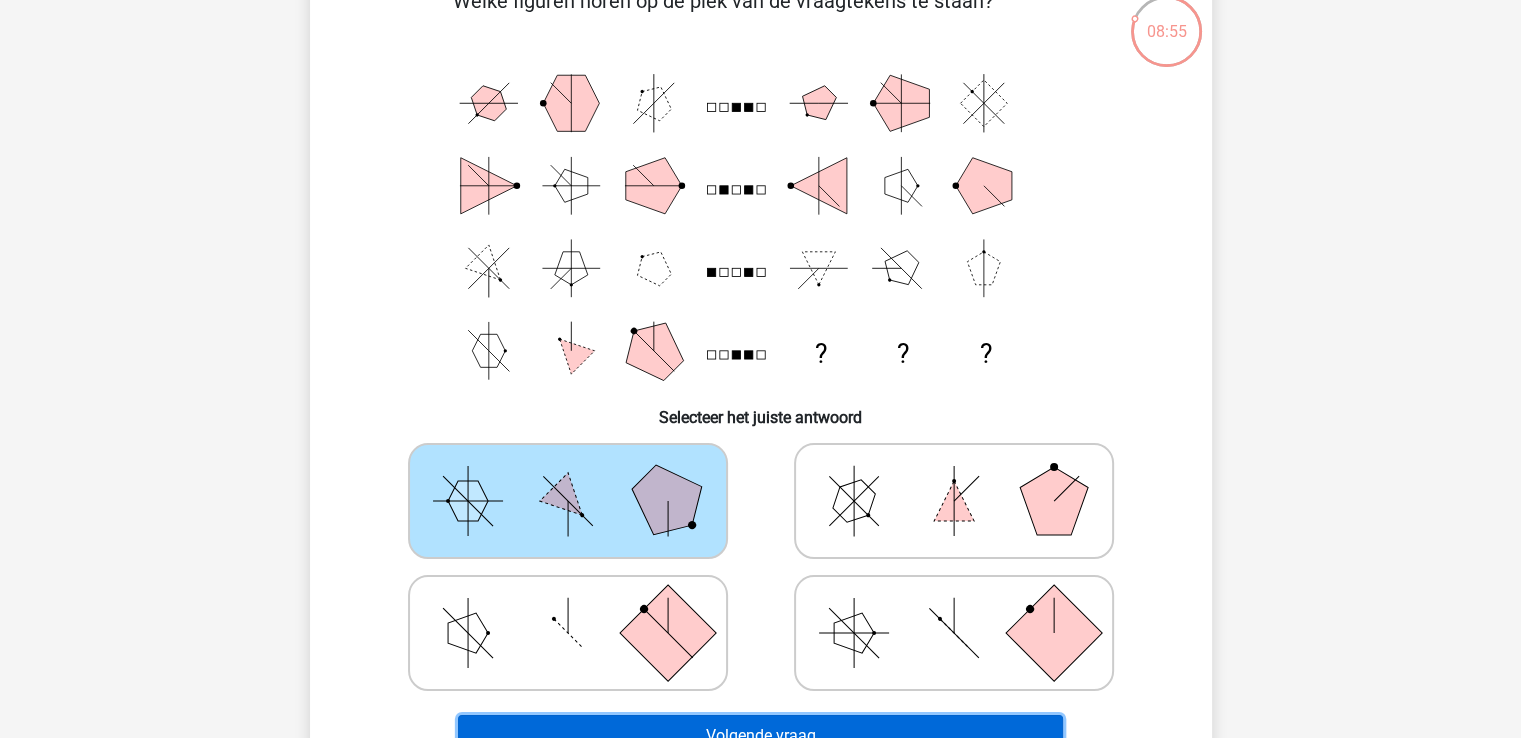 click on "Volgende vraag" at bounding box center (760, 736) 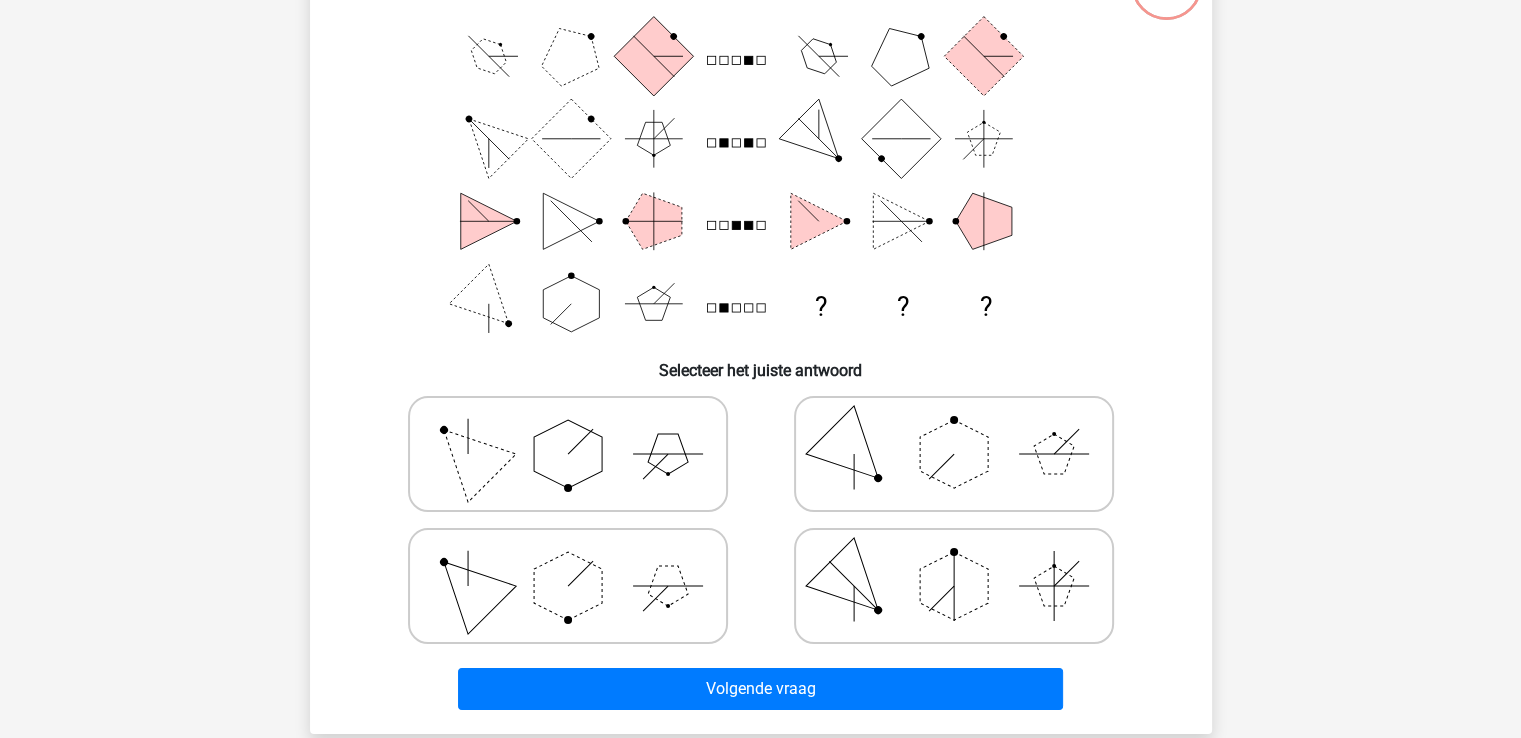 scroll, scrollTop: 168, scrollLeft: 0, axis: vertical 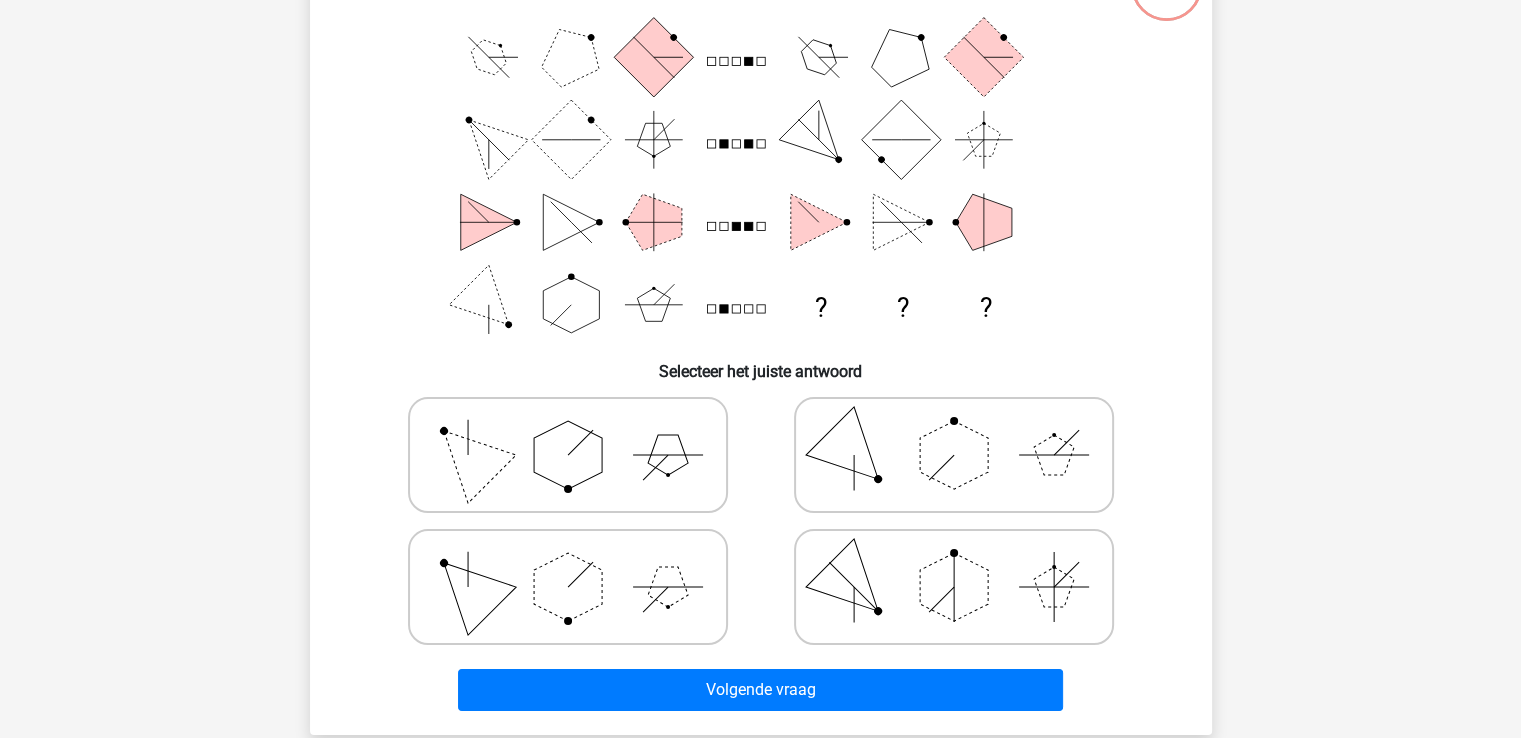 click 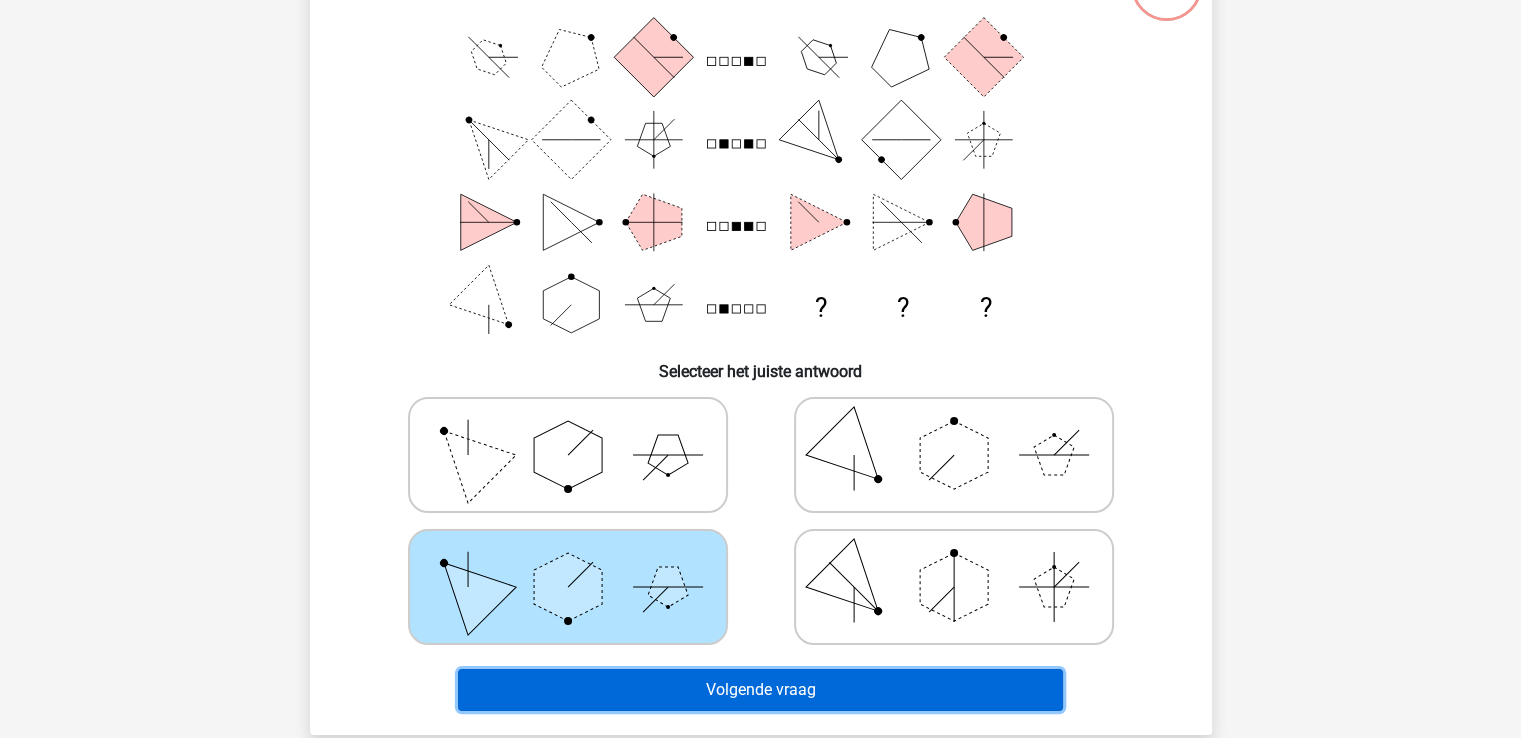 click on "Volgende vraag" at bounding box center [760, 690] 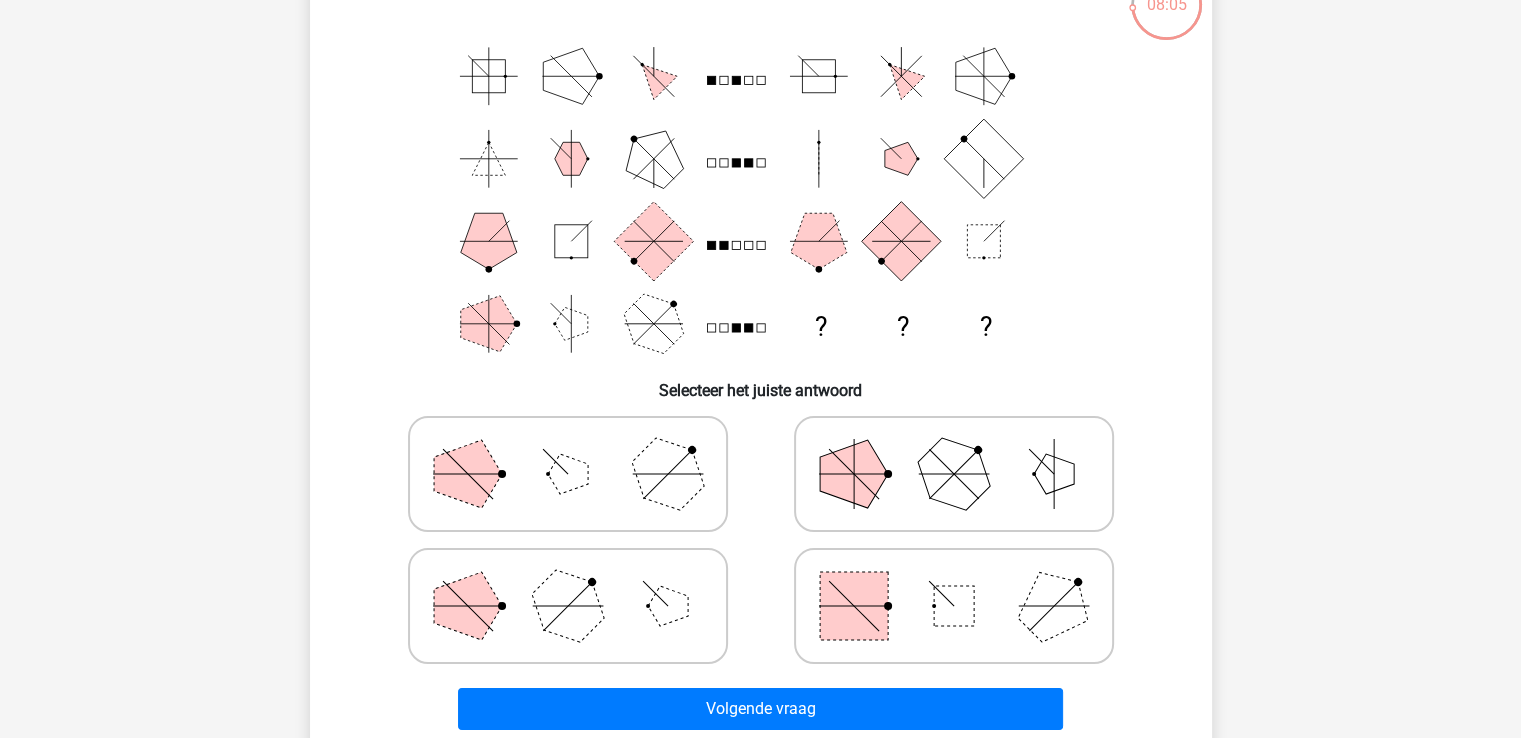 scroll, scrollTop: 152, scrollLeft: 0, axis: vertical 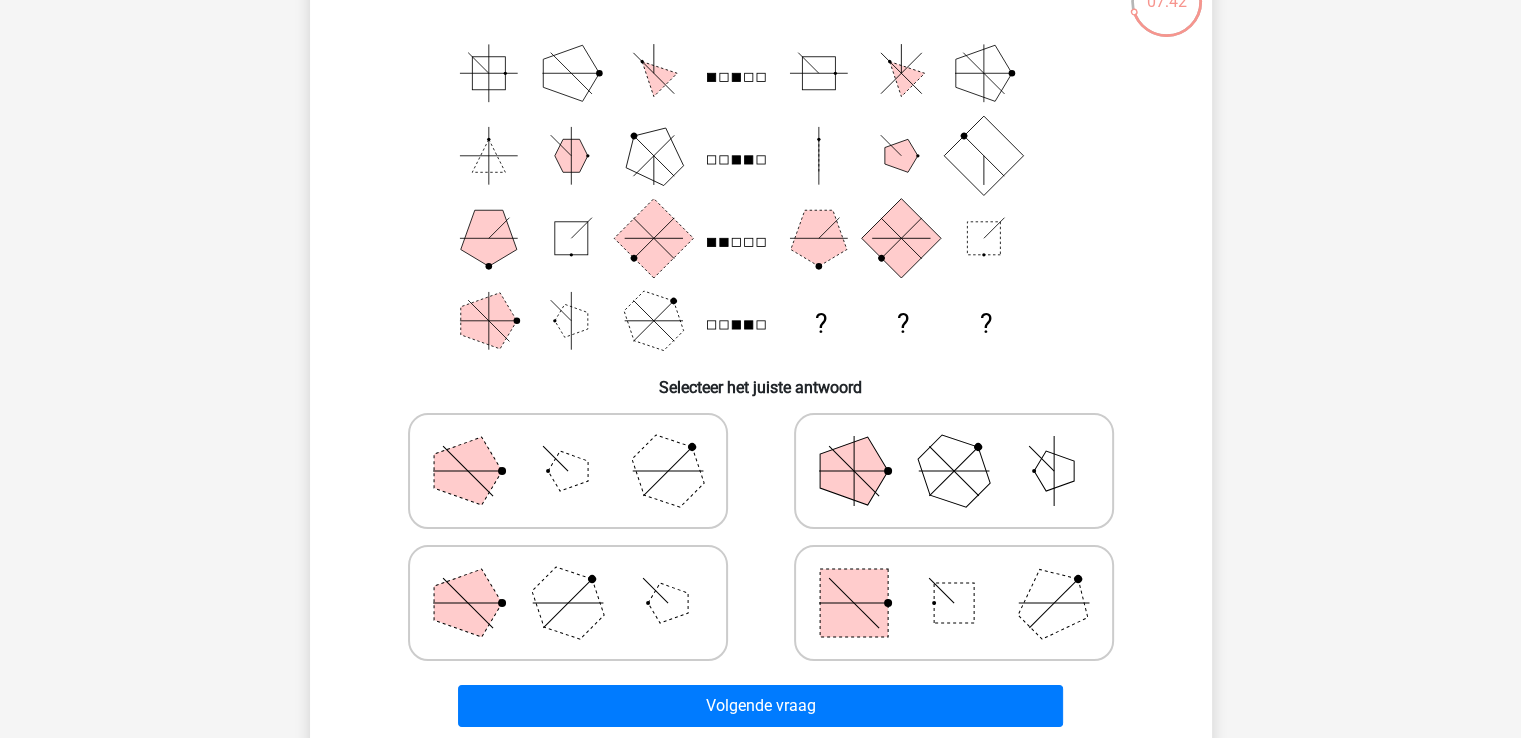 click 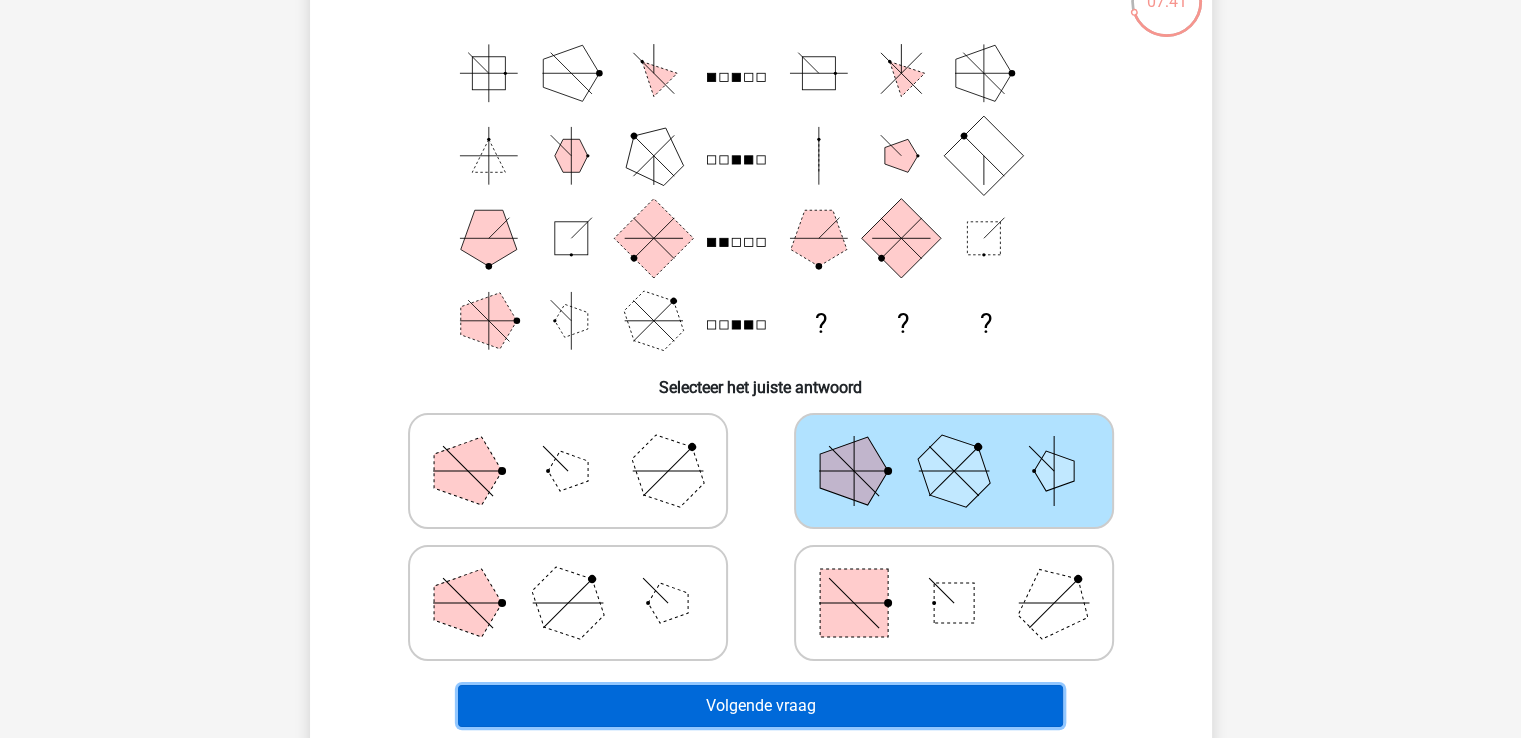 click on "Volgende vraag" at bounding box center (760, 706) 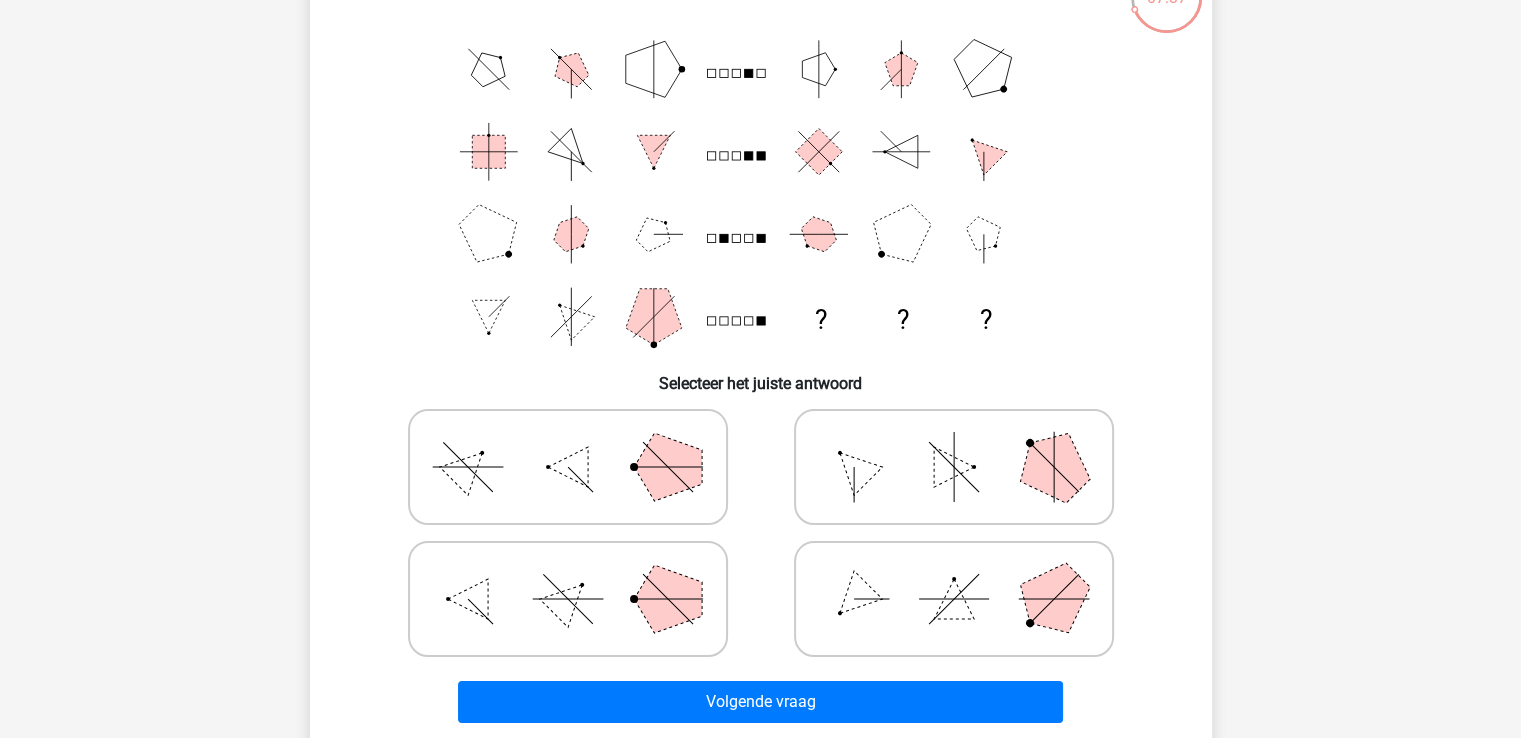 scroll, scrollTop: 137, scrollLeft: 0, axis: vertical 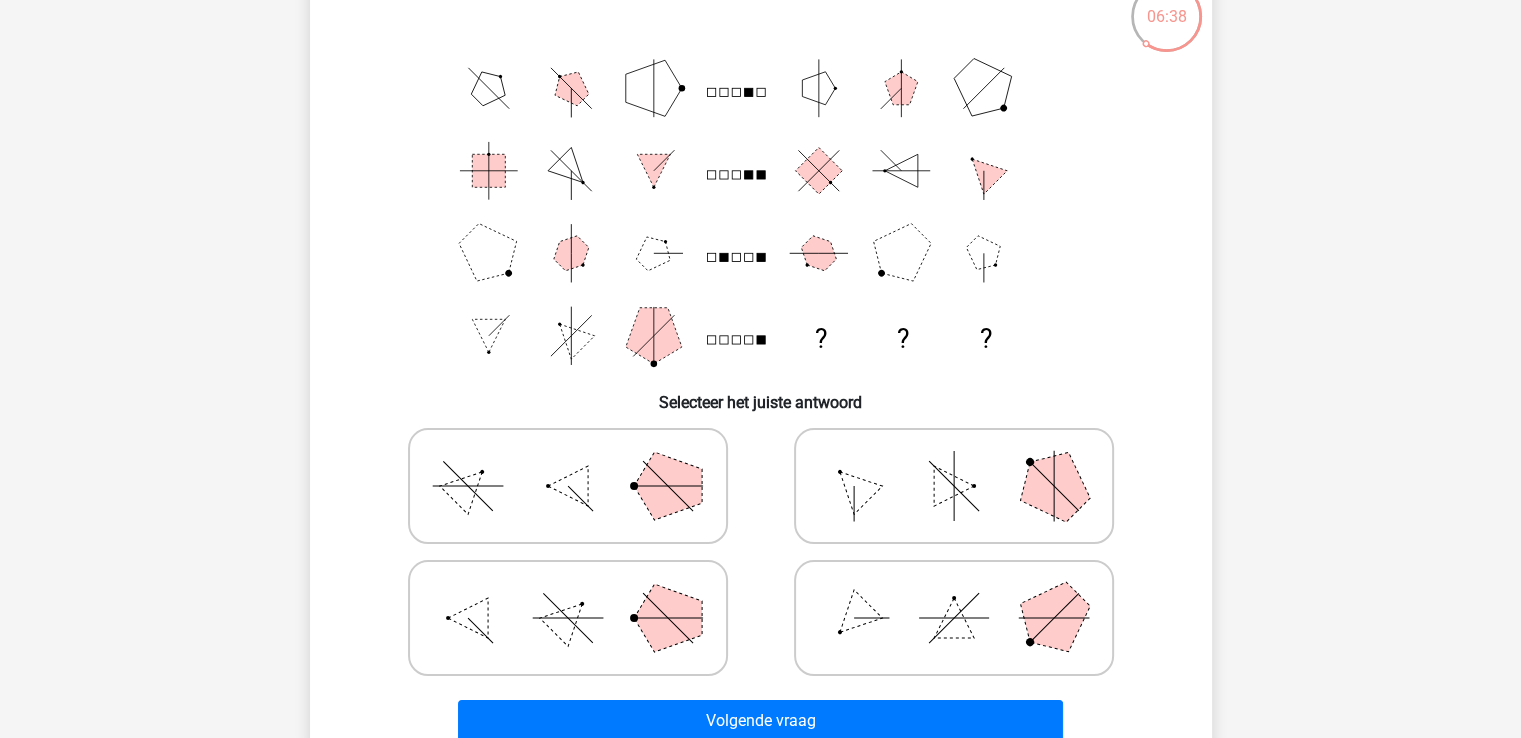 click 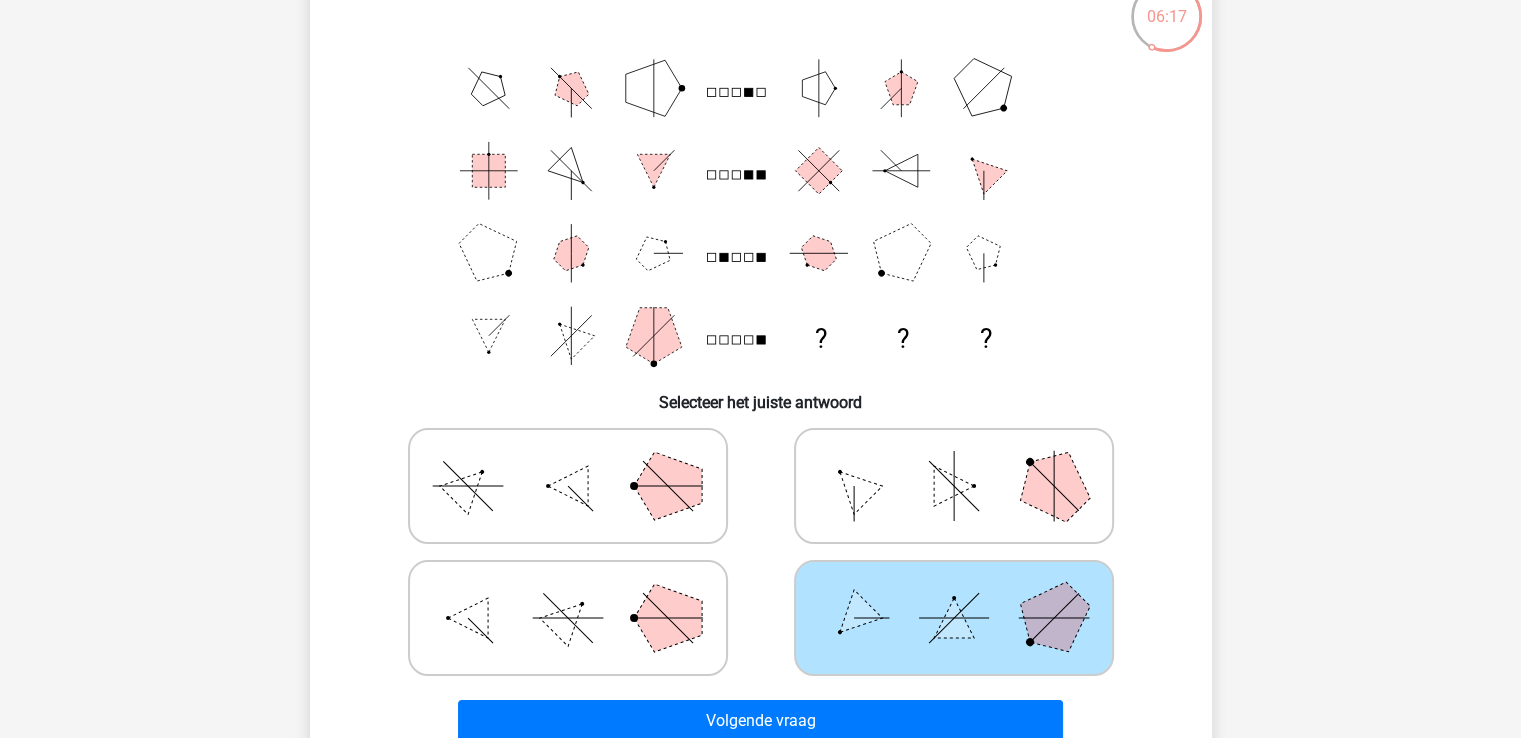click 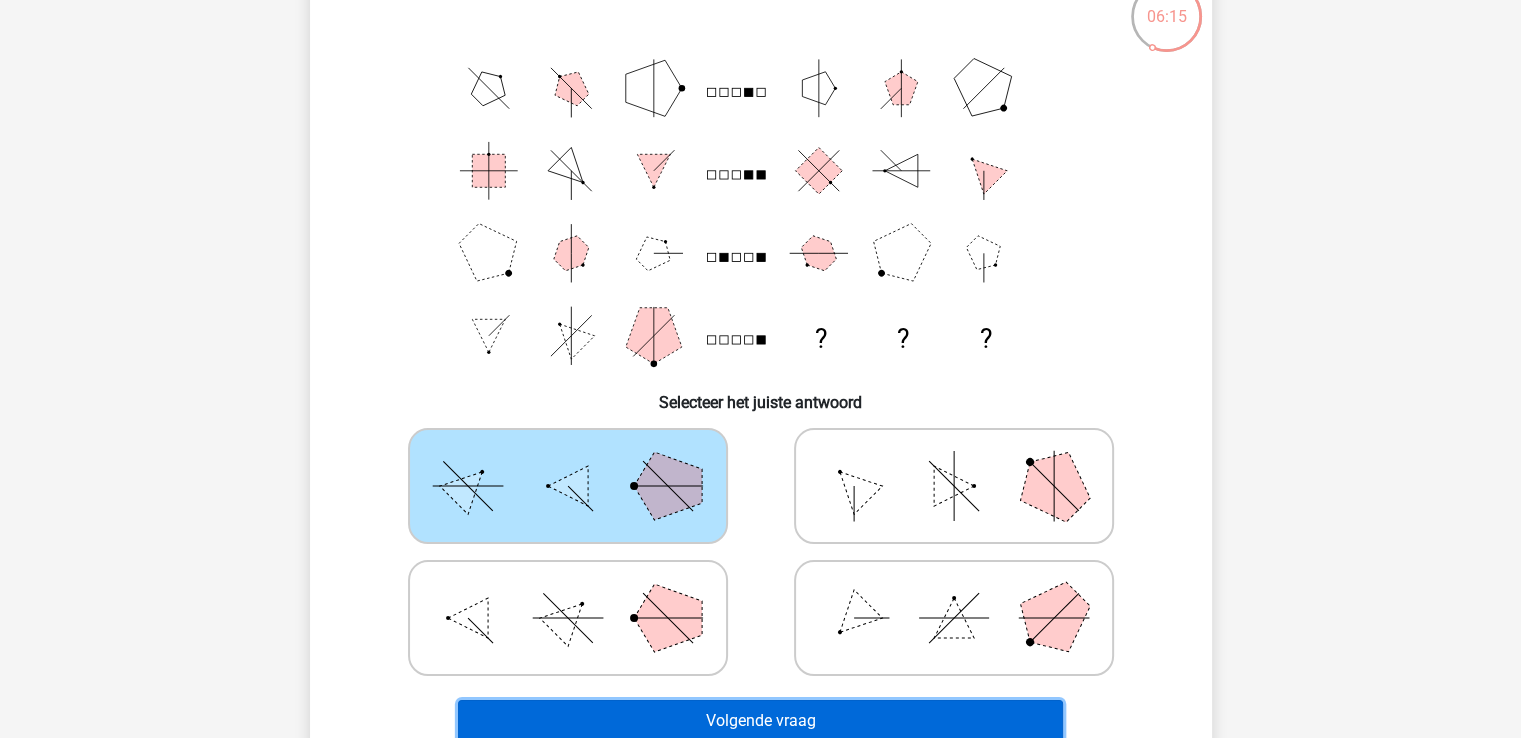 click on "Volgende vraag" at bounding box center [760, 721] 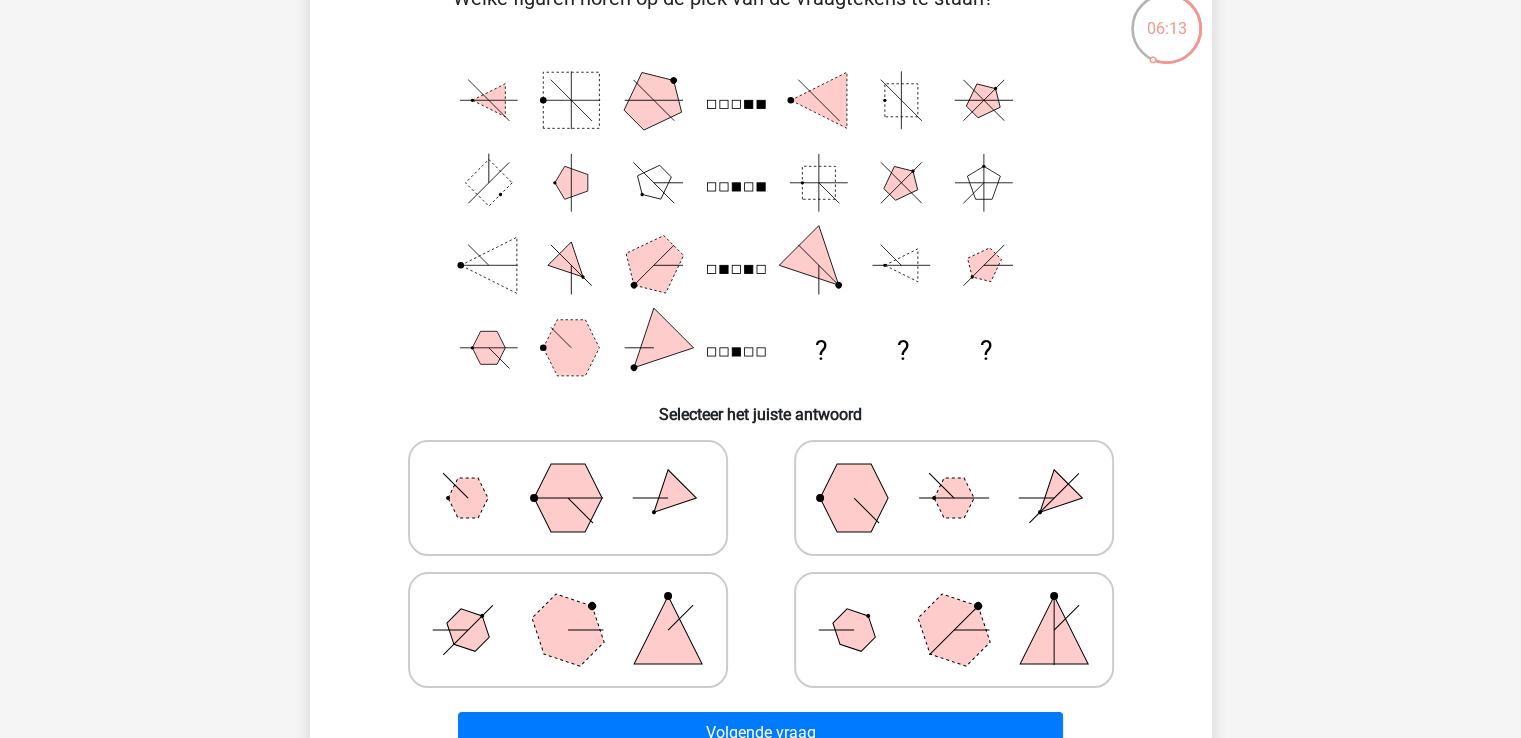 scroll, scrollTop: 126, scrollLeft: 0, axis: vertical 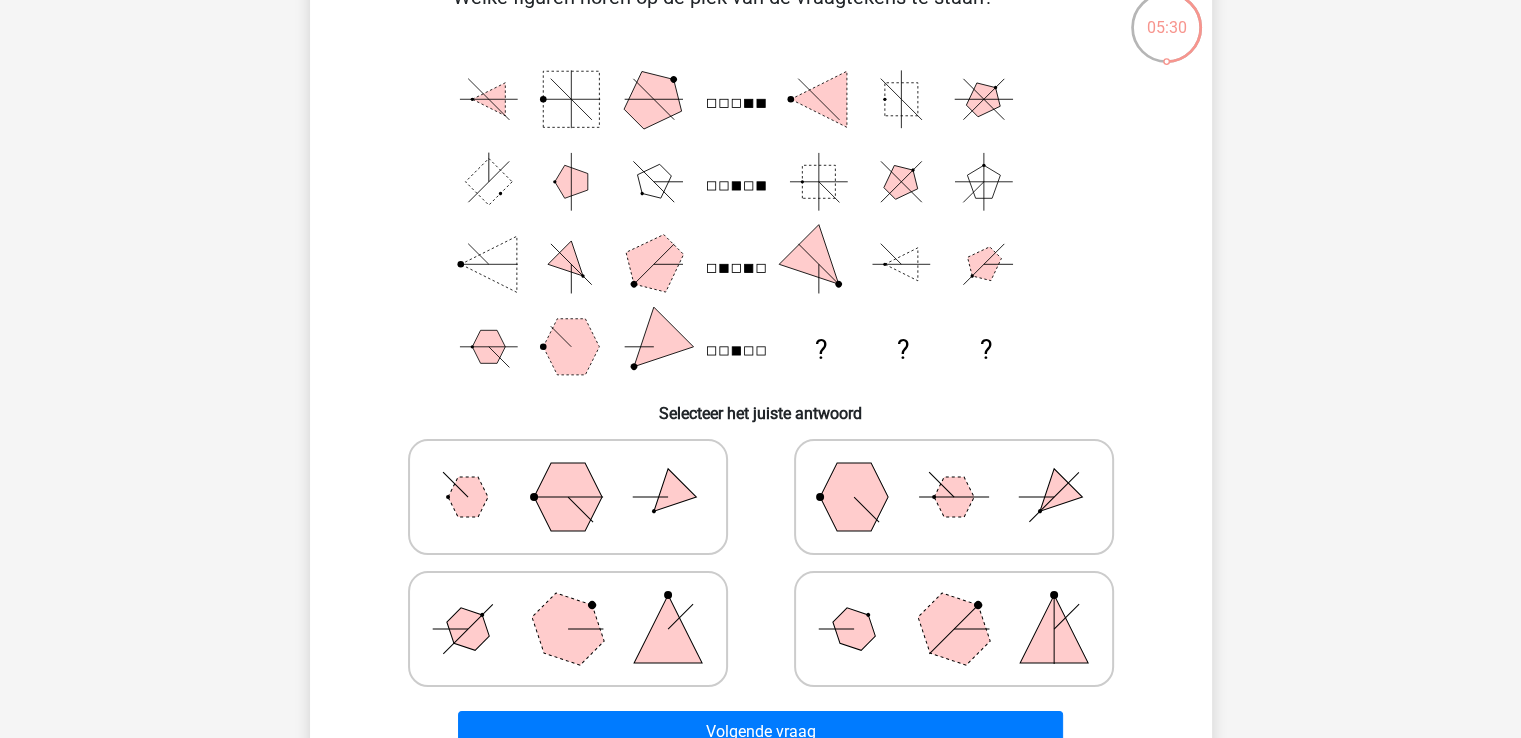 click 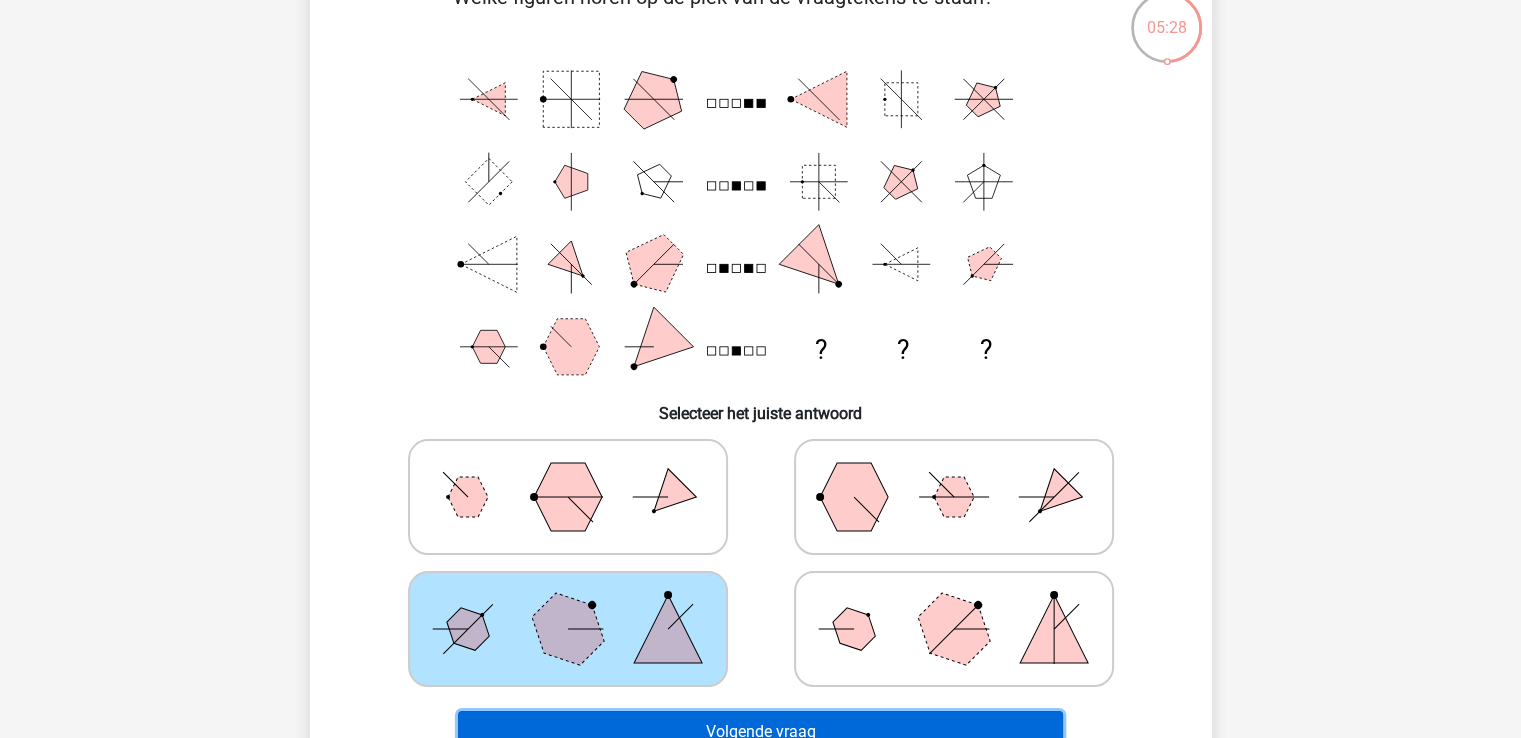 click on "Volgende vraag" at bounding box center [760, 732] 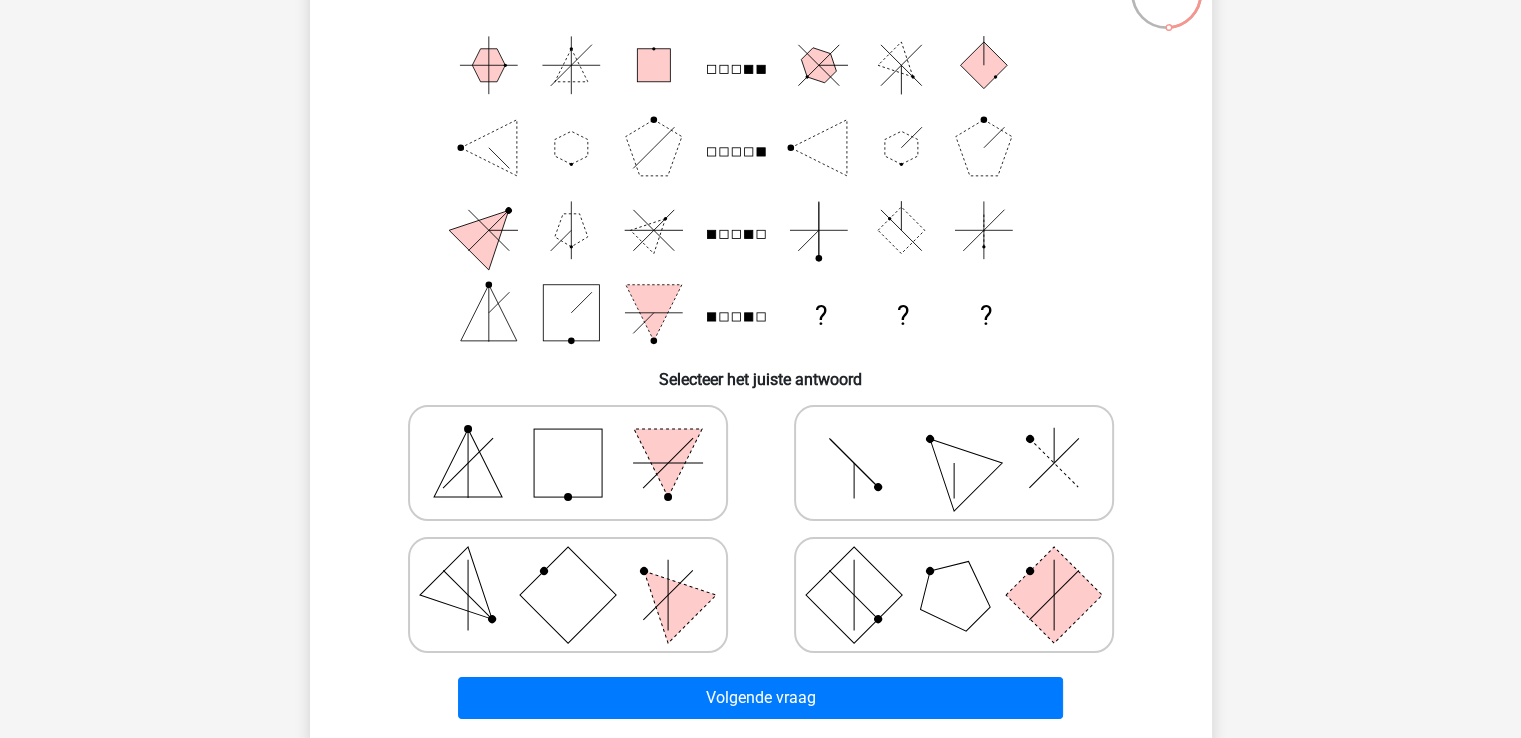 scroll, scrollTop: 165, scrollLeft: 0, axis: vertical 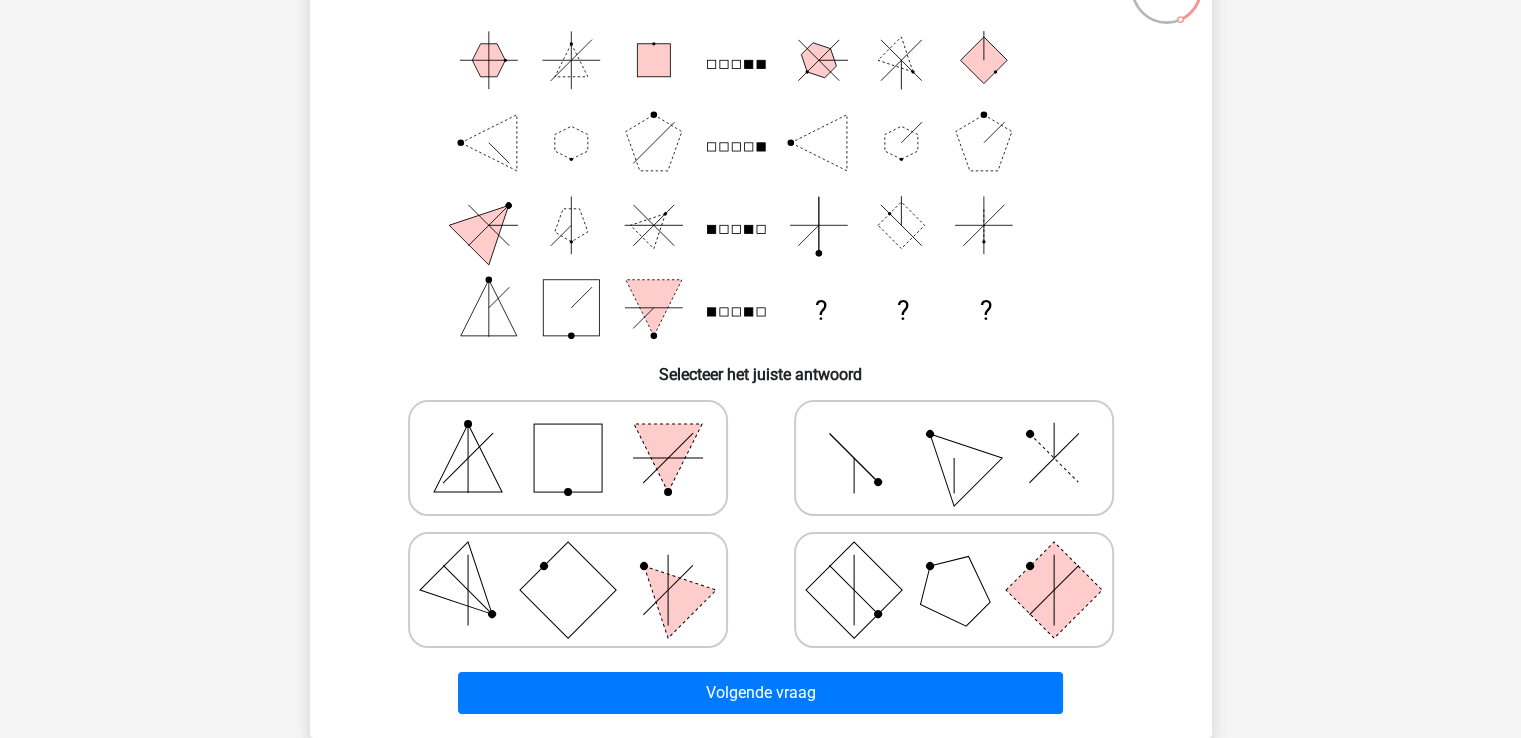 click 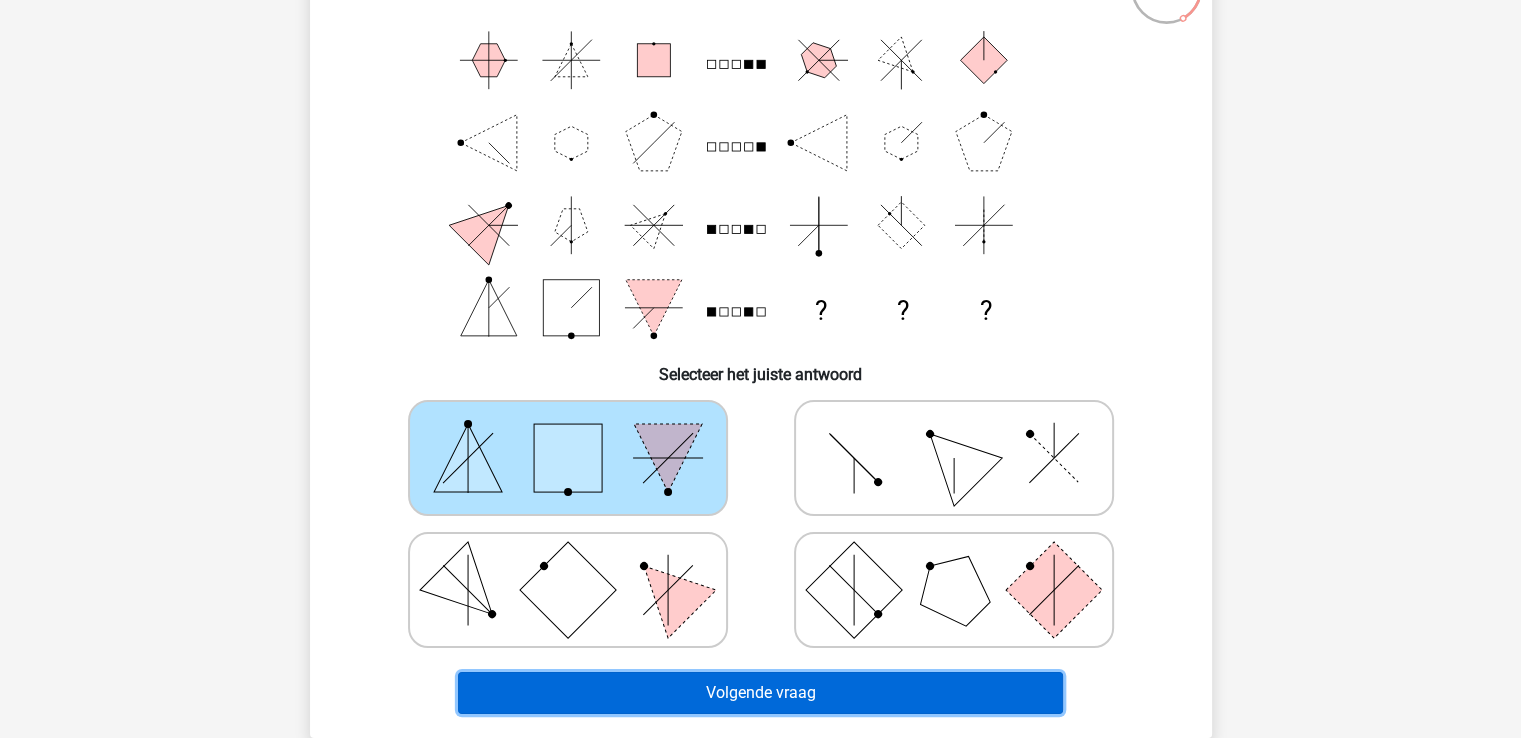 click on "Volgende vraag" at bounding box center [760, 693] 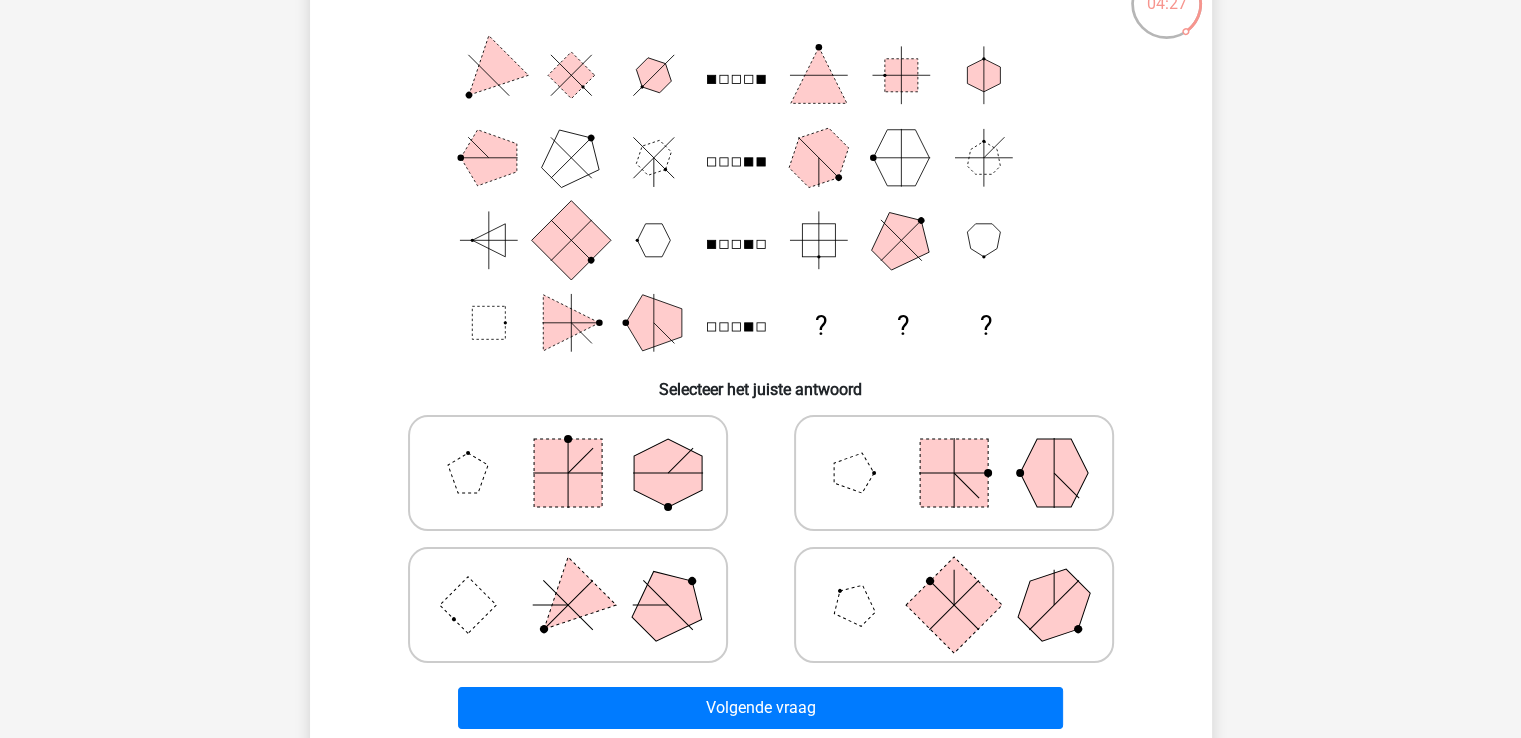 scroll, scrollTop: 152, scrollLeft: 0, axis: vertical 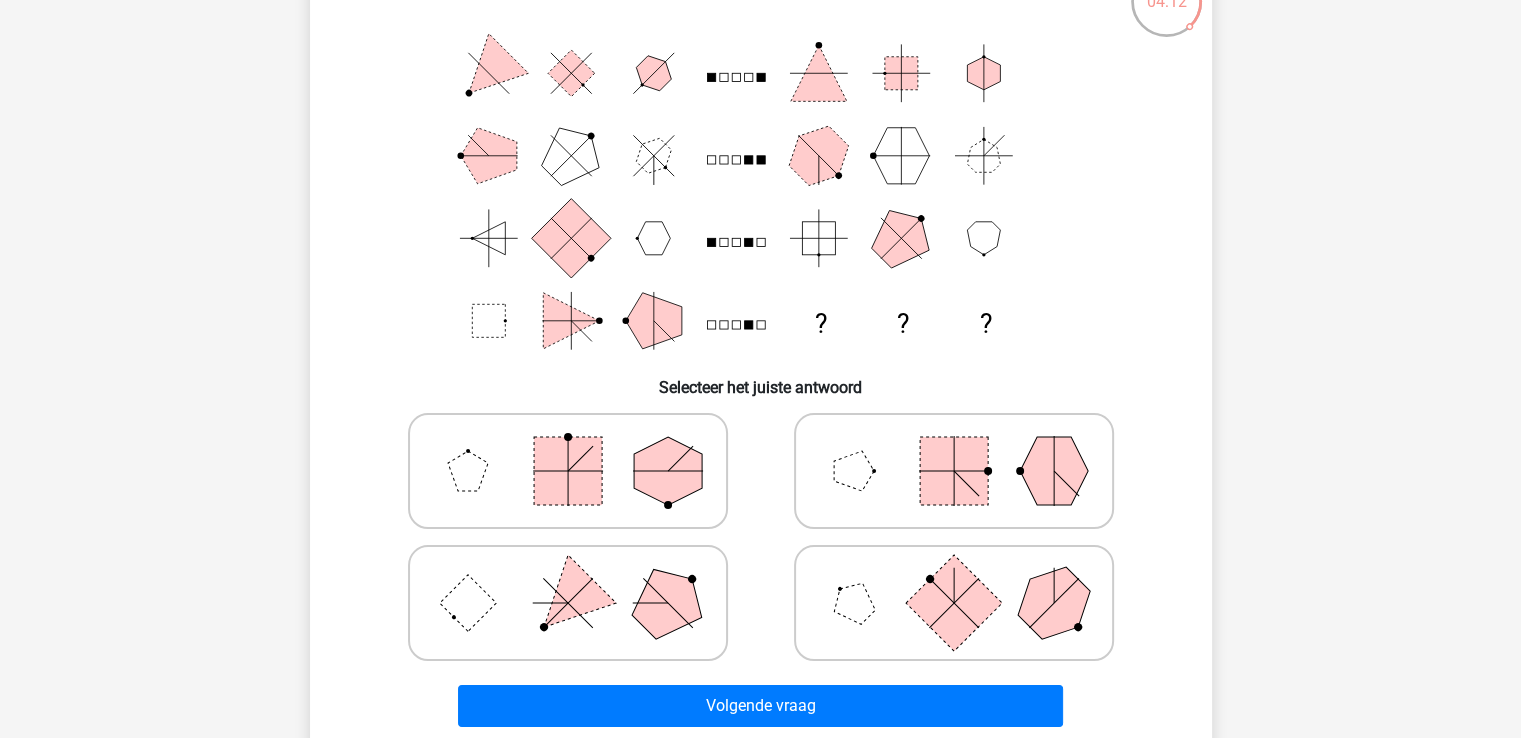 click 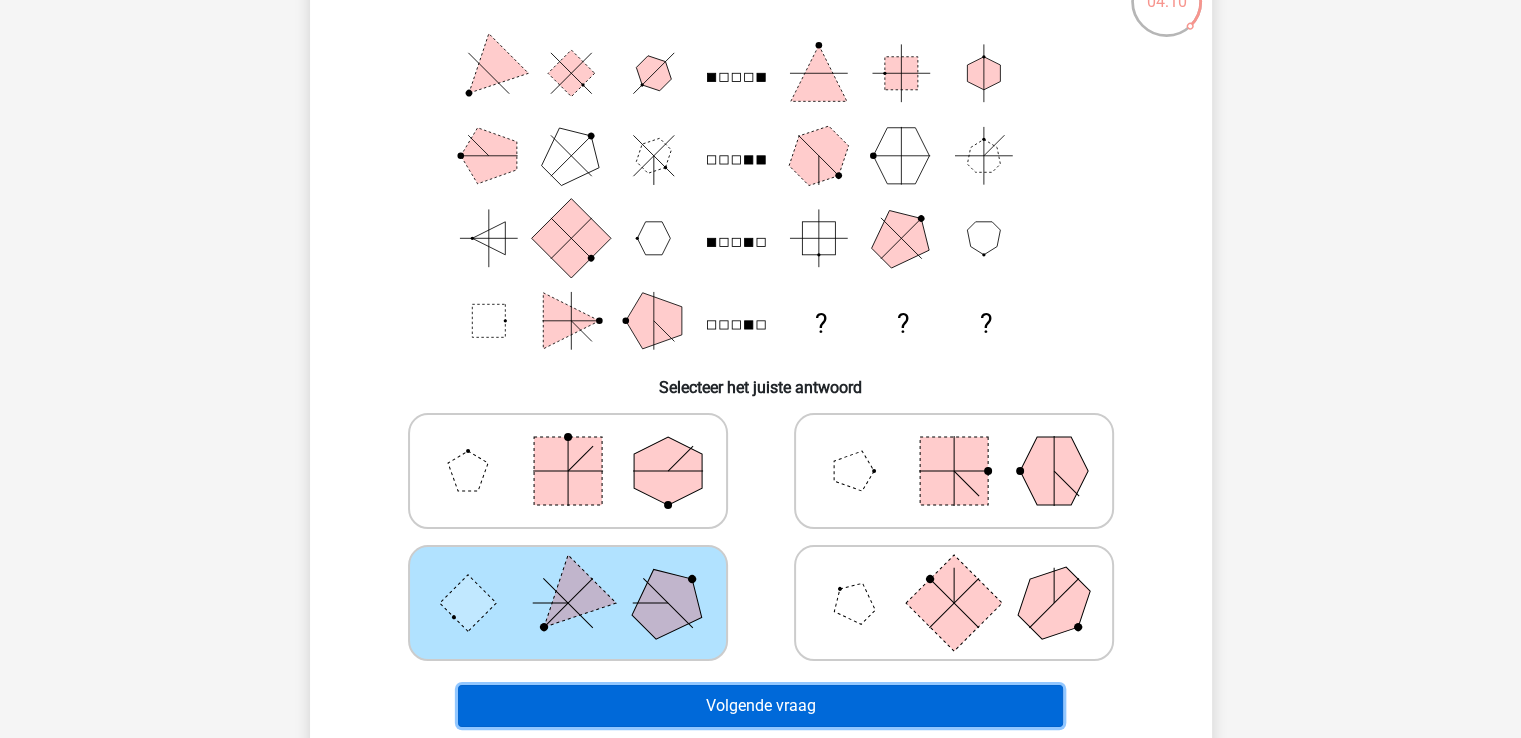 click on "Volgende vraag" at bounding box center [760, 706] 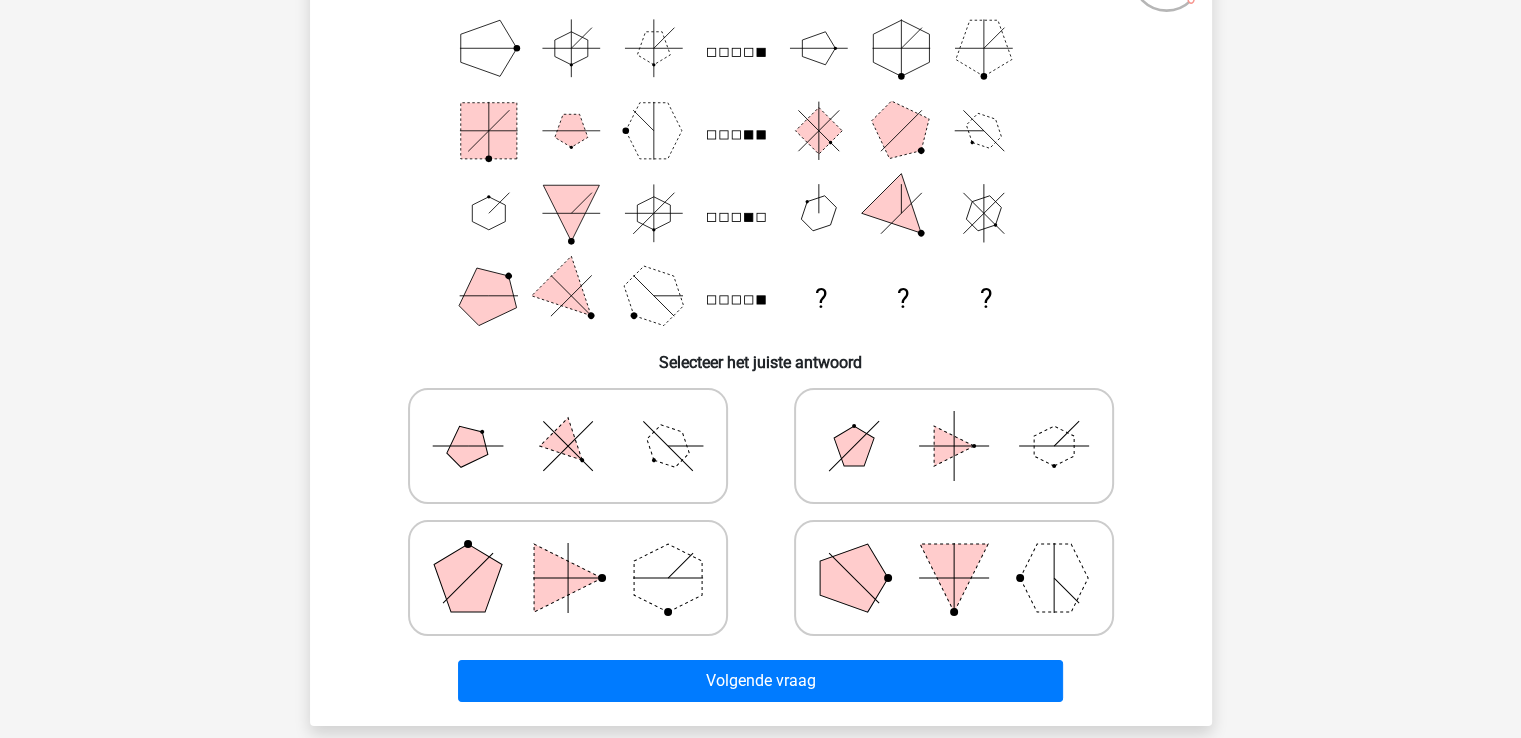 scroll, scrollTop: 169, scrollLeft: 0, axis: vertical 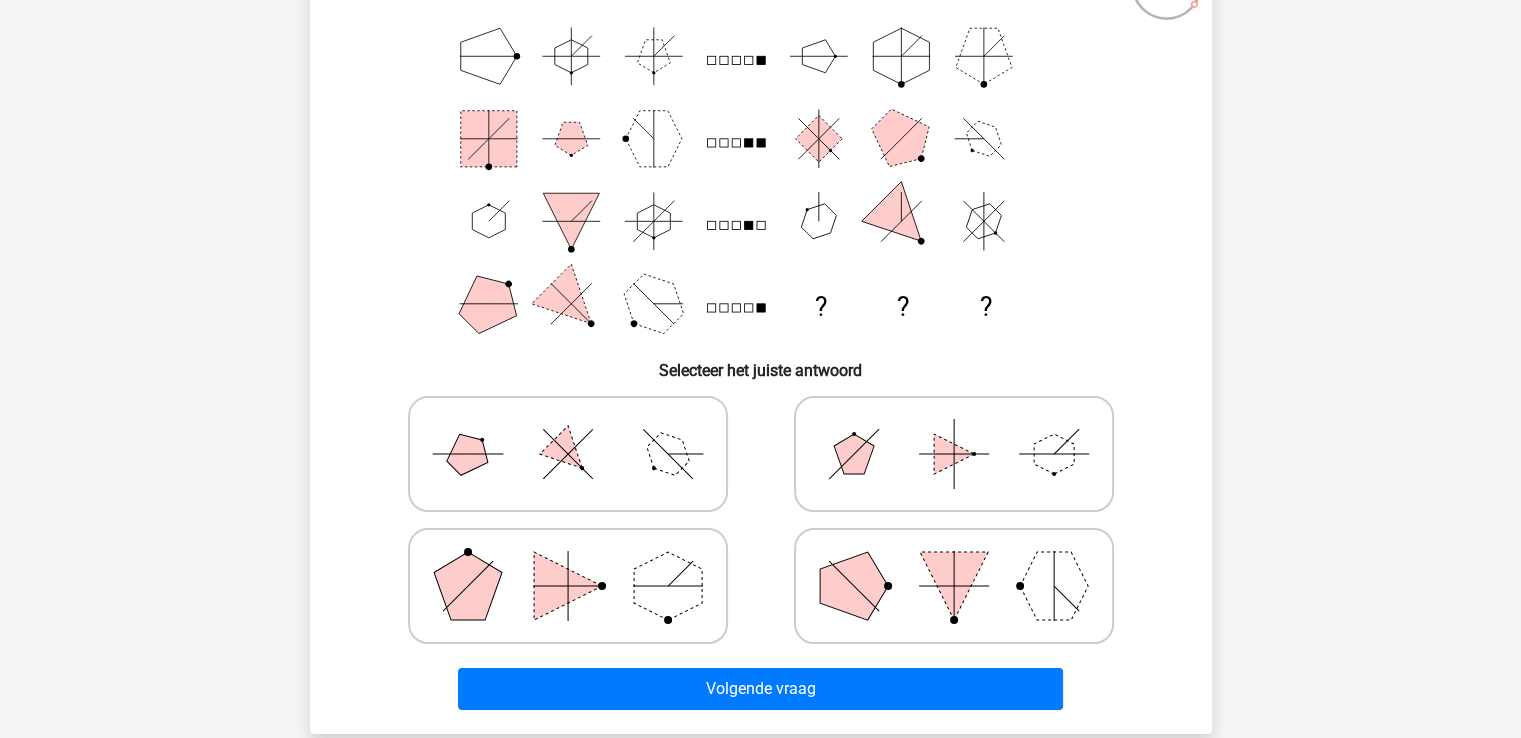 click 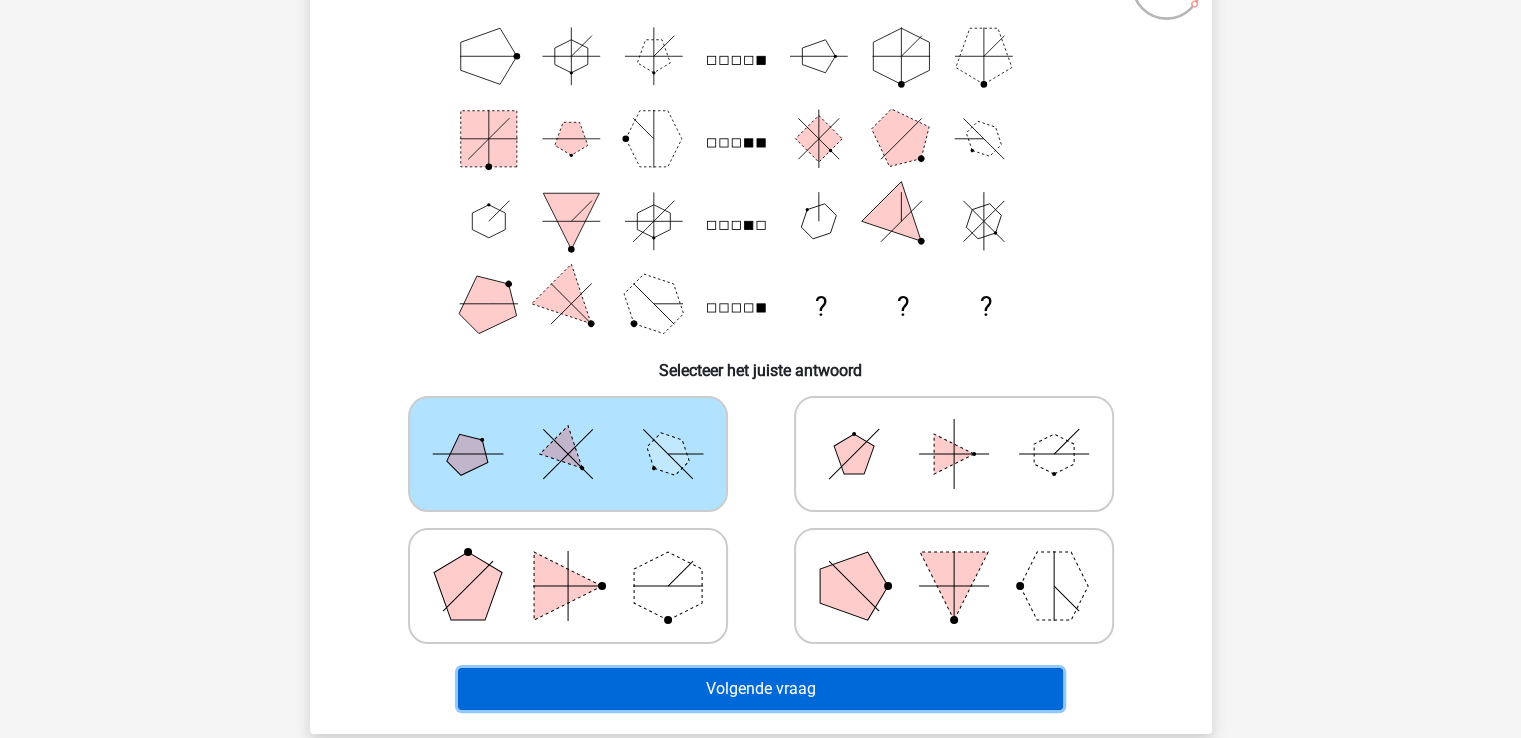 click on "Volgende vraag" at bounding box center (760, 689) 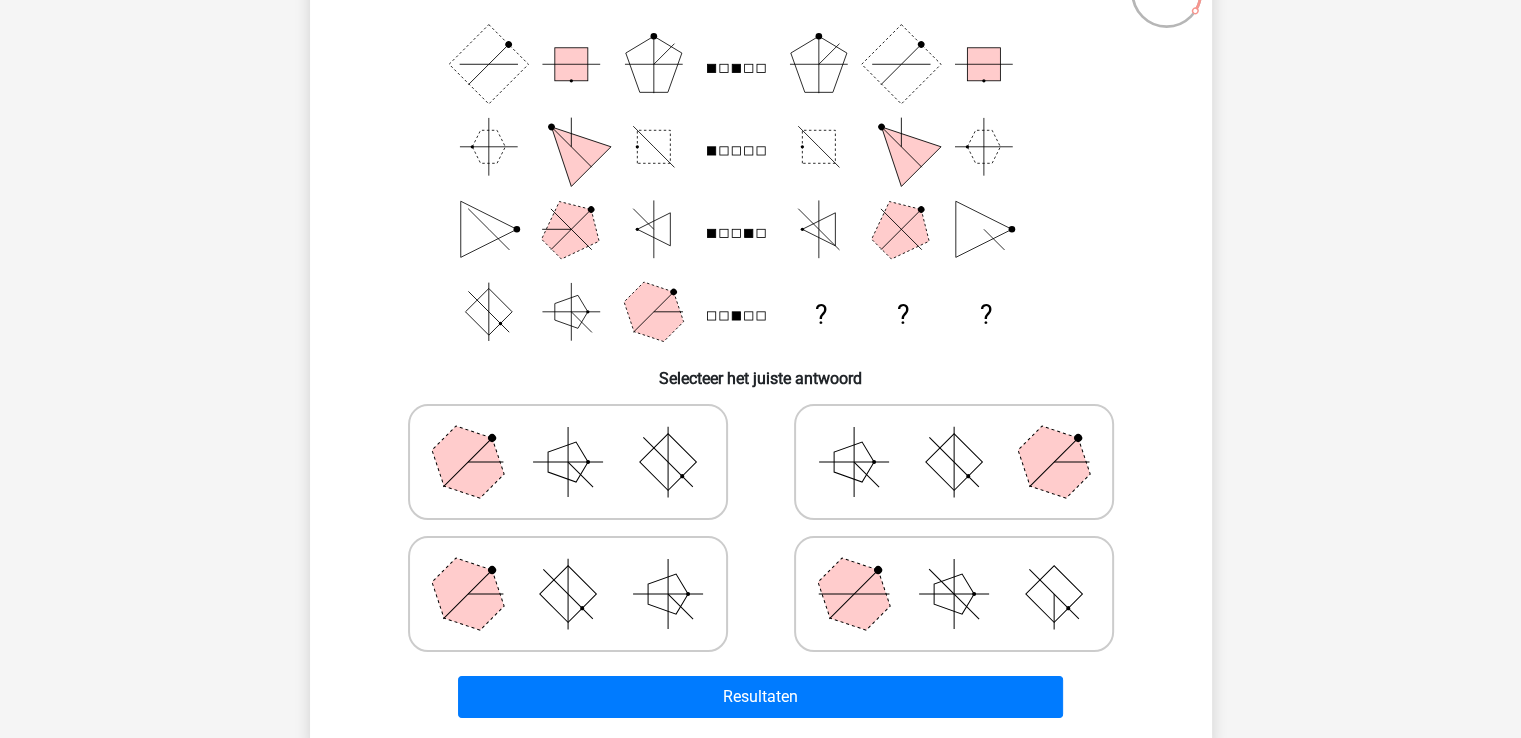 scroll, scrollTop: 162, scrollLeft: 0, axis: vertical 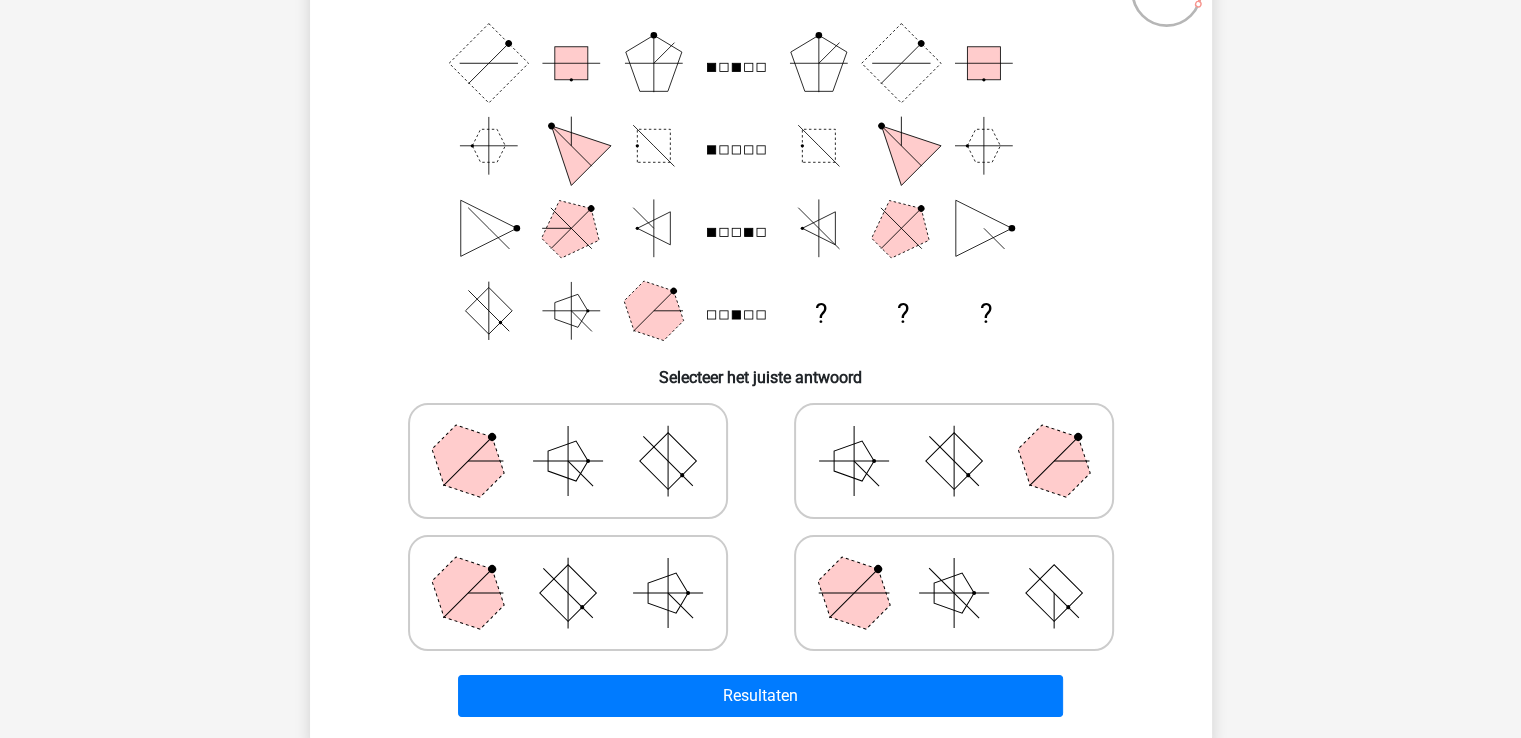 click 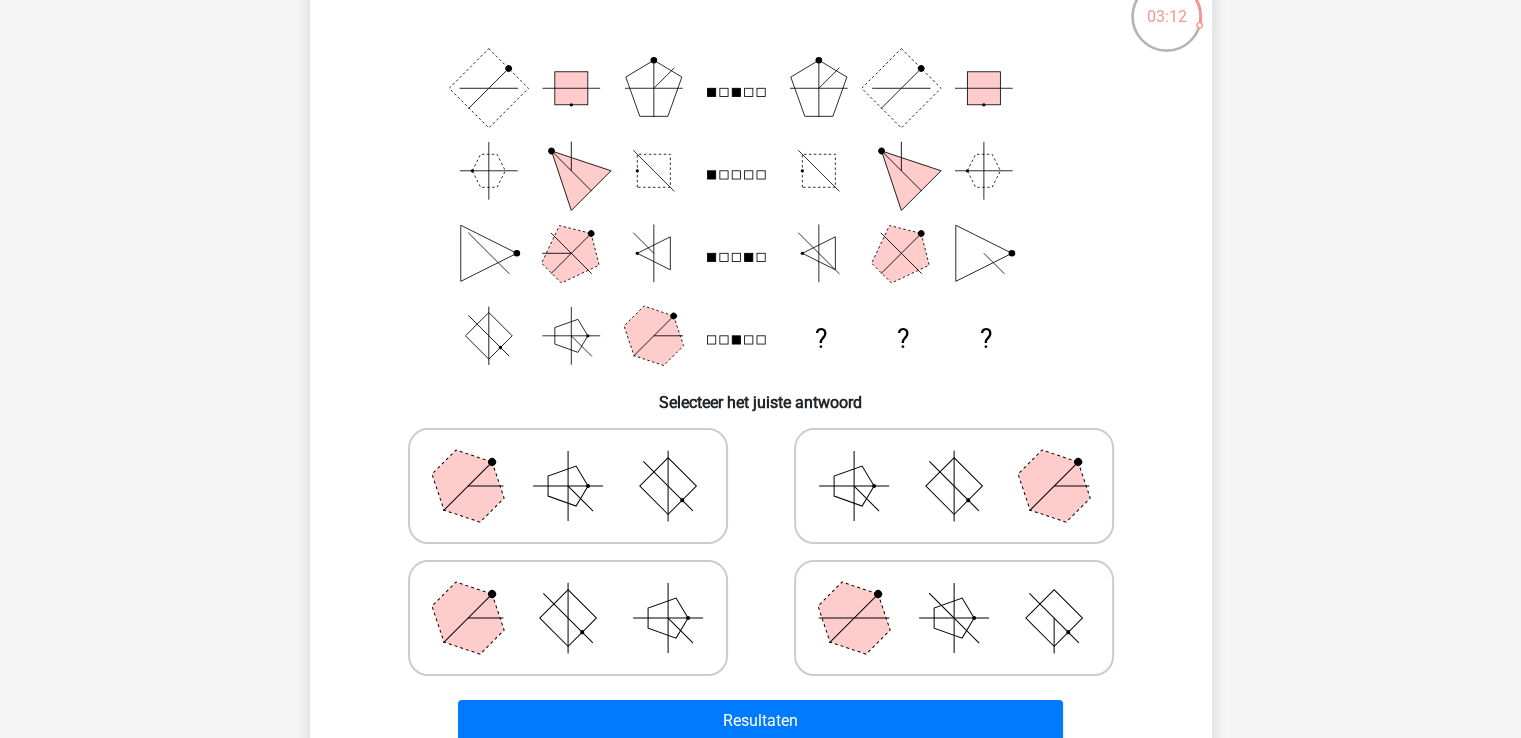 scroll, scrollTop: 138, scrollLeft: 0, axis: vertical 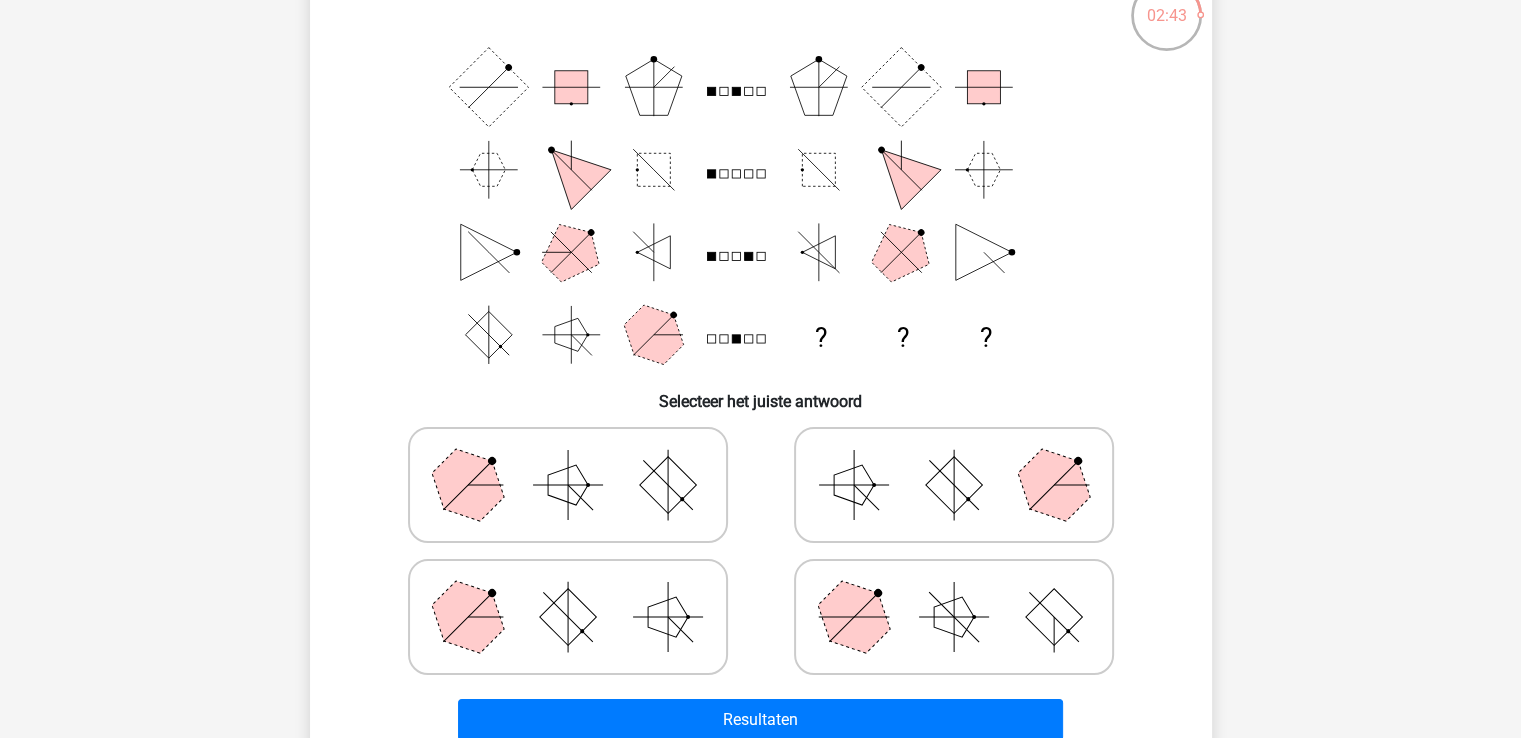 click 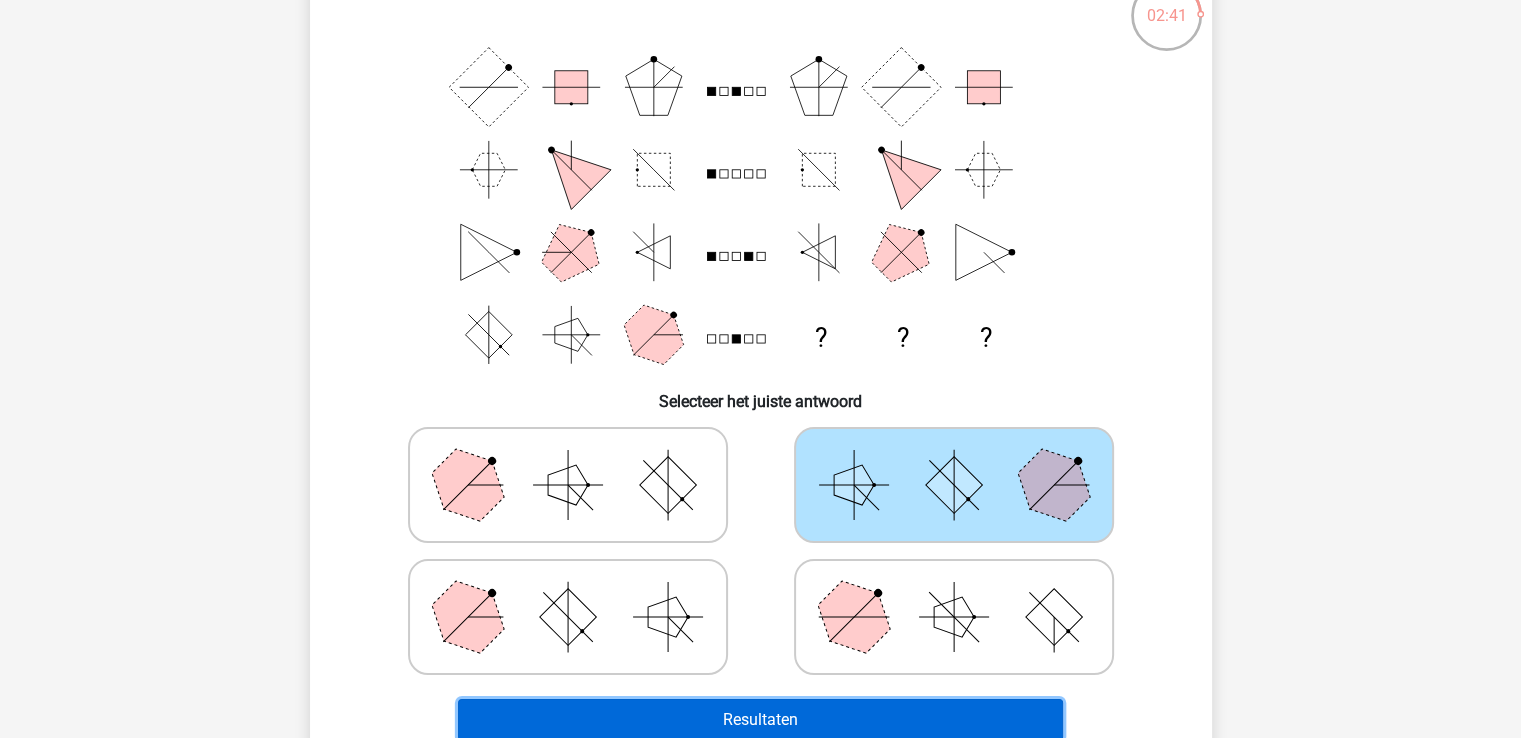 click on "Resultaten" at bounding box center (760, 720) 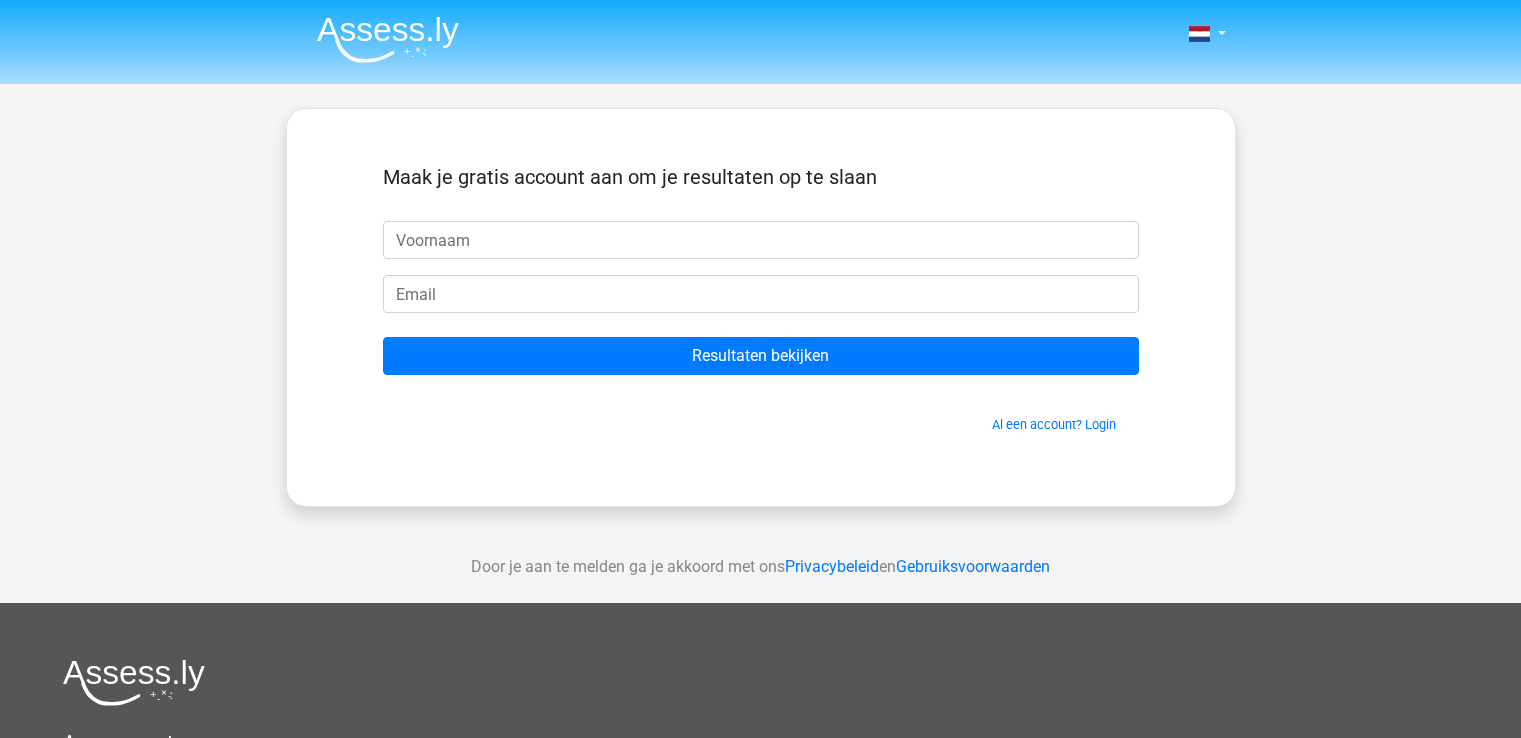 scroll, scrollTop: 0, scrollLeft: 0, axis: both 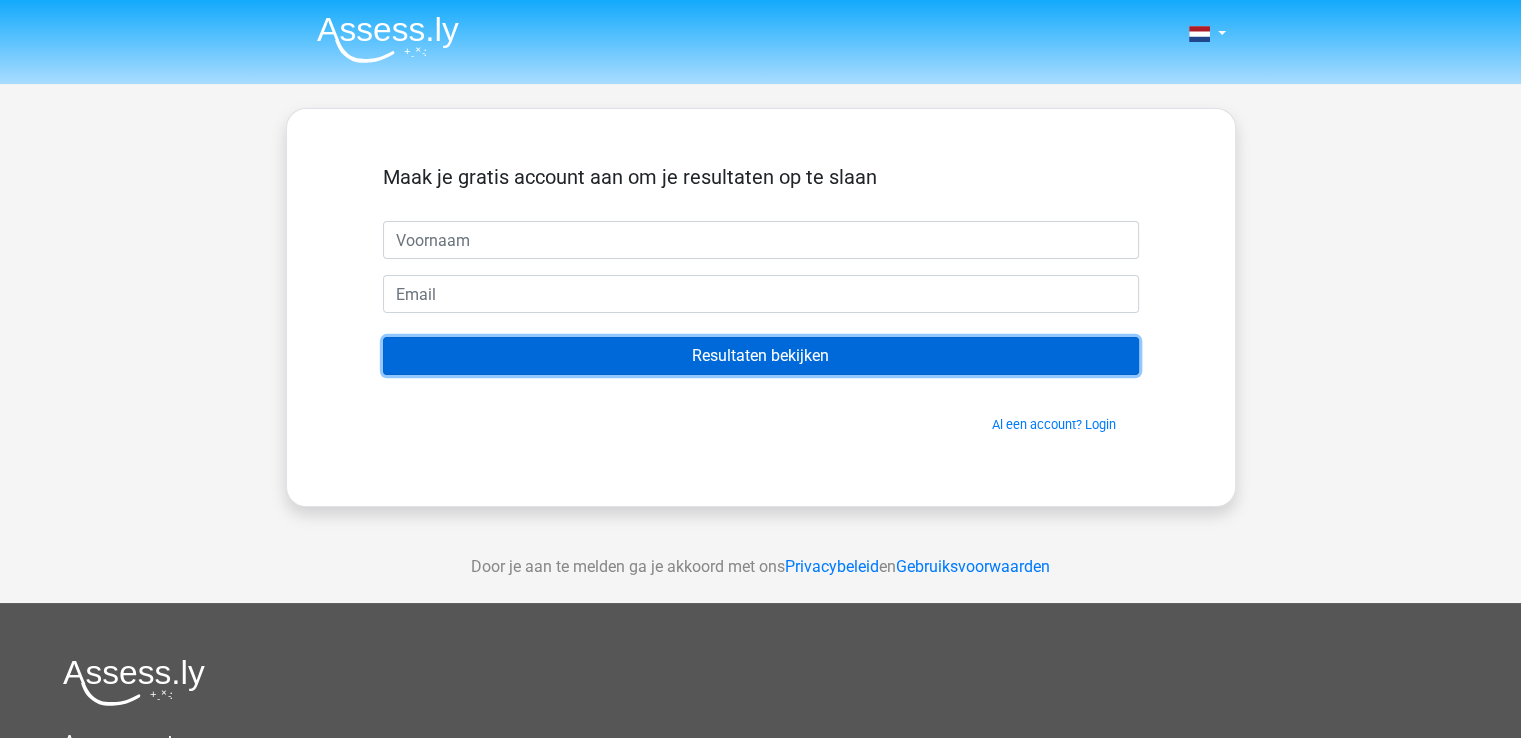 click on "Resultaten bekijken" at bounding box center [761, 356] 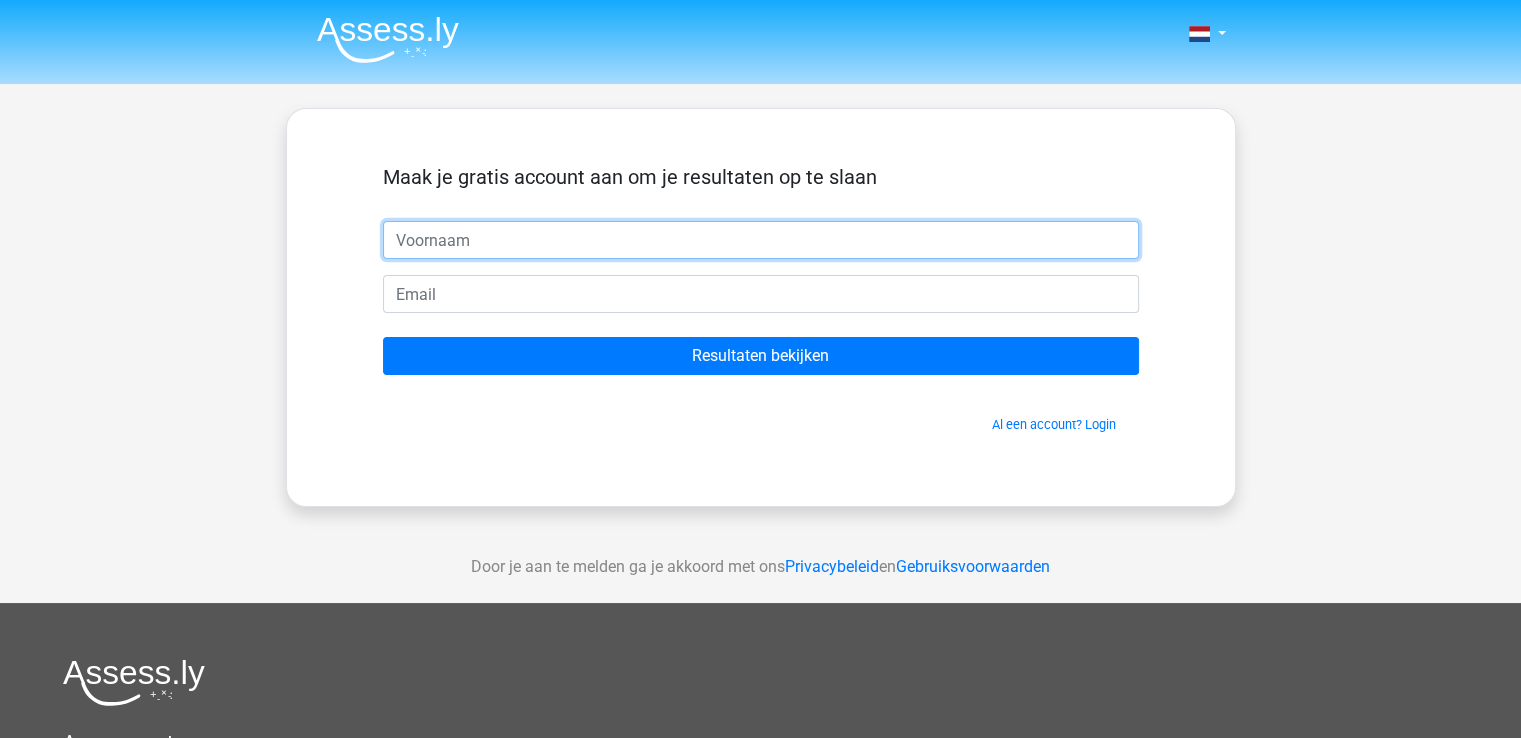click at bounding box center (761, 240) 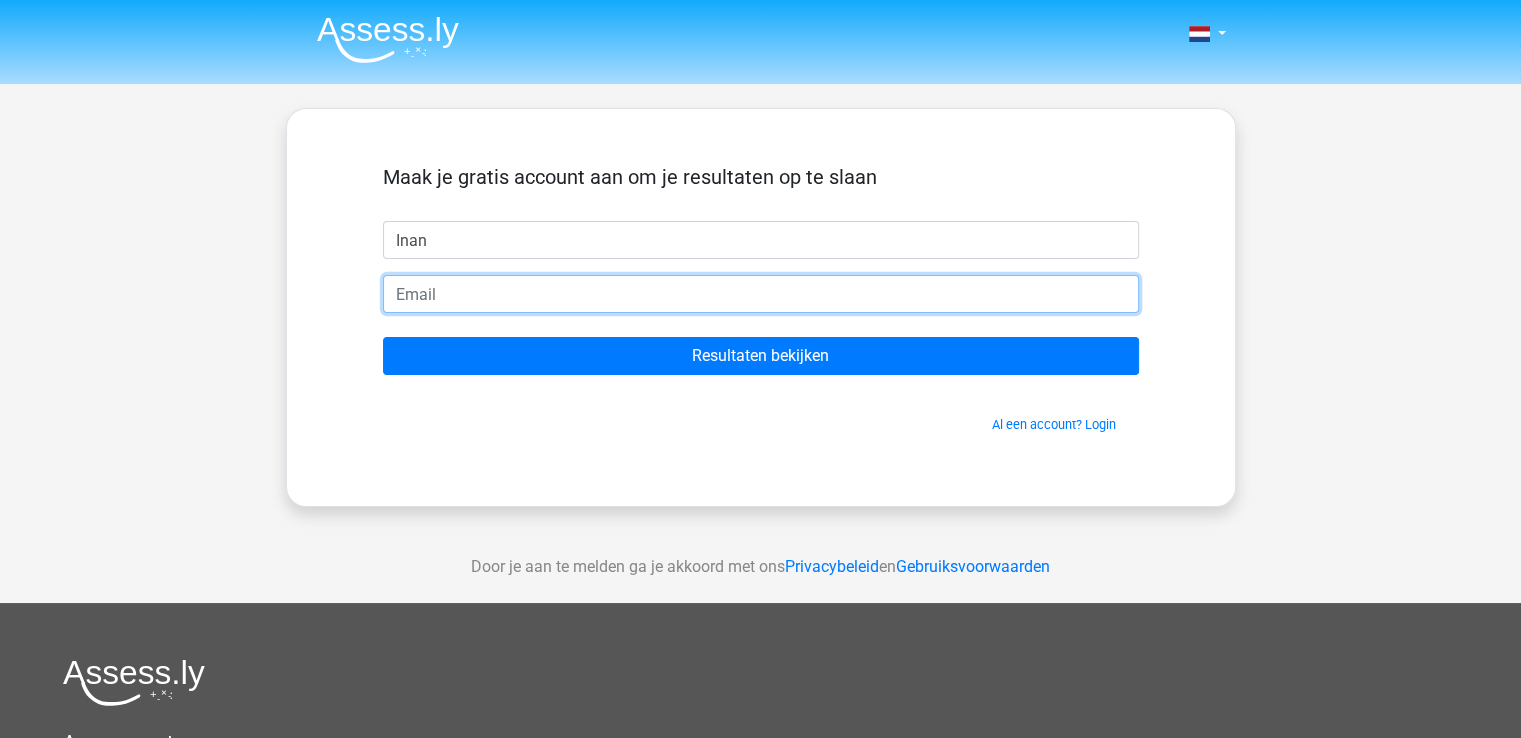 click at bounding box center (761, 294) 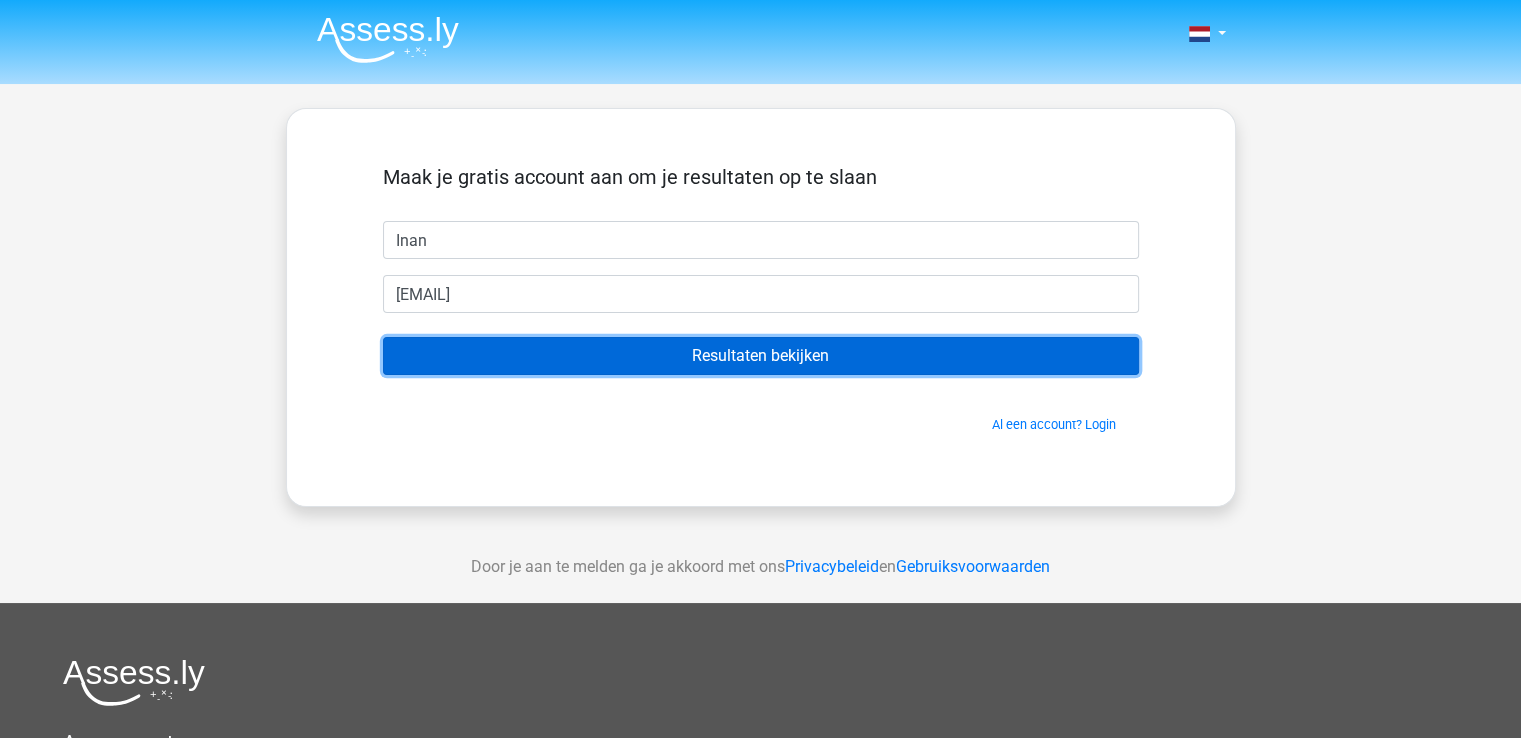 click on "Resultaten bekijken" at bounding box center [761, 356] 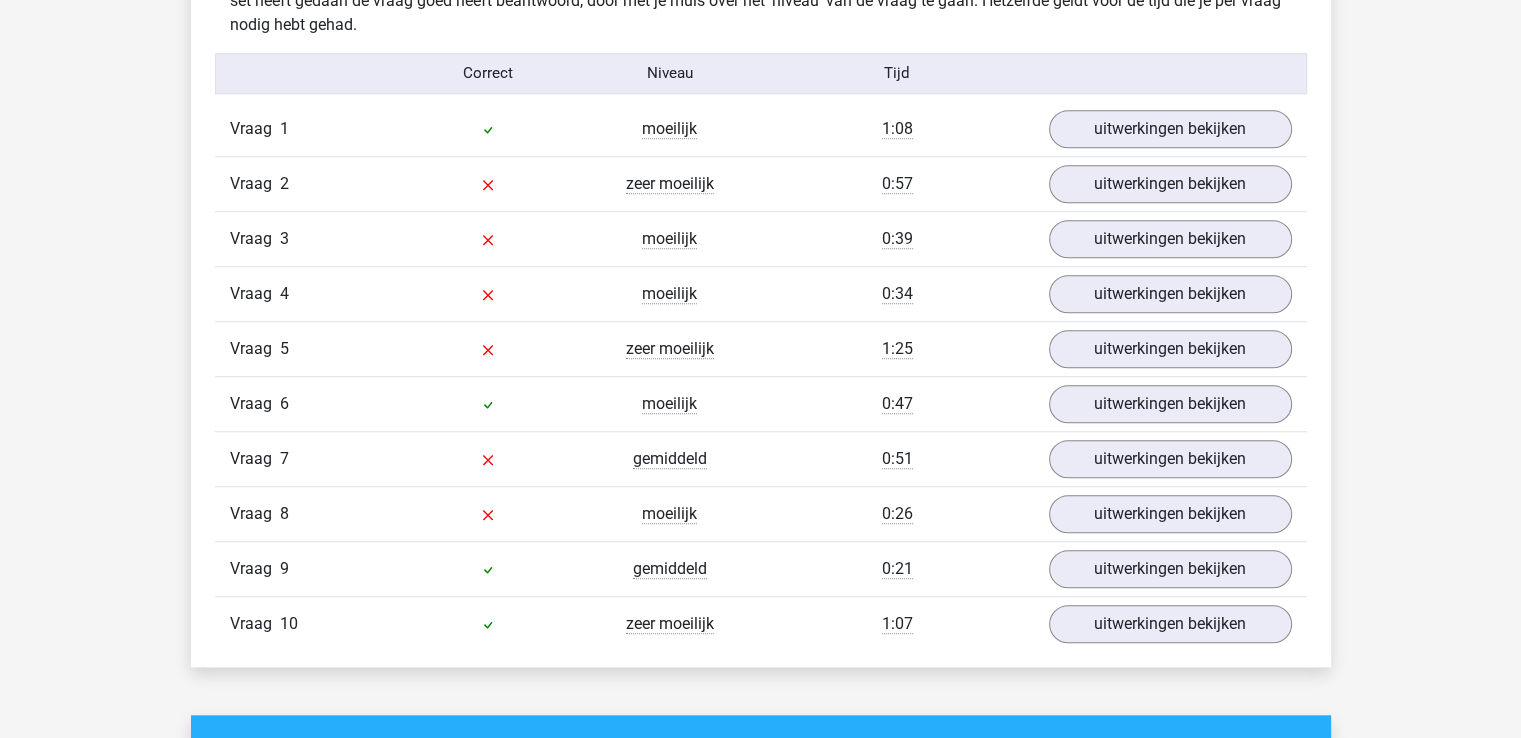 scroll, scrollTop: 1628, scrollLeft: 0, axis: vertical 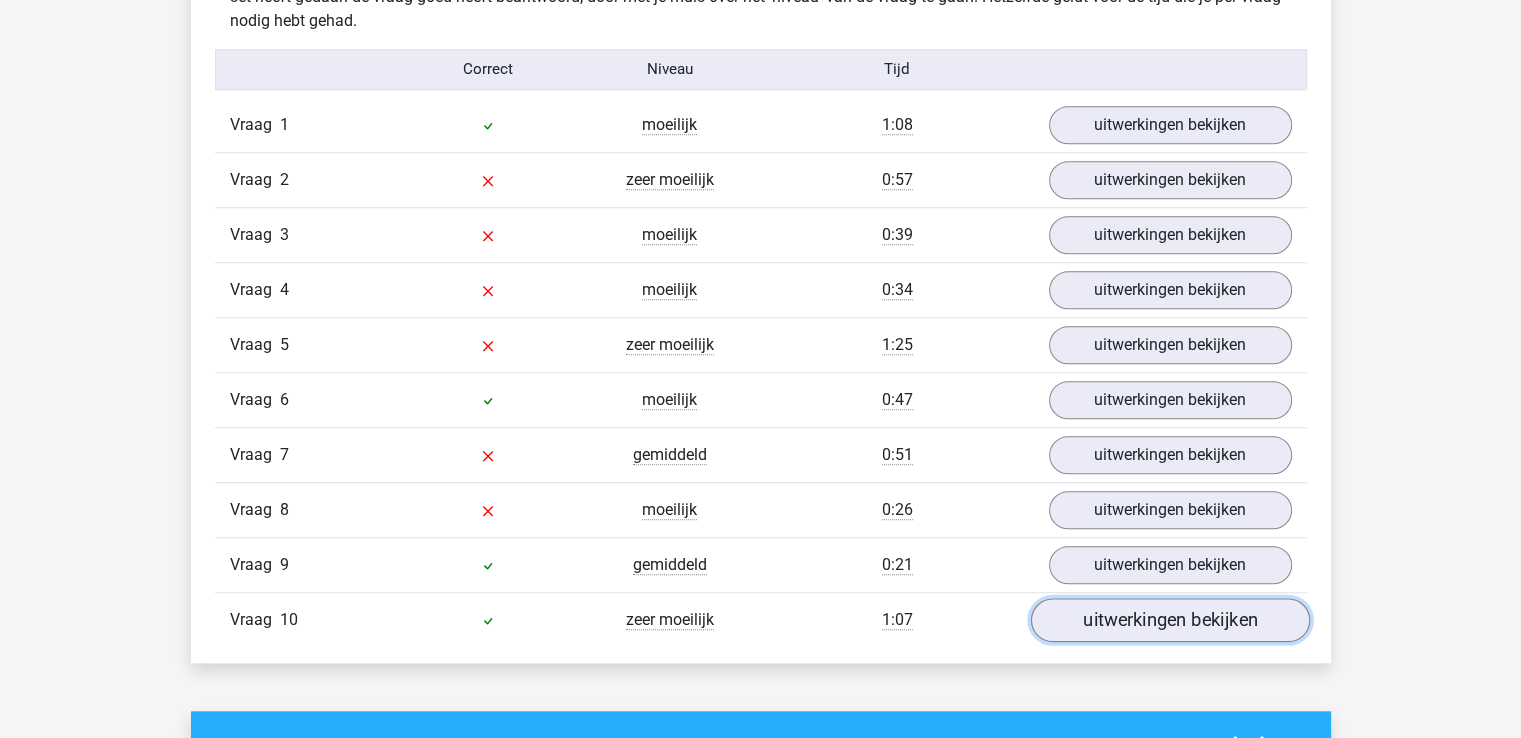 click on "uitwerkingen bekijken" at bounding box center (1169, 620) 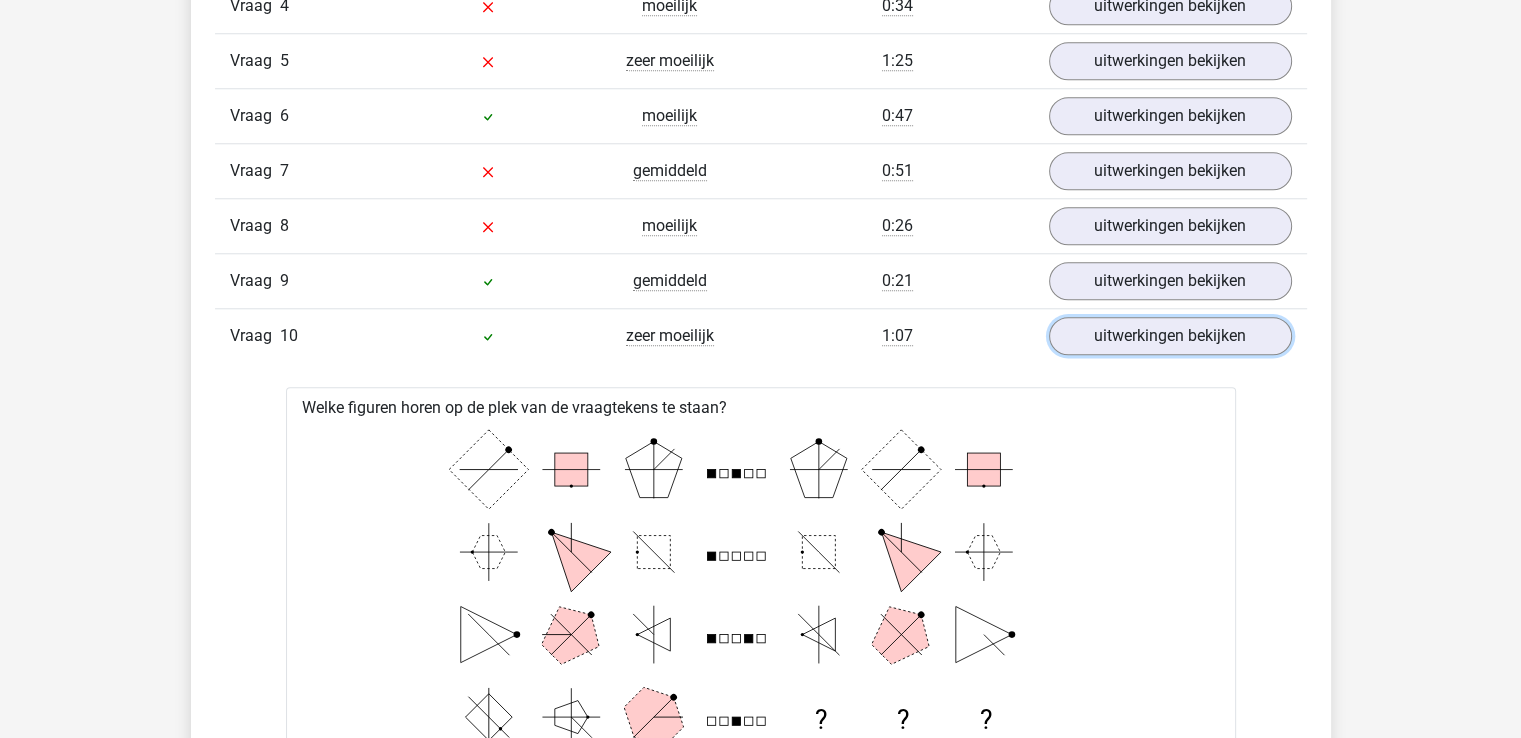 scroll, scrollTop: 1713, scrollLeft: 0, axis: vertical 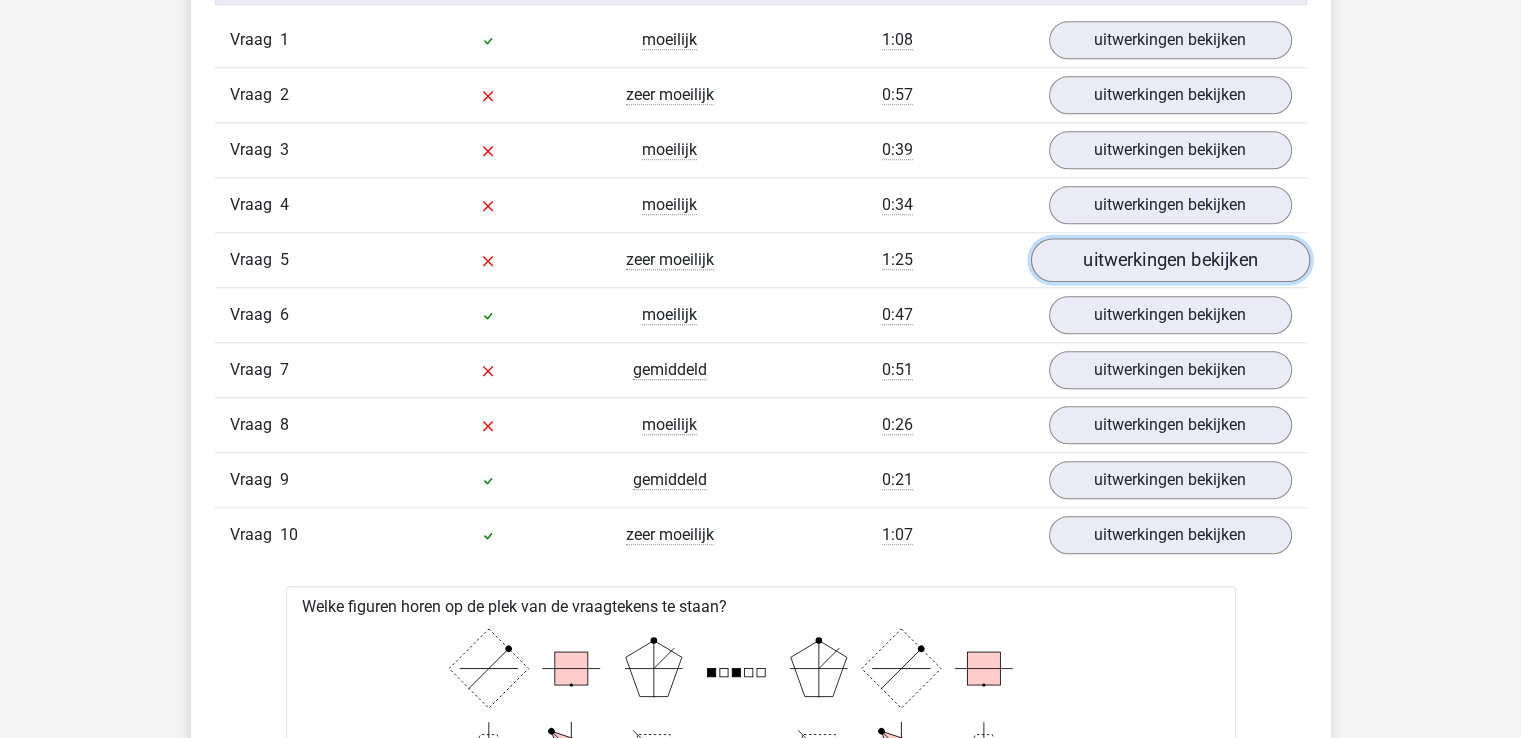 click on "uitwerkingen bekijken" at bounding box center (1169, 260) 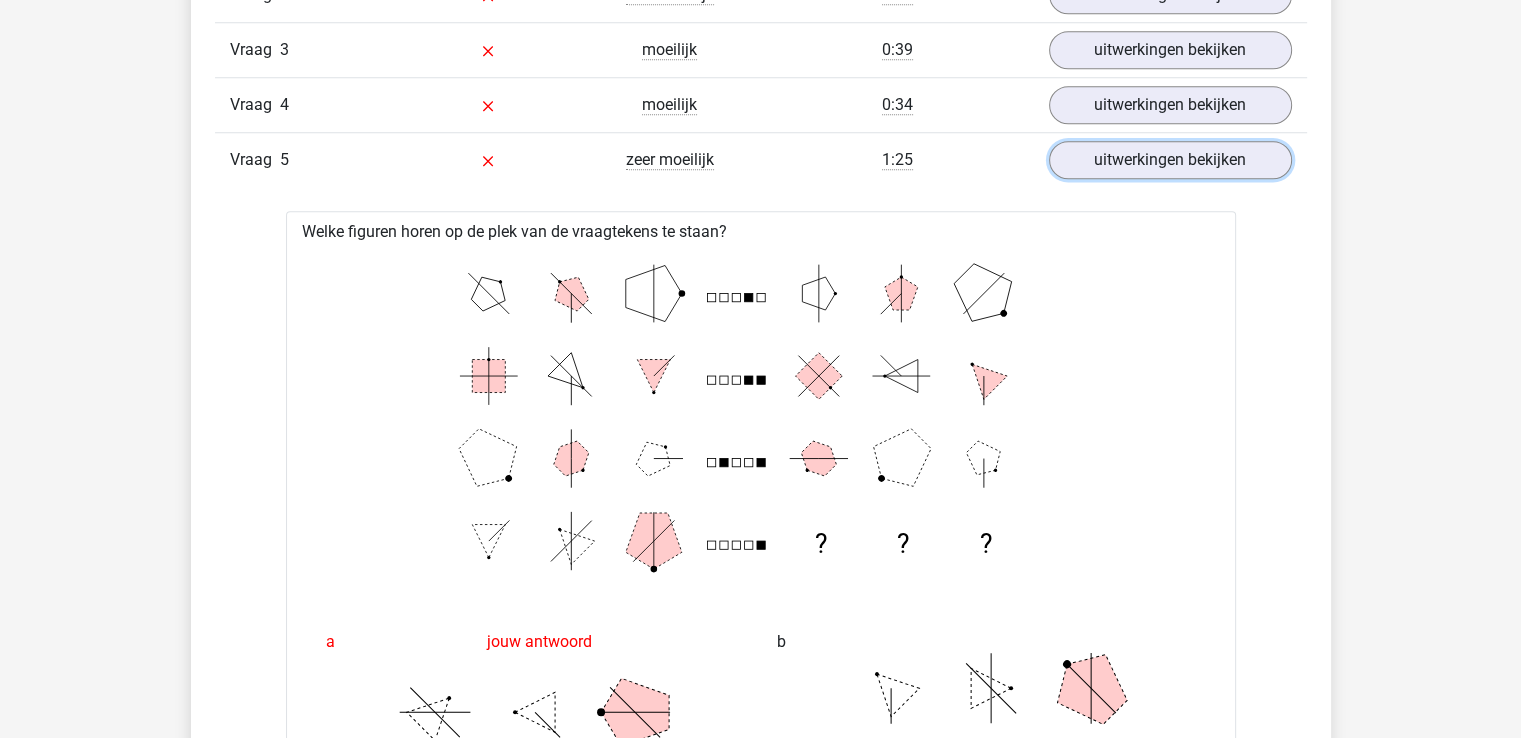 scroll, scrollTop: 1916, scrollLeft: 0, axis: vertical 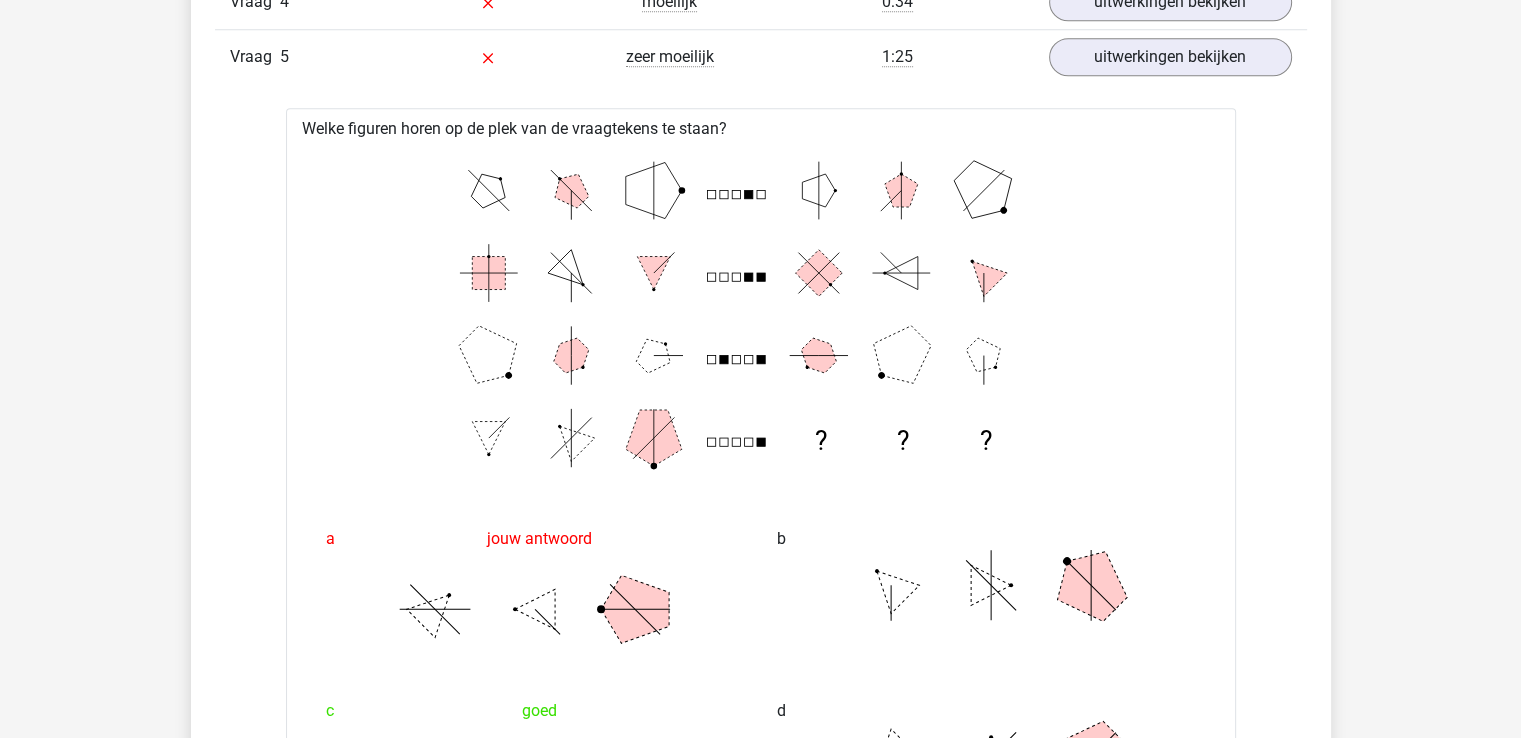 drag, startPoint x: 1420, startPoint y: 423, endPoint x: 1428, endPoint y: 305, distance: 118.270874 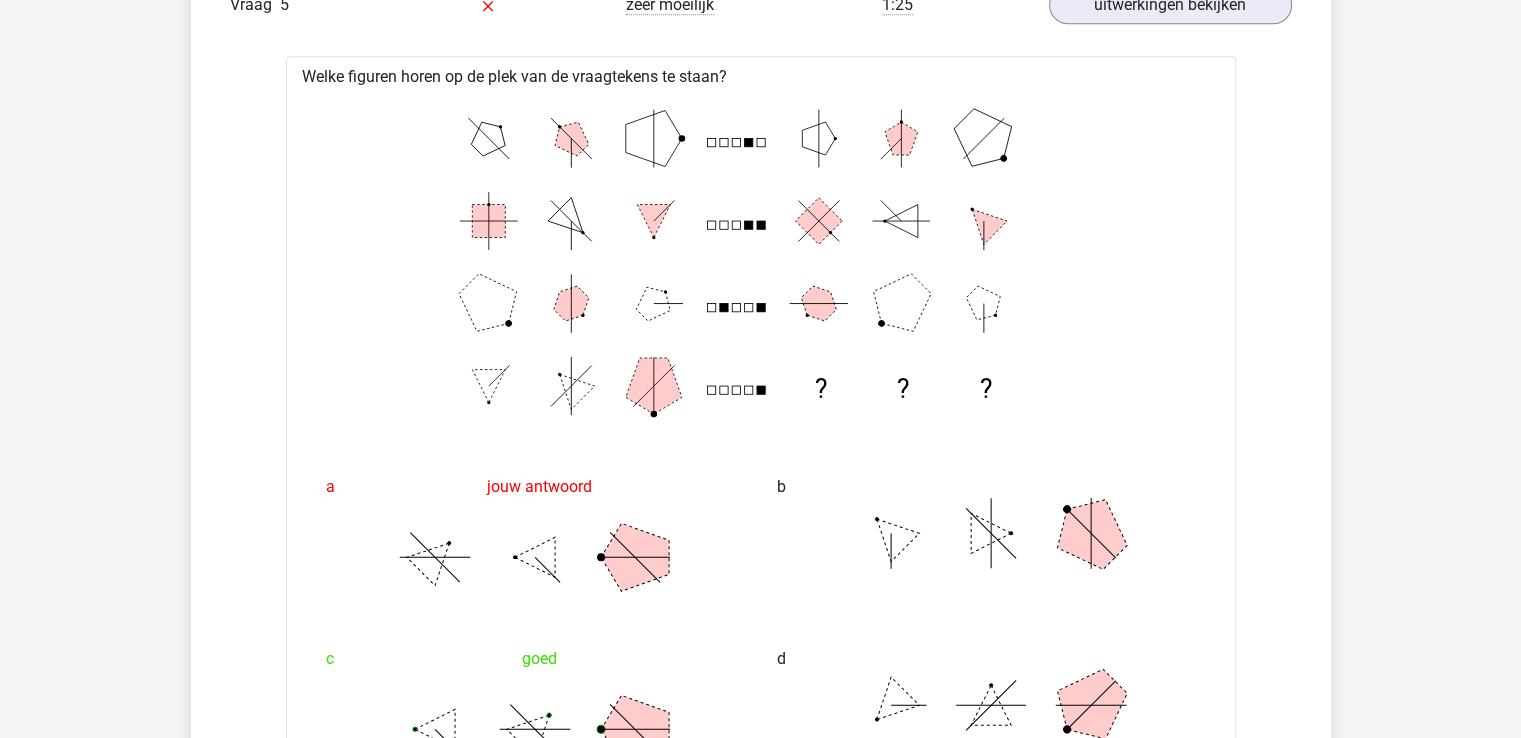 scroll, scrollTop: 1967, scrollLeft: 0, axis: vertical 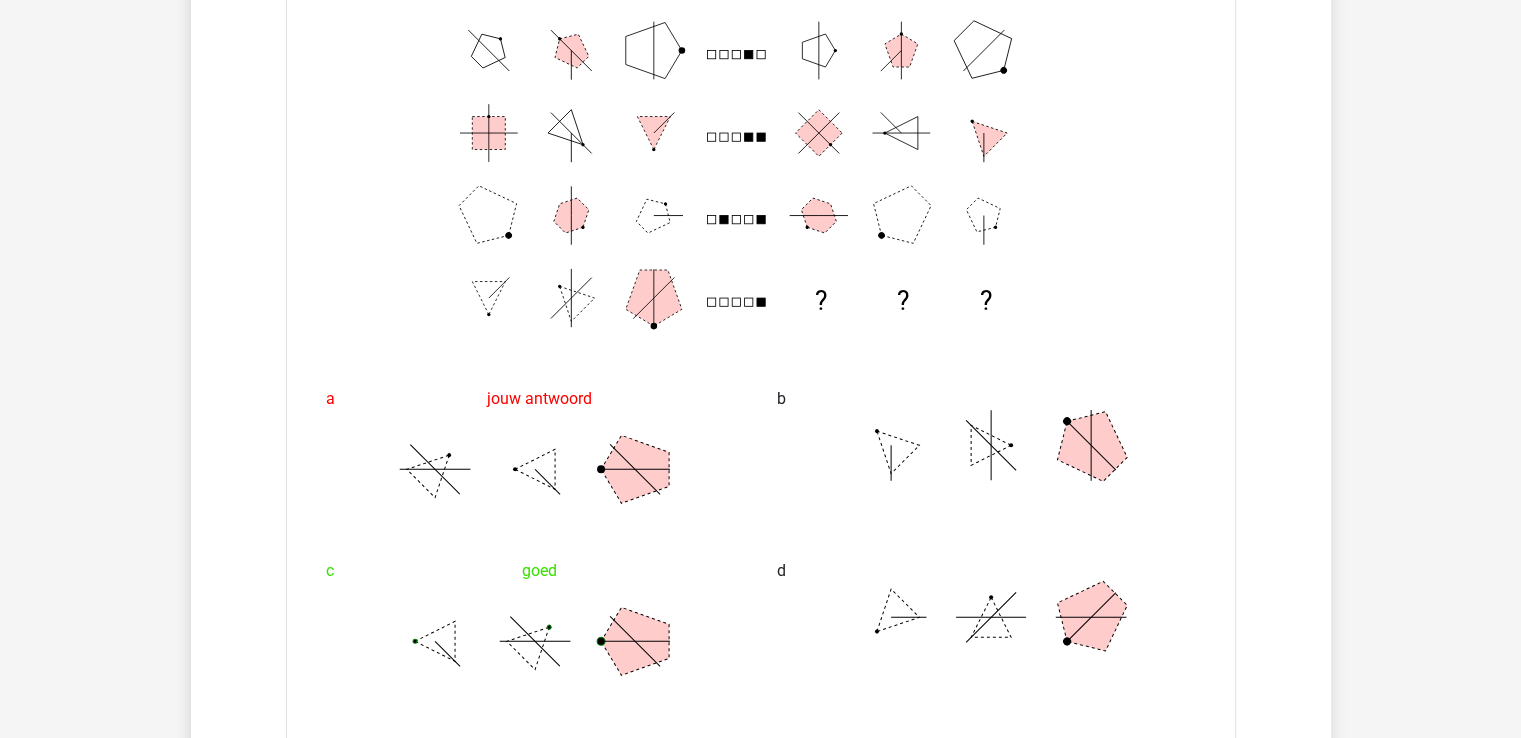 click on "Kies  premium
Inan
inan_oruc@hotmail.com" at bounding box center [760, 1668] 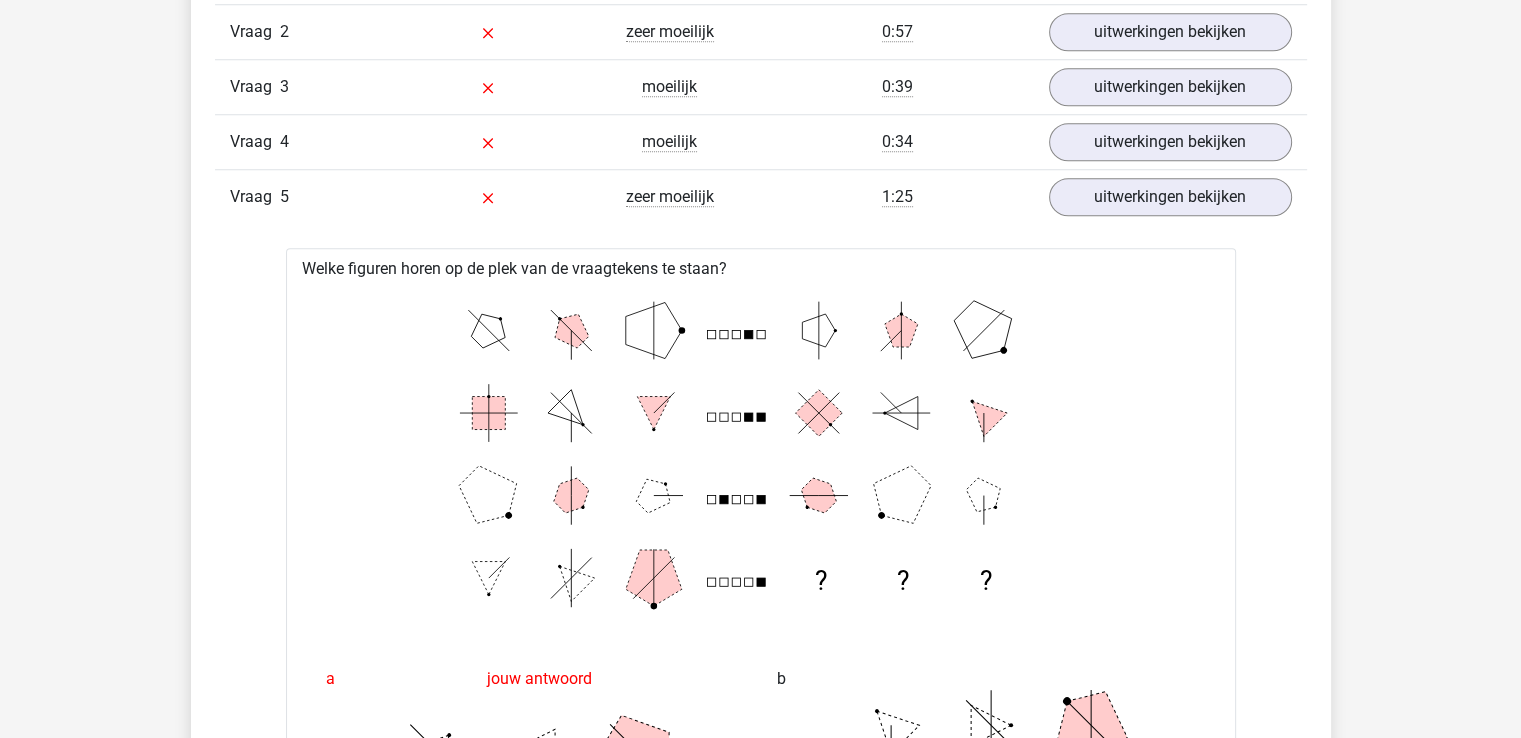 scroll, scrollTop: 1767, scrollLeft: 0, axis: vertical 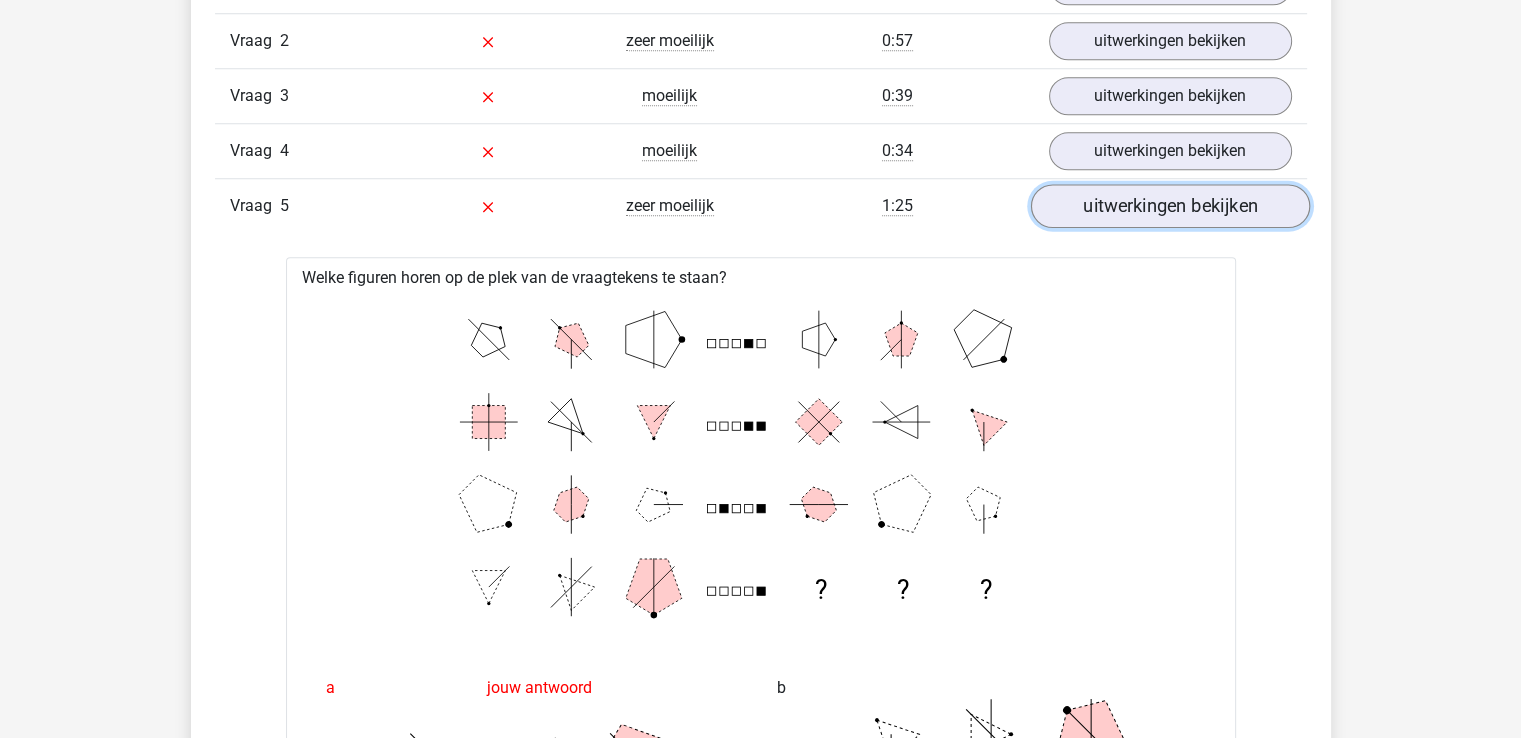click on "uitwerkingen bekijken" at bounding box center [1169, 206] 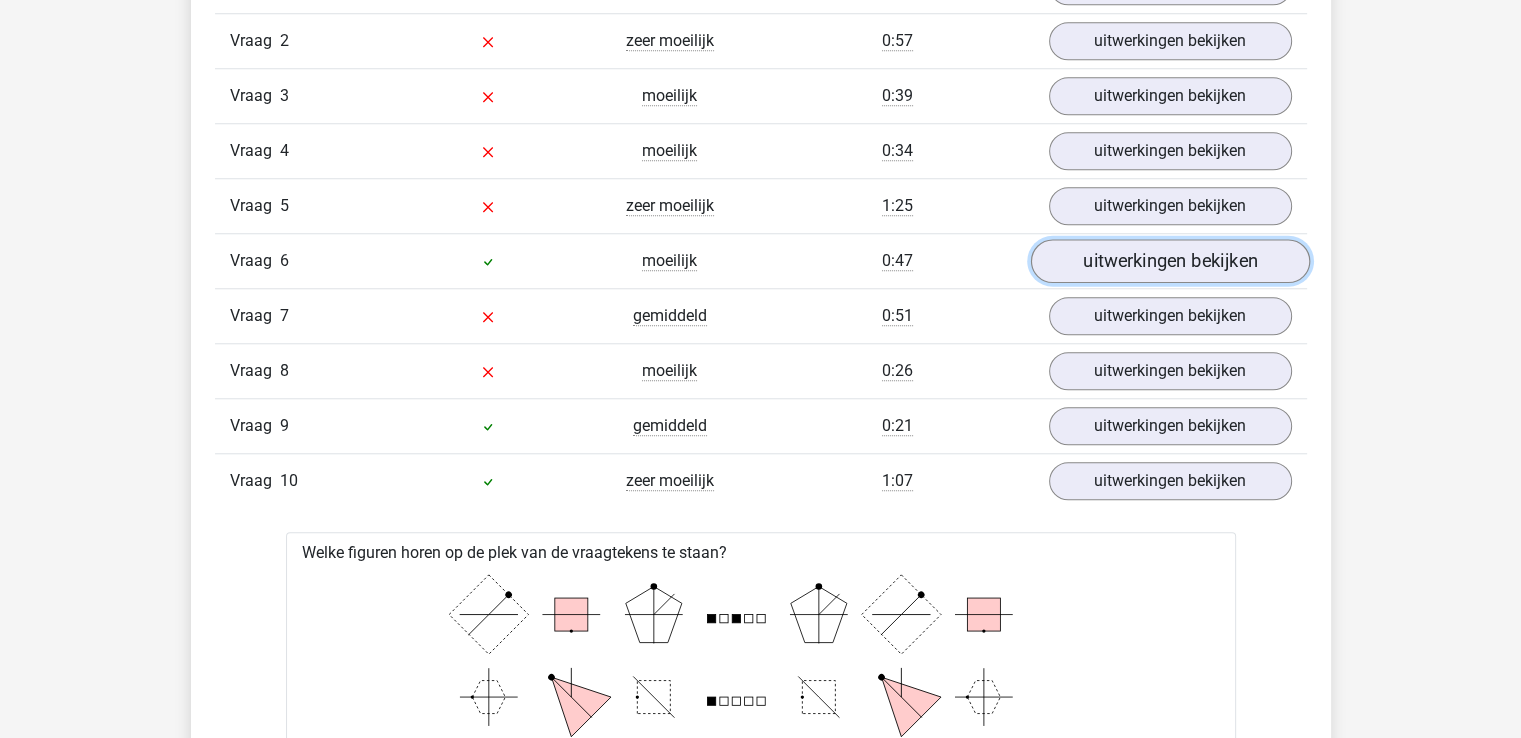 click on "uitwerkingen bekijken" at bounding box center (1169, 261) 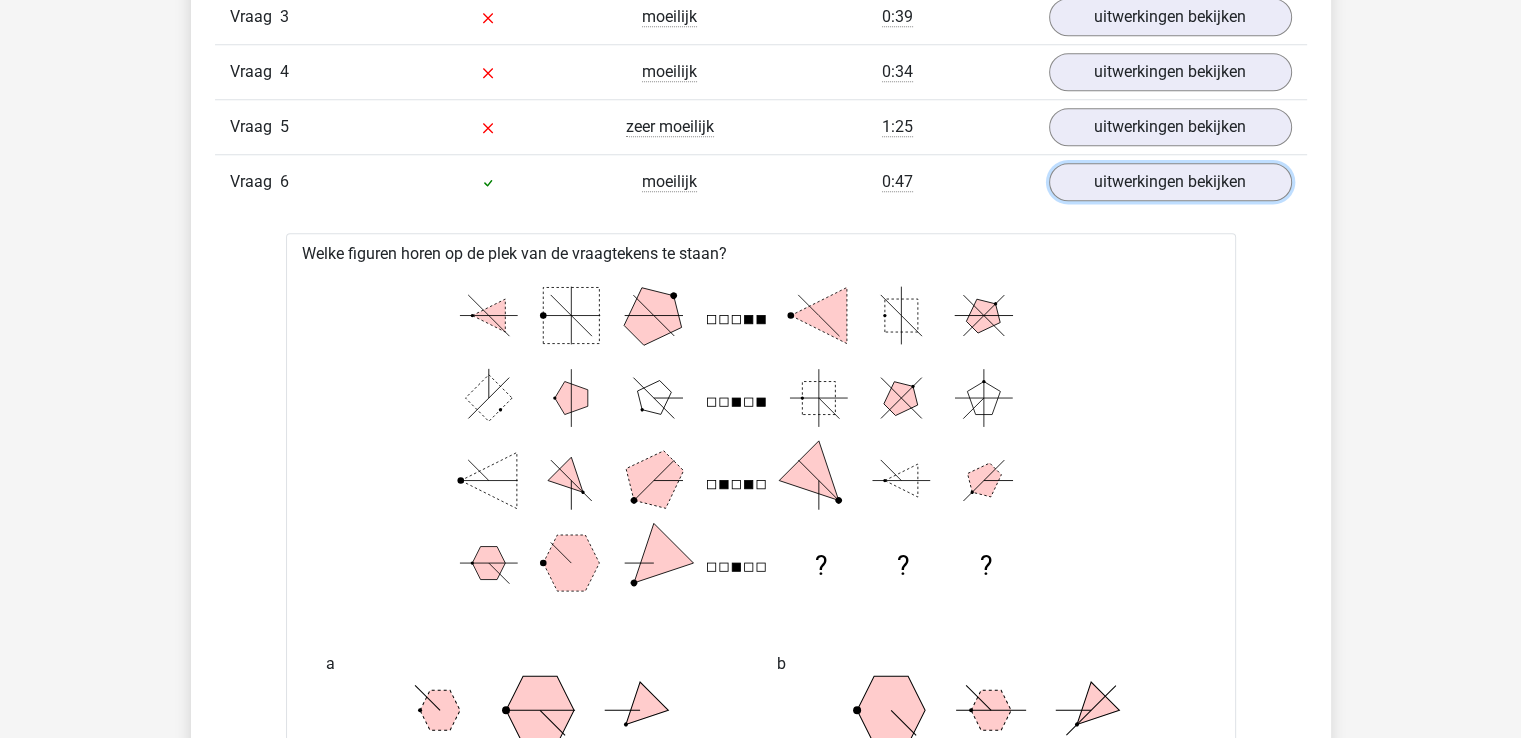 scroll, scrollTop: 1812, scrollLeft: 0, axis: vertical 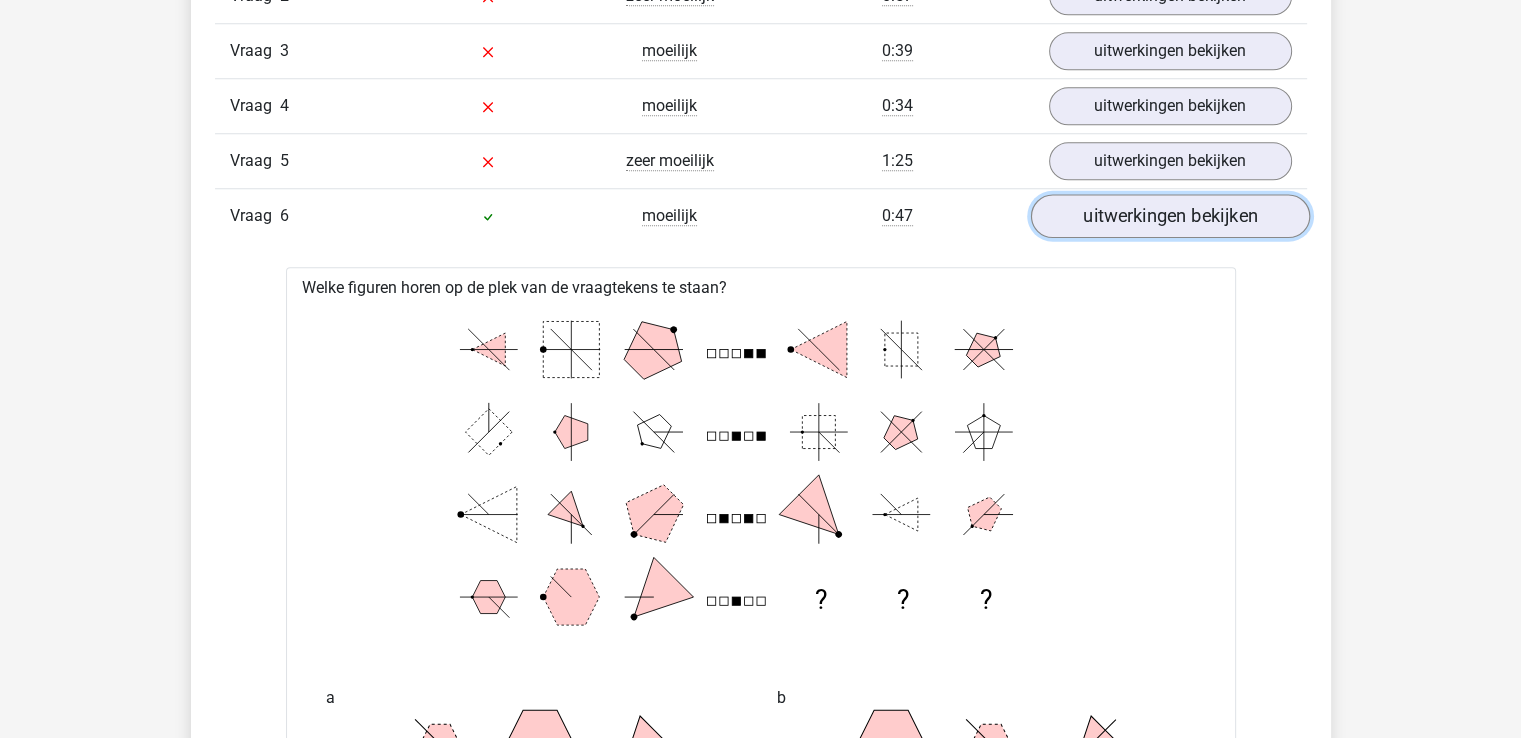 click on "uitwerkingen bekijken" at bounding box center (1169, 216) 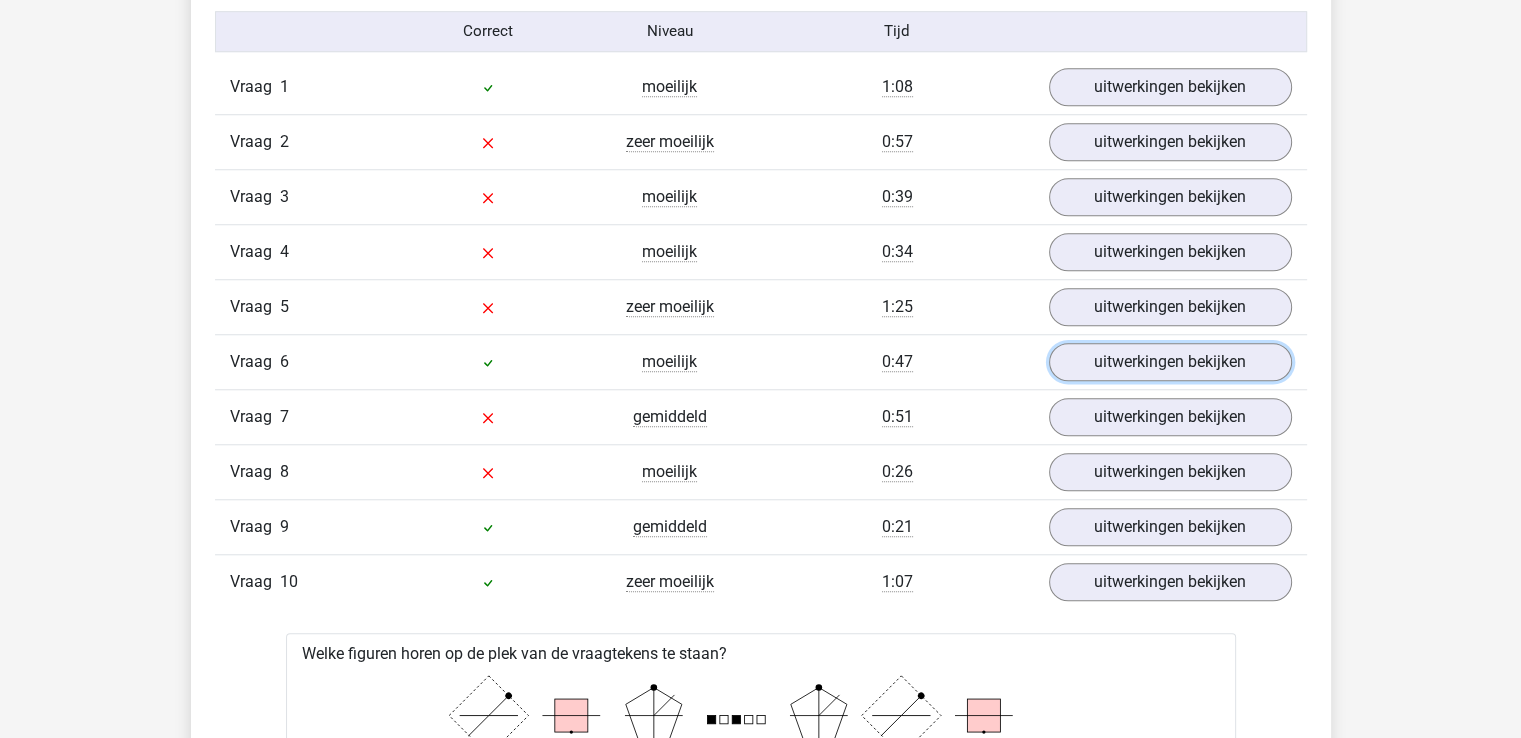 scroll, scrollTop: 1641, scrollLeft: 0, axis: vertical 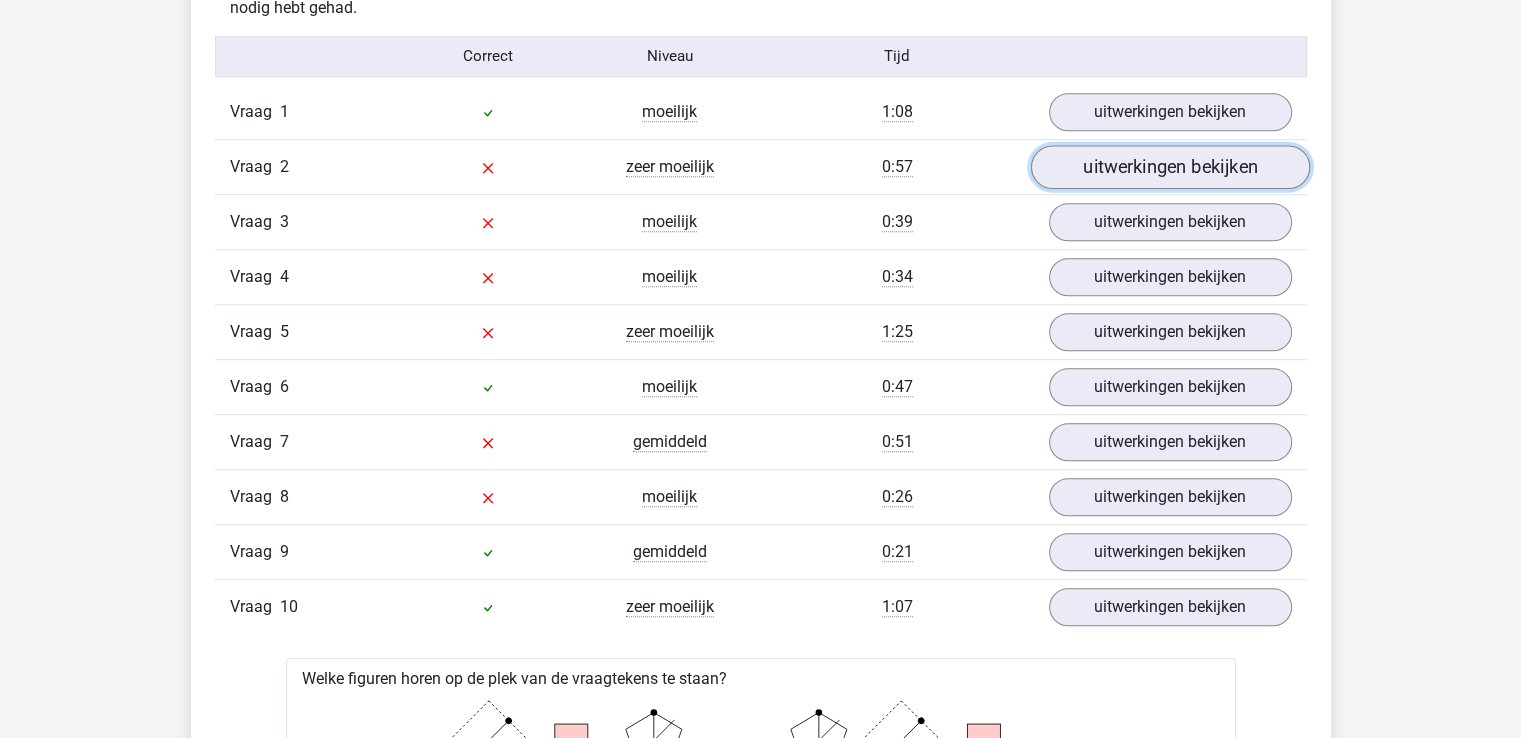 click on "uitwerkingen bekijken" at bounding box center [1169, 167] 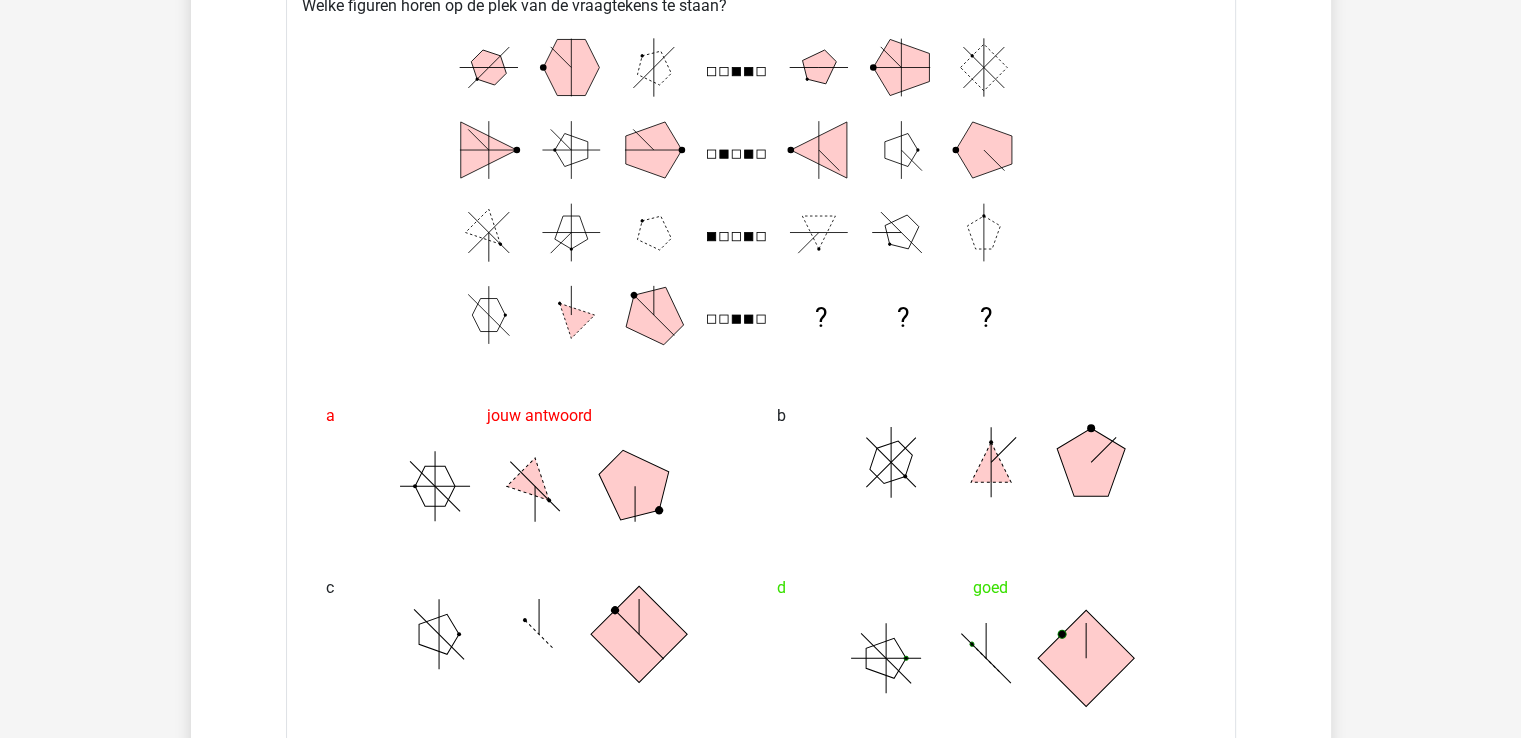 scroll, scrollTop: 1878, scrollLeft: 0, axis: vertical 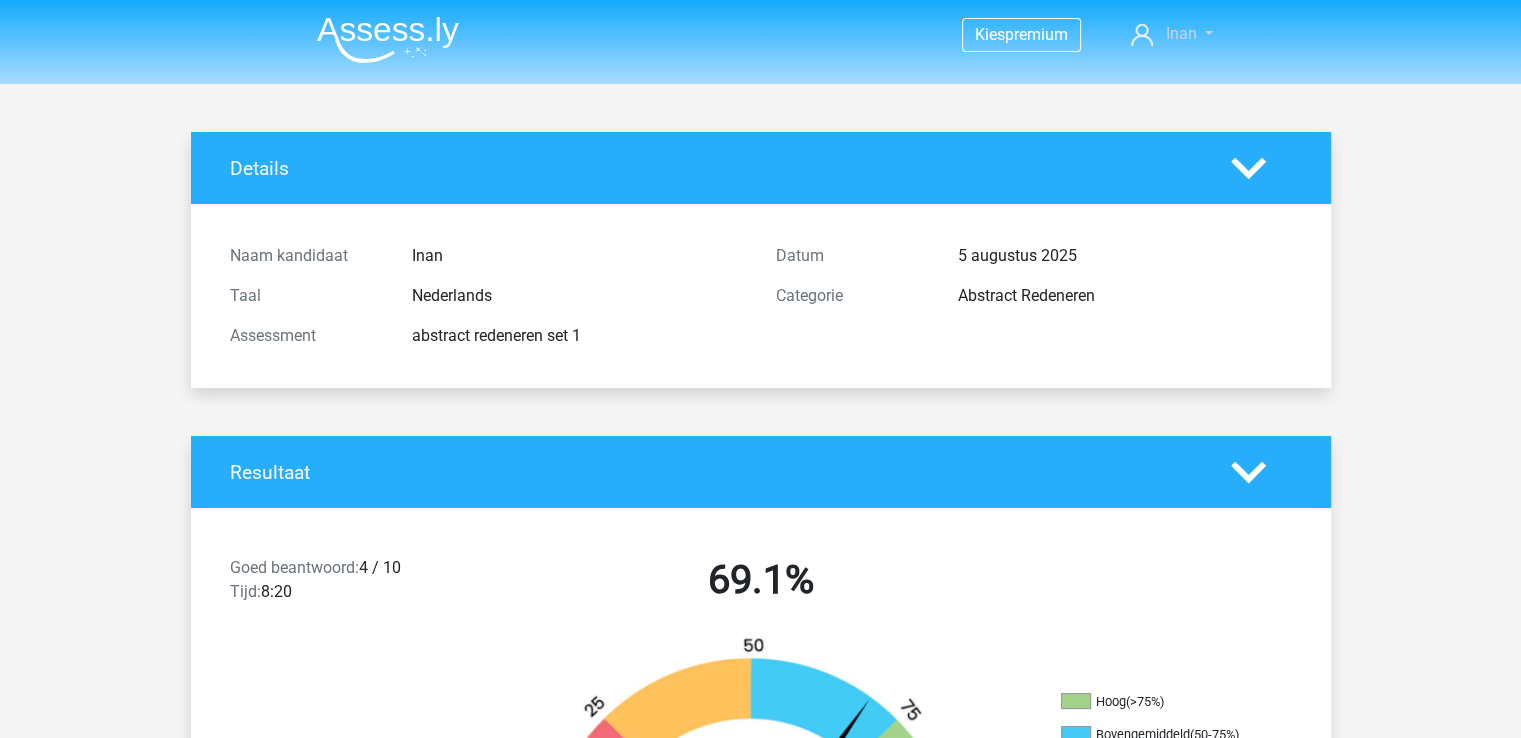click on "Inan" at bounding box center (1171, 34) 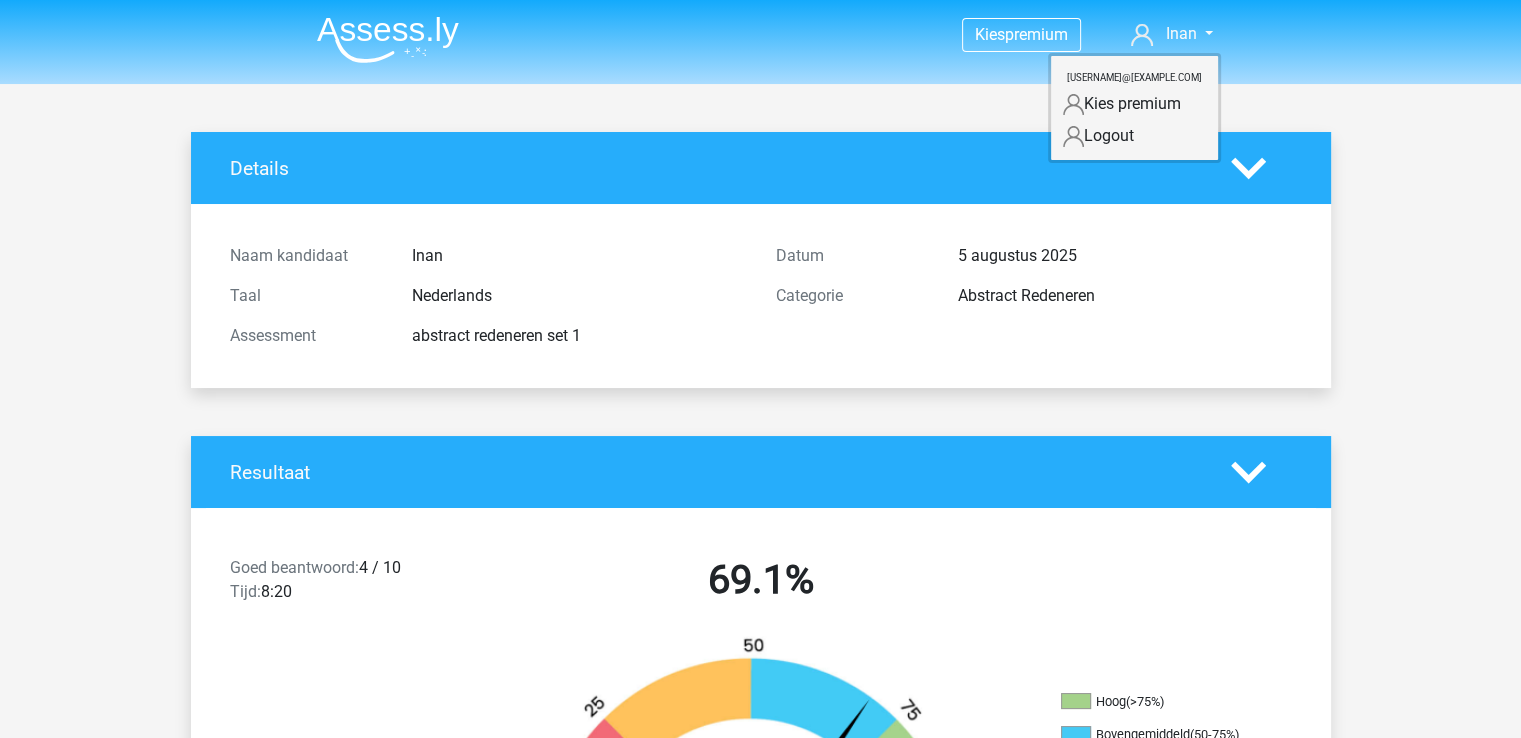 click on "Logout" at bounding box center (1134, 136) 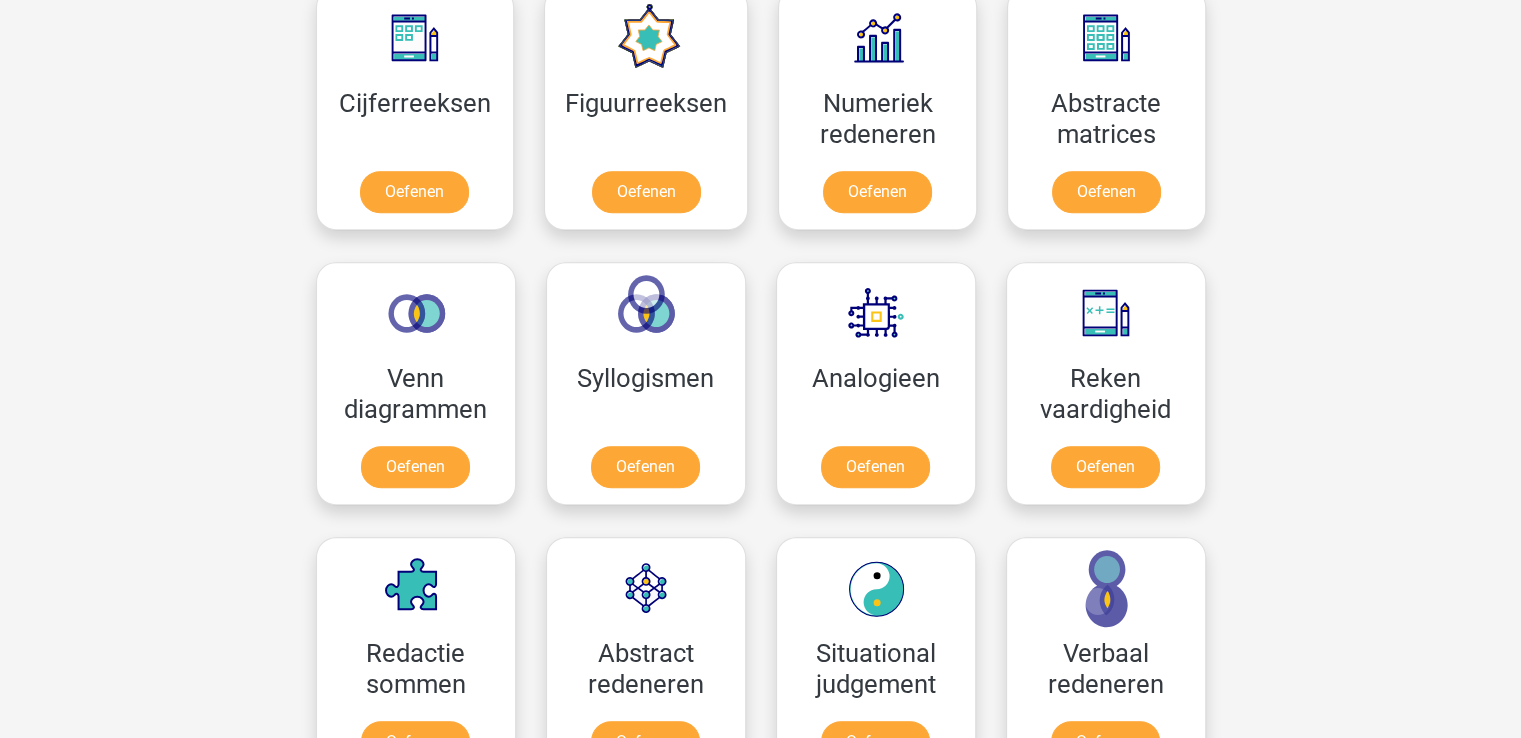 scroll, scrollTop: 936, scrollLeft: 0, axis: vertical 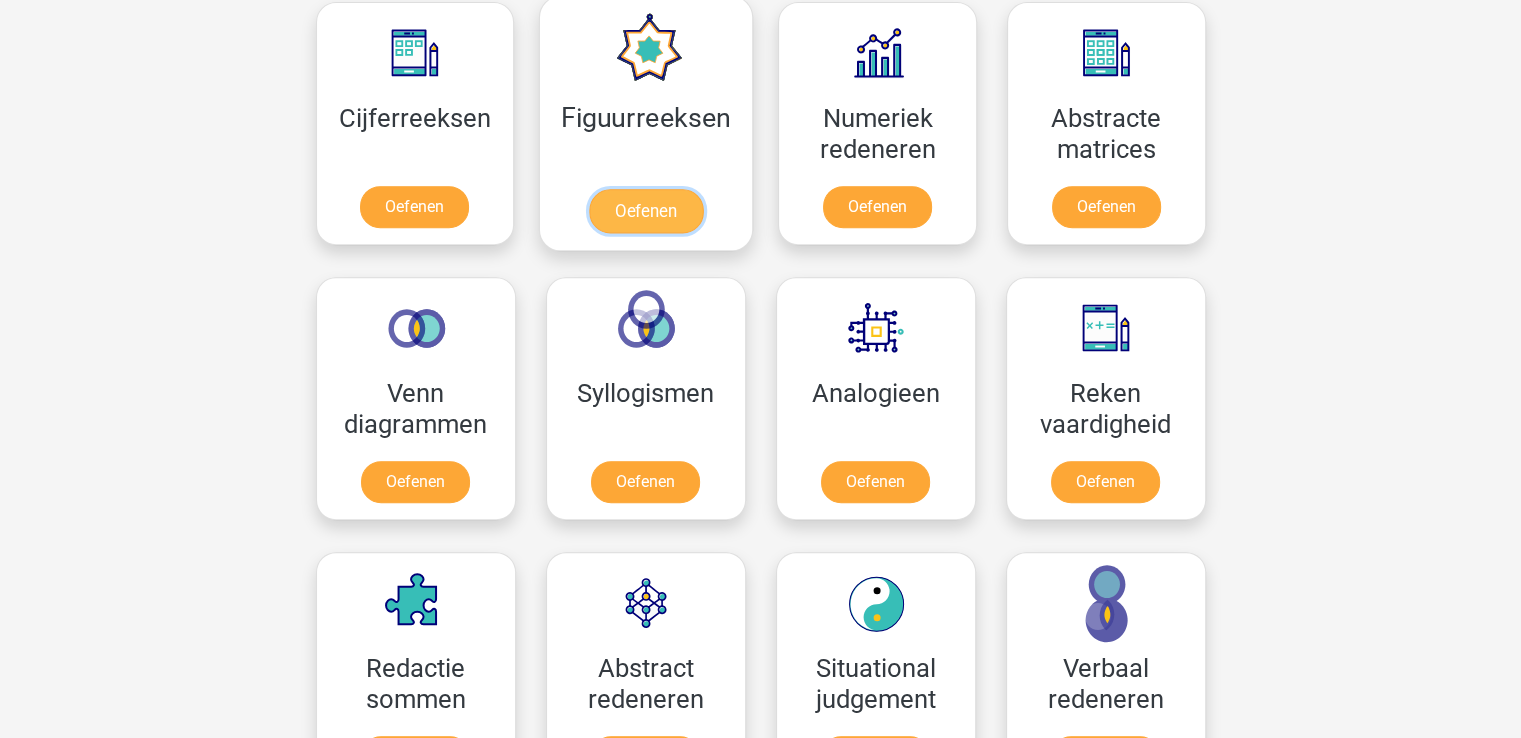 click on "Oefenen" at bounding box center [646, 211] 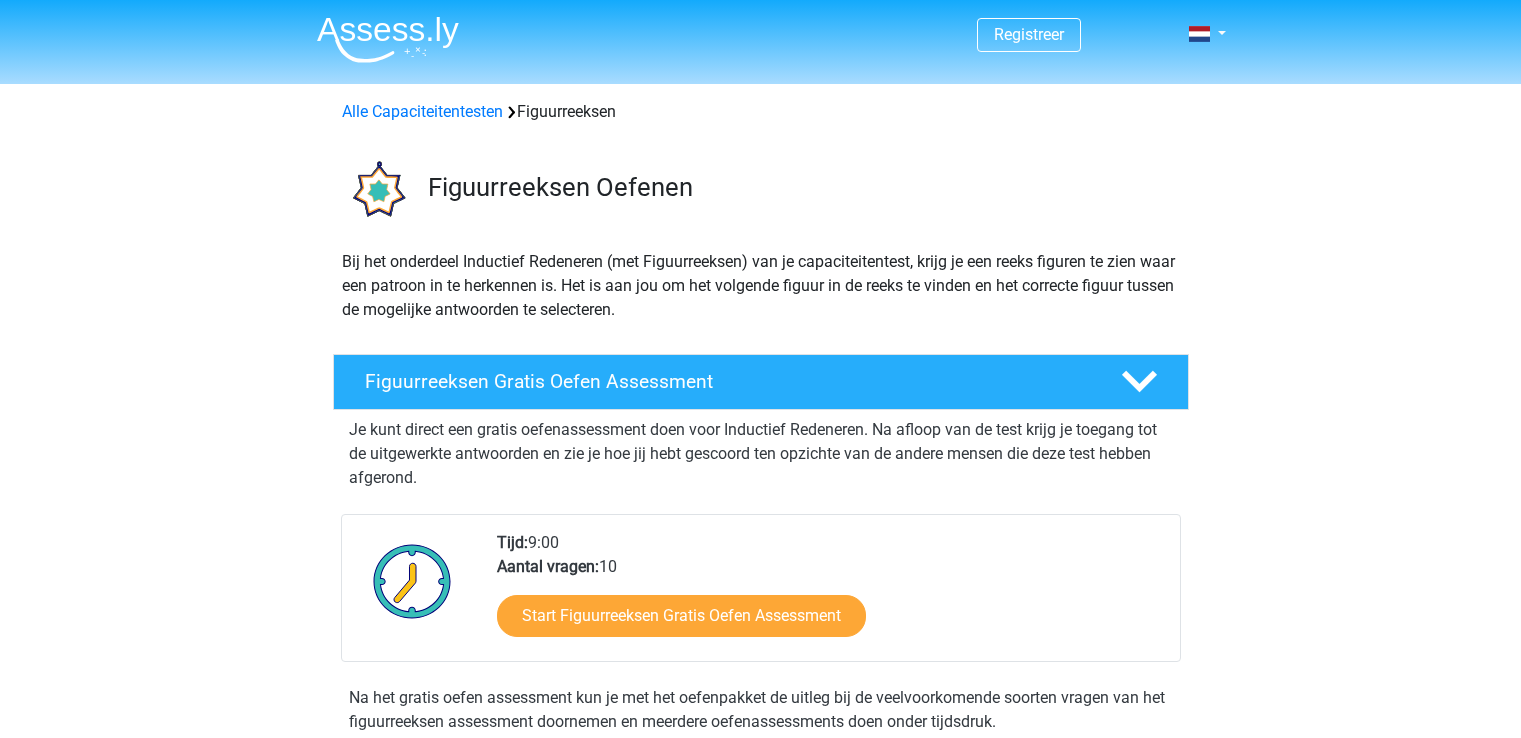scroll, scrollTop: 0, scrollLeft: 0, axis: both 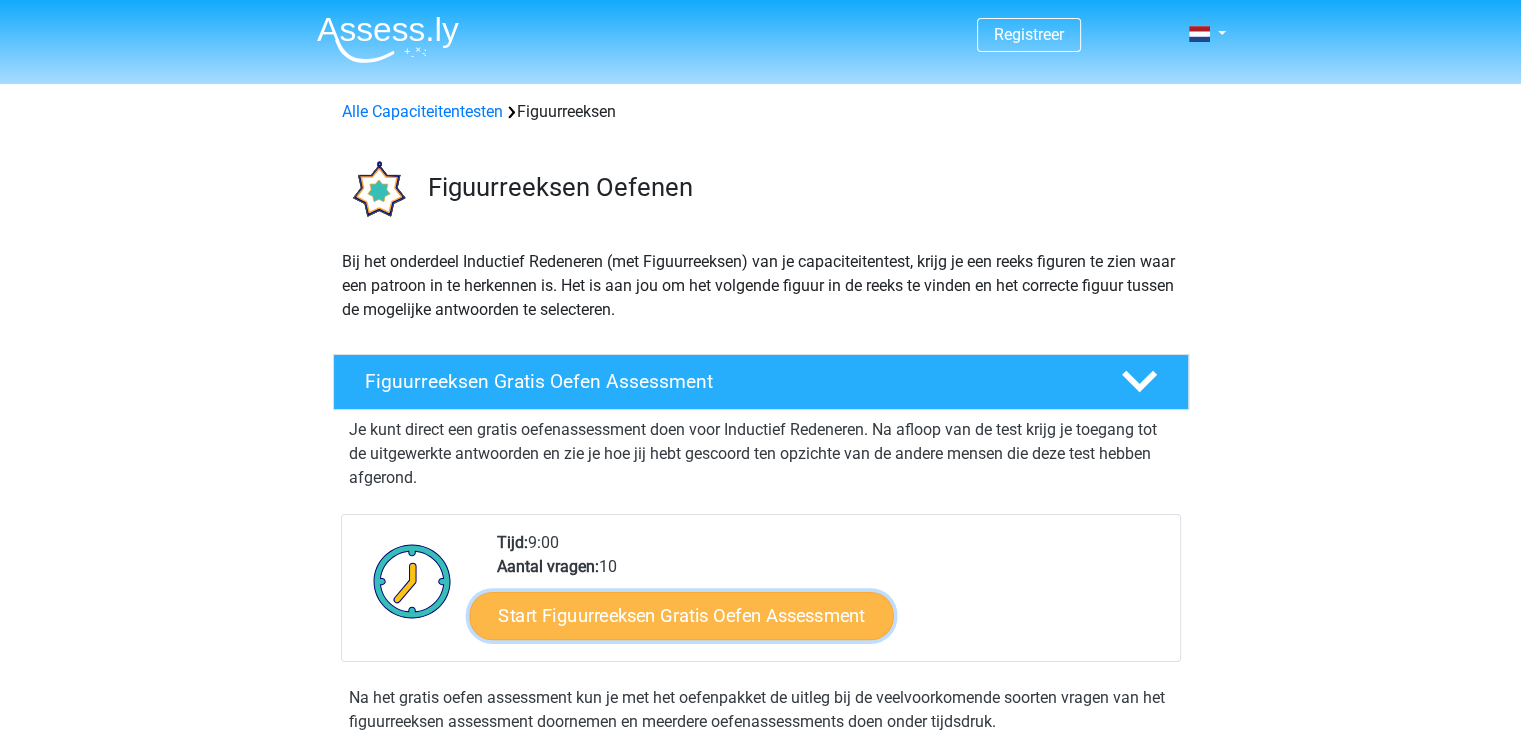 click on "Start Figuurreeksen
Gratis Oefen Assessment" at bounding box center (681, 615) 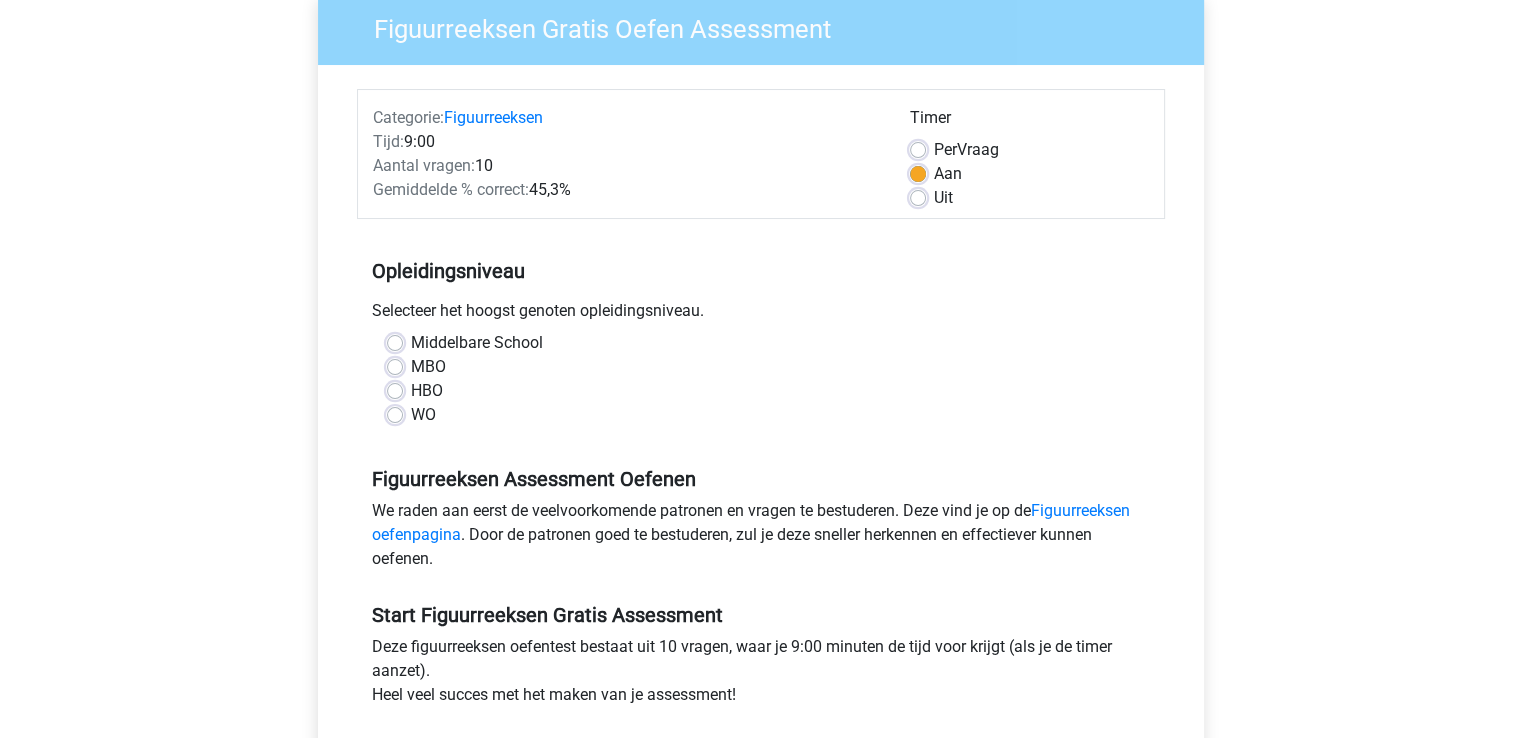 scroll, scrollTop: 262, scrollLeft: 0, axis: vertical 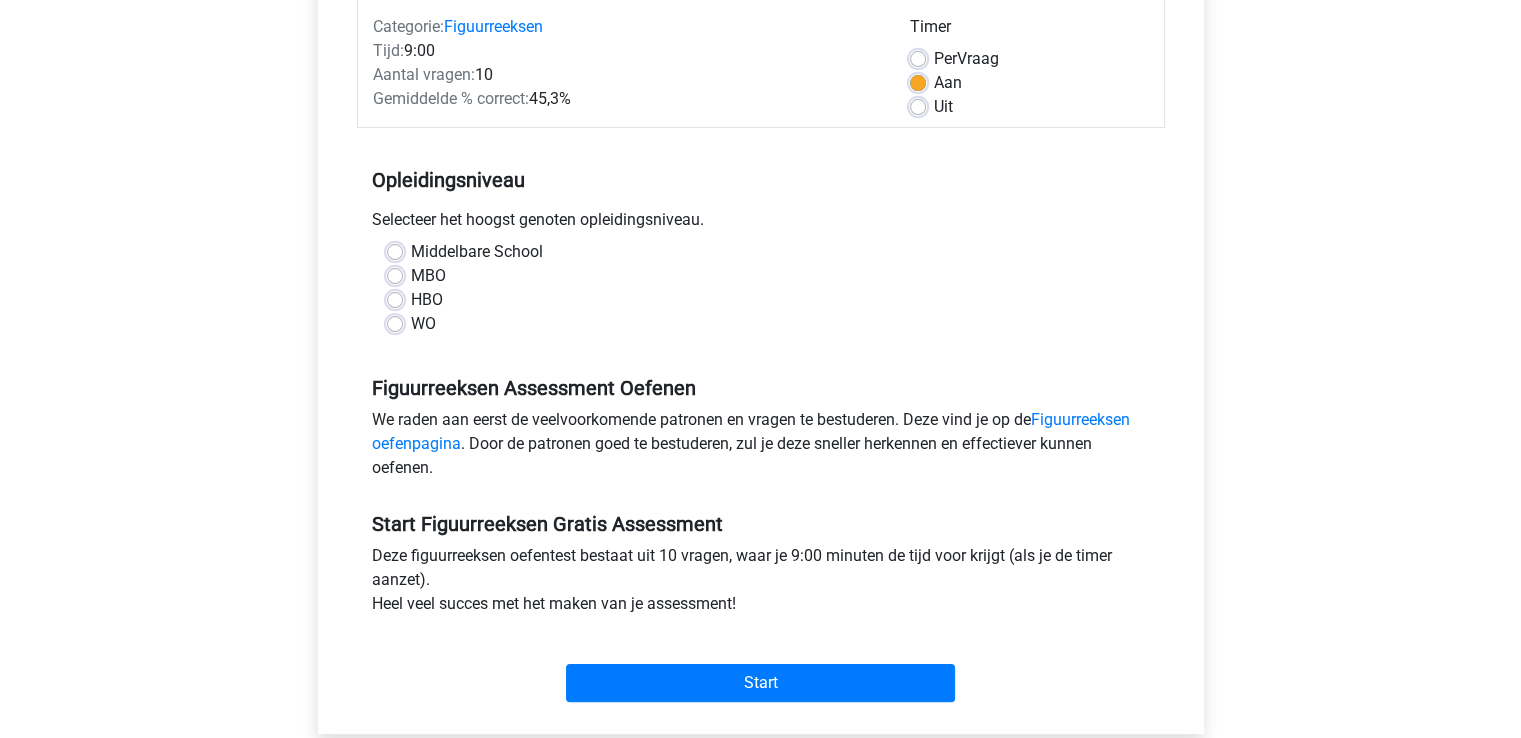 click on "Middelbare School" at bounding box center [477, 252] 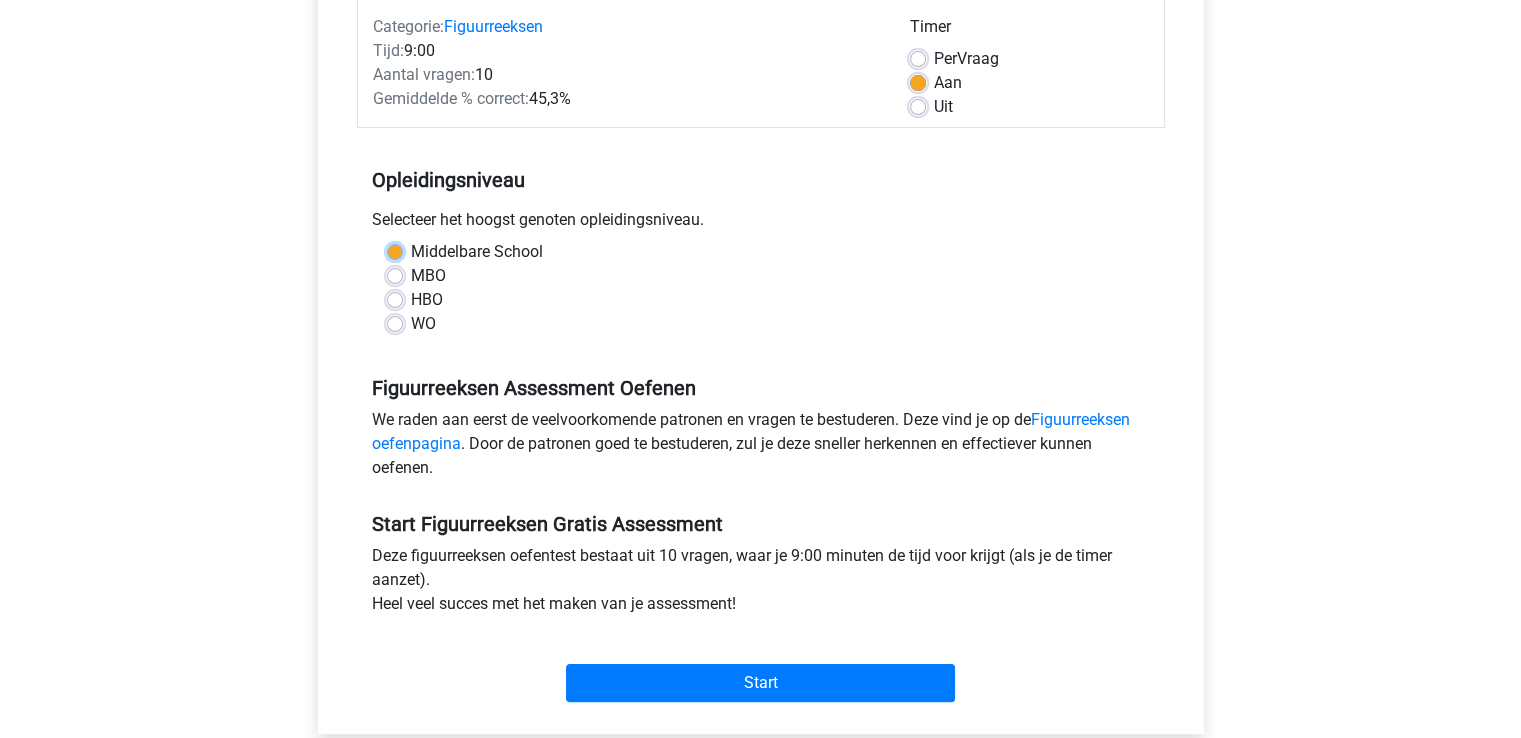 click on "Middelbare School" at bounding box center (395, 250) 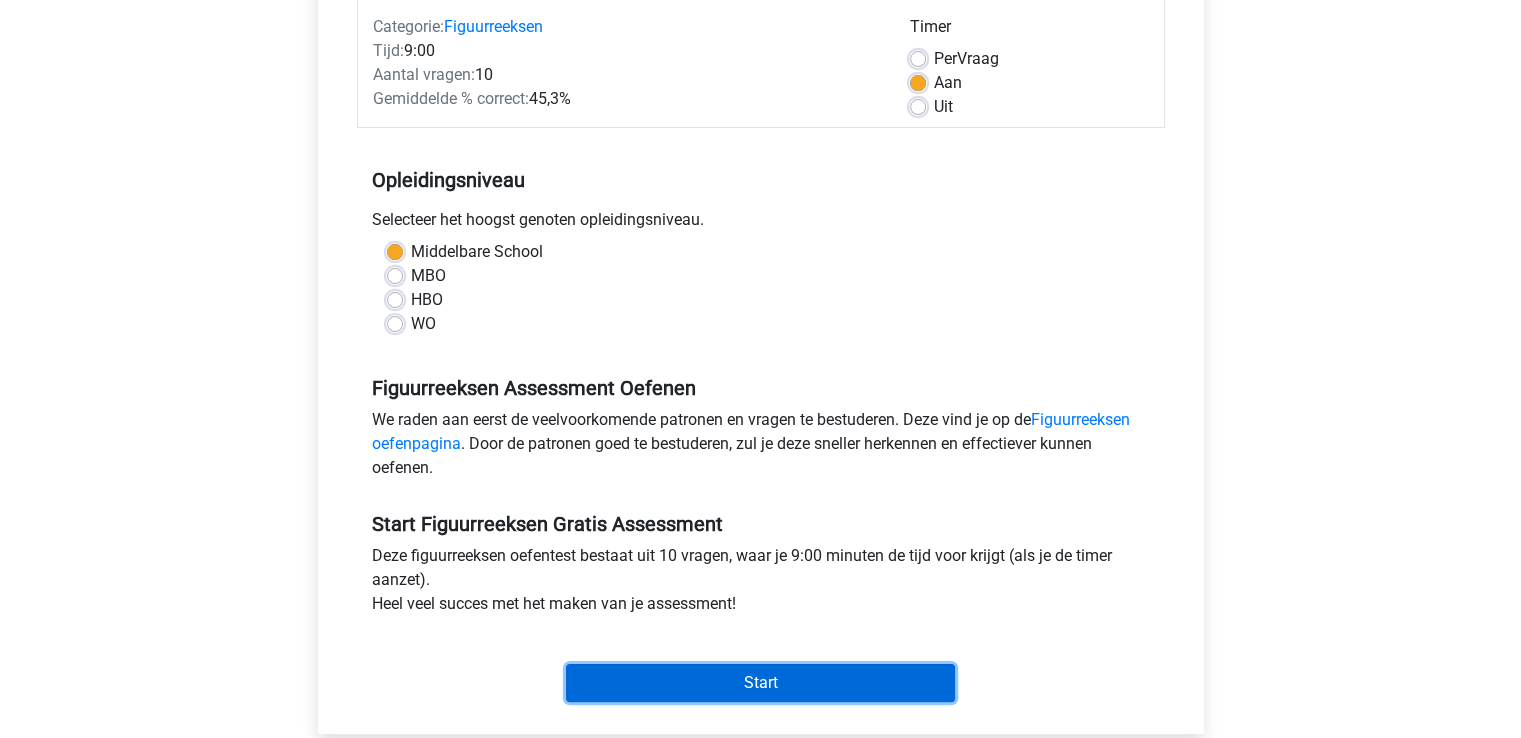 click on "Start" at bounding box center [760, 683] 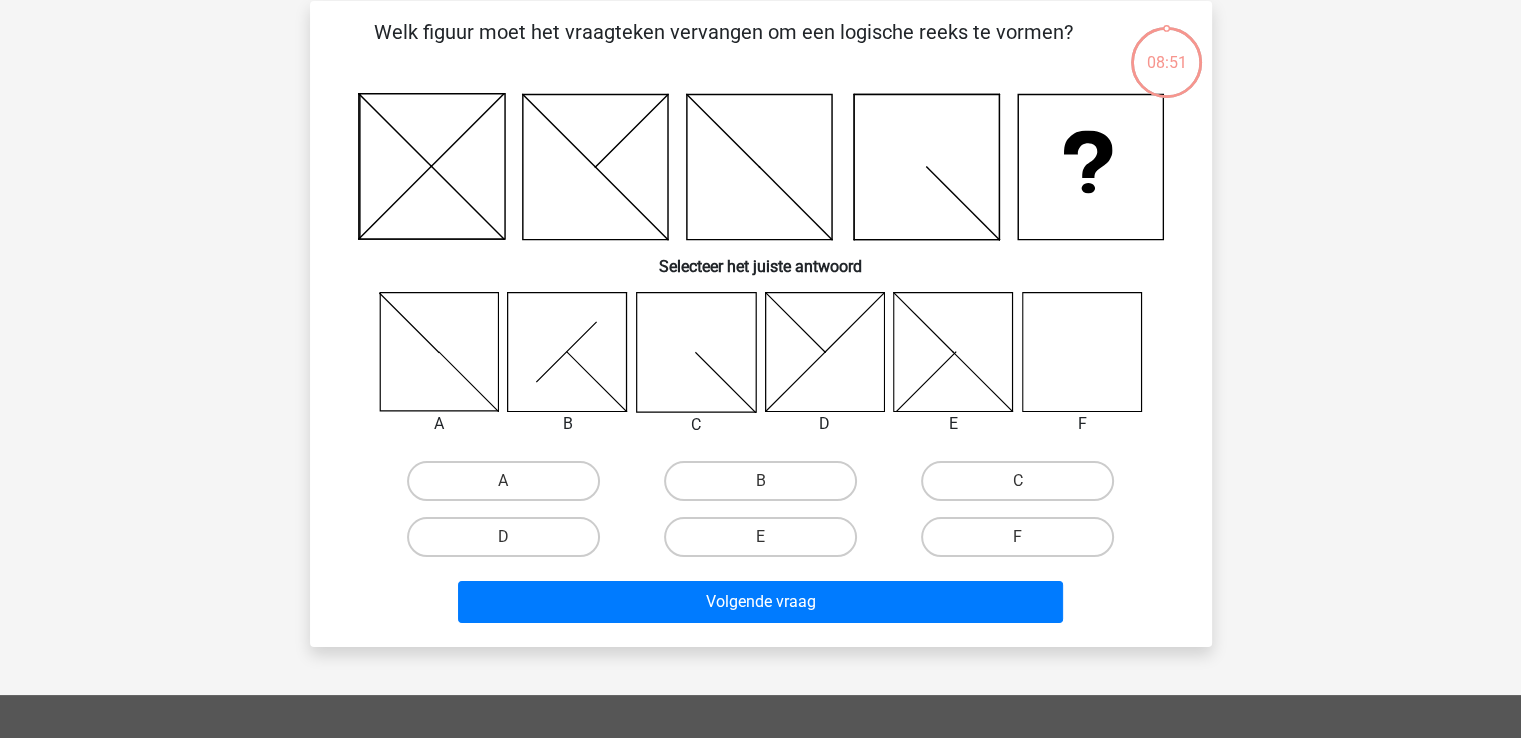 scroll, scrollTop: 92, scrollLeft: 0, axis: vertical 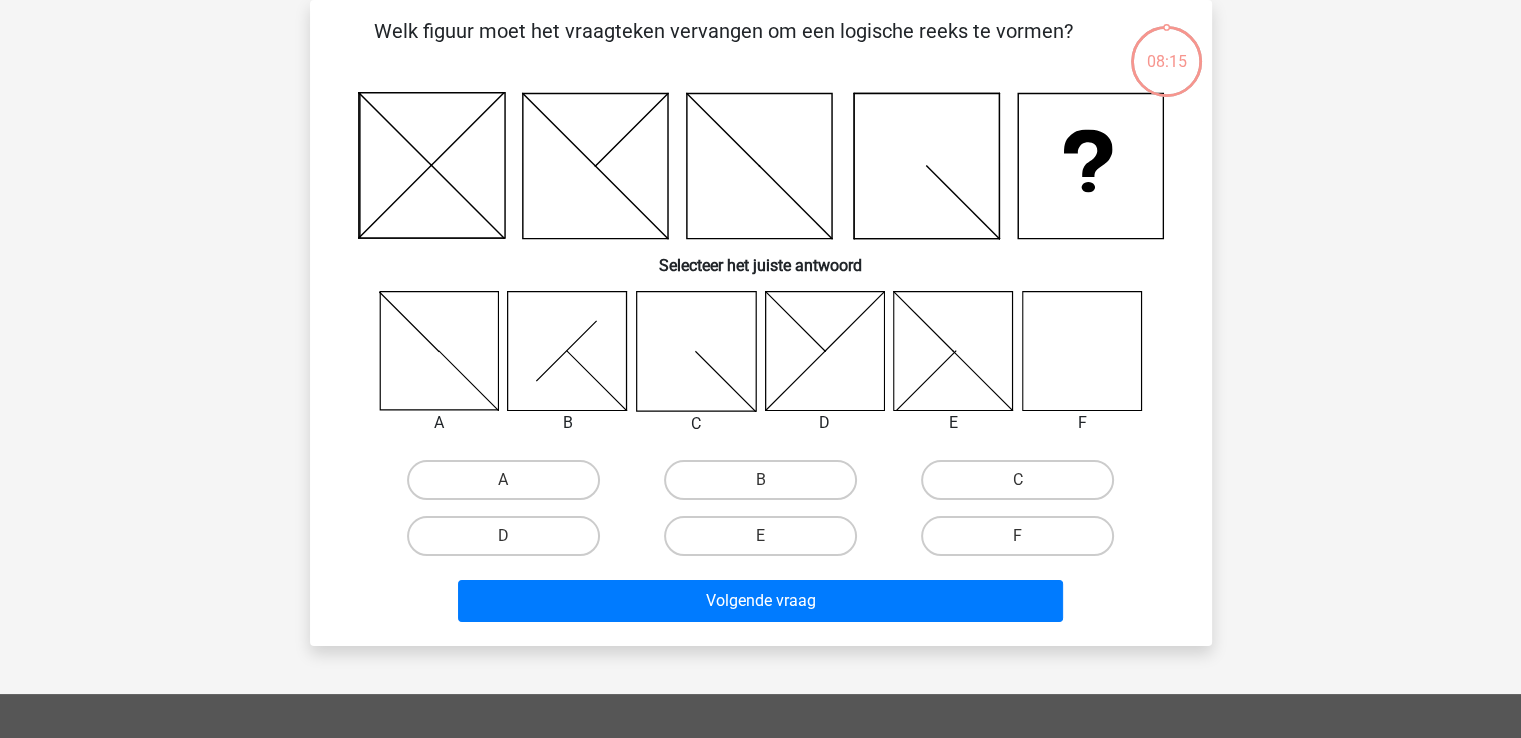 click 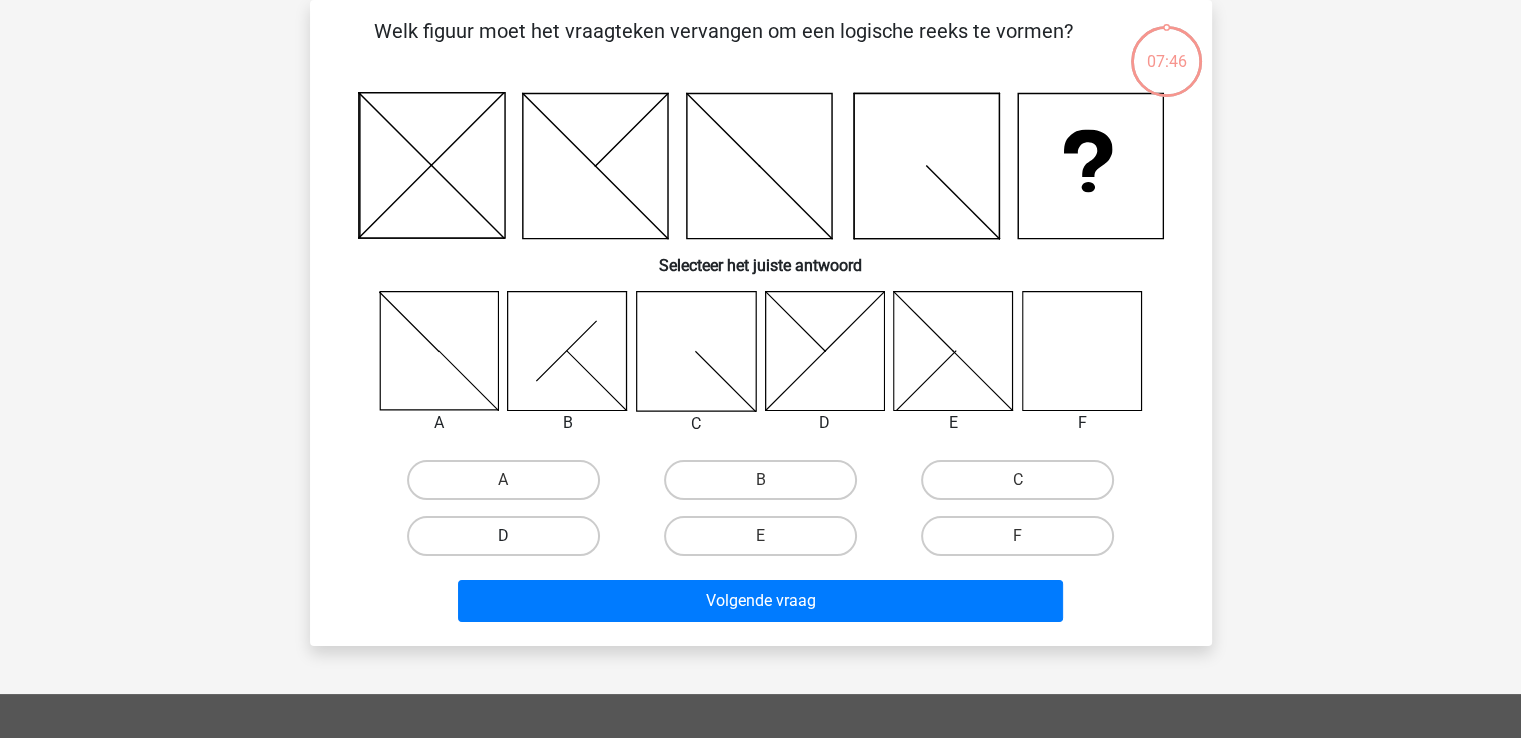click on "D" at bounding box center (503, 536) 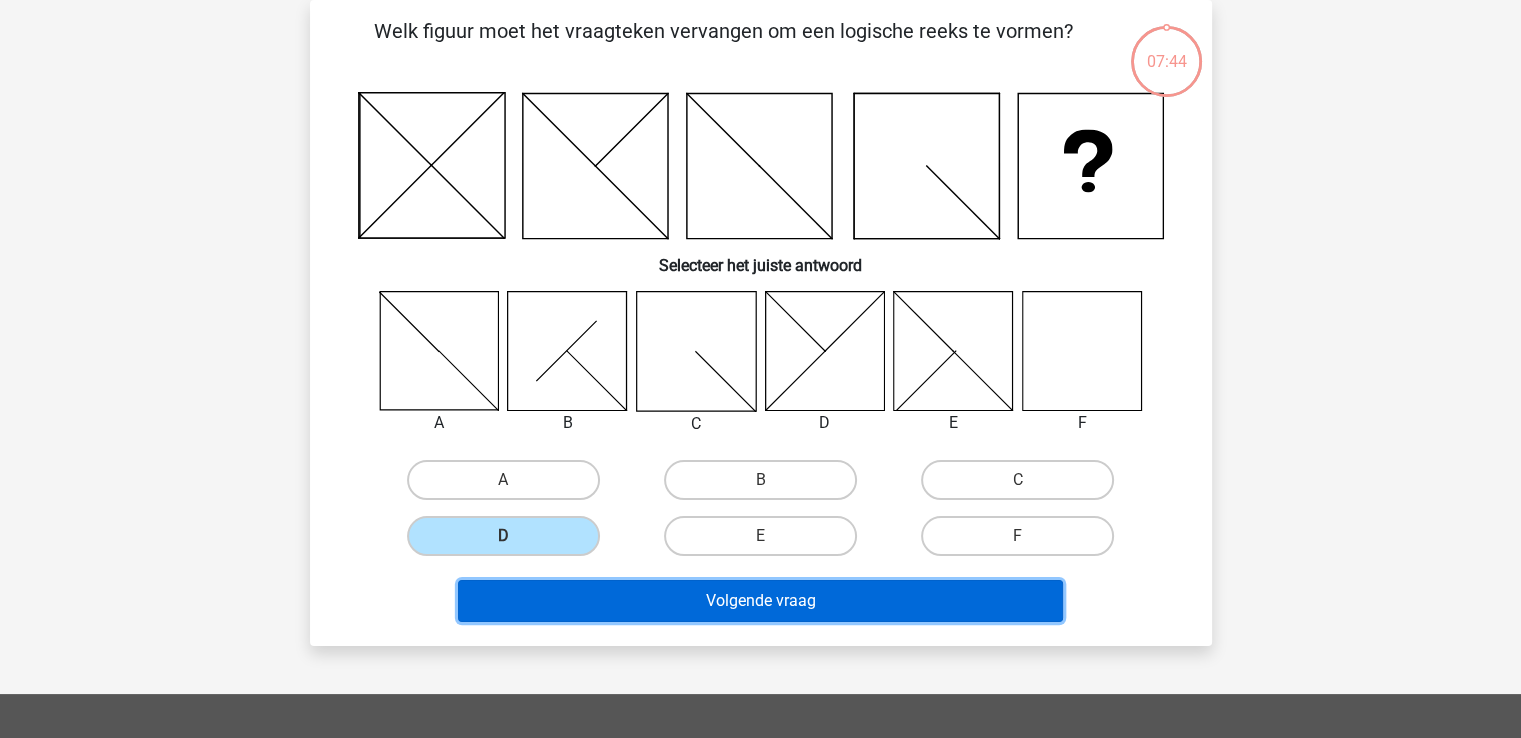 click on "Volgende vraag" at bounding box center (760, 601) 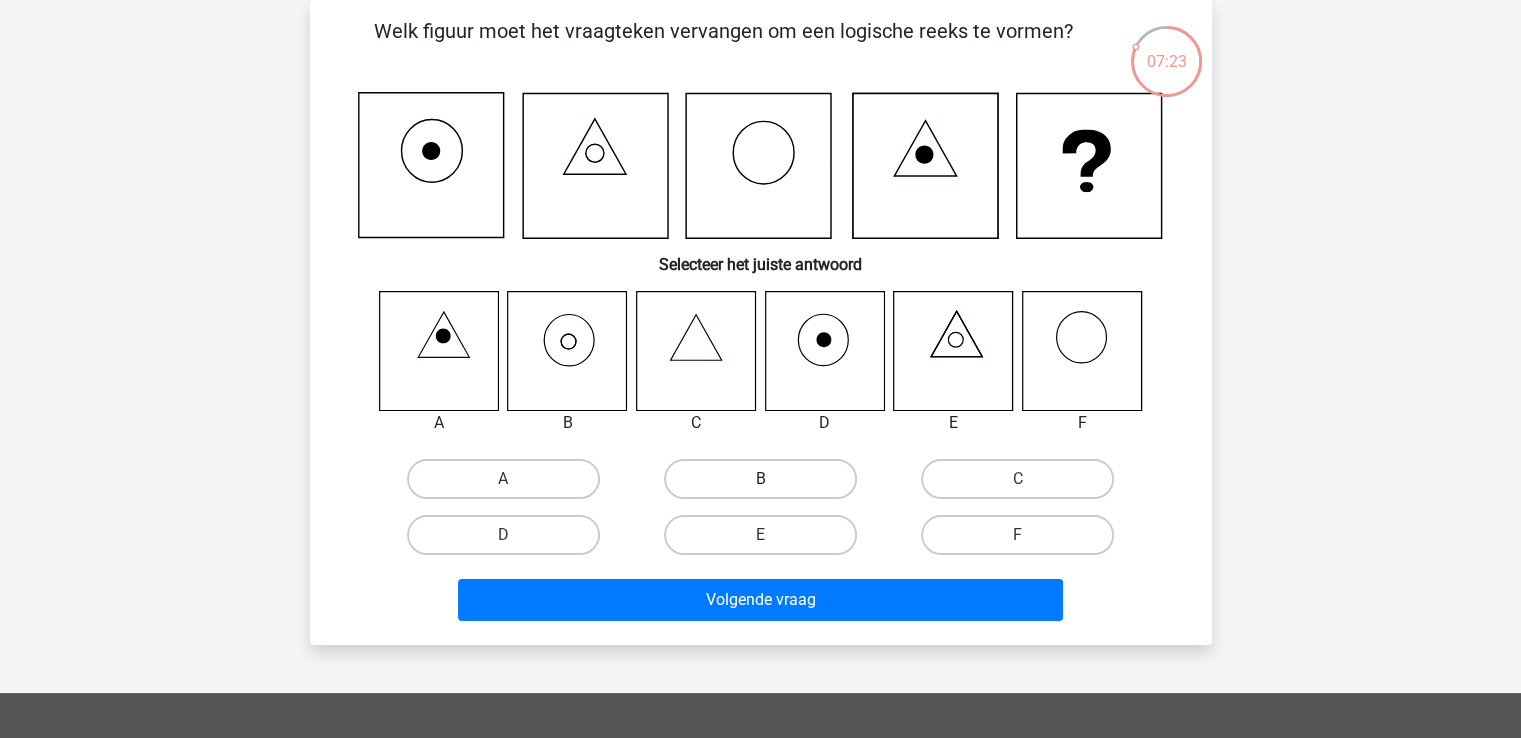 click on "B" at bounding box center (760, 479) 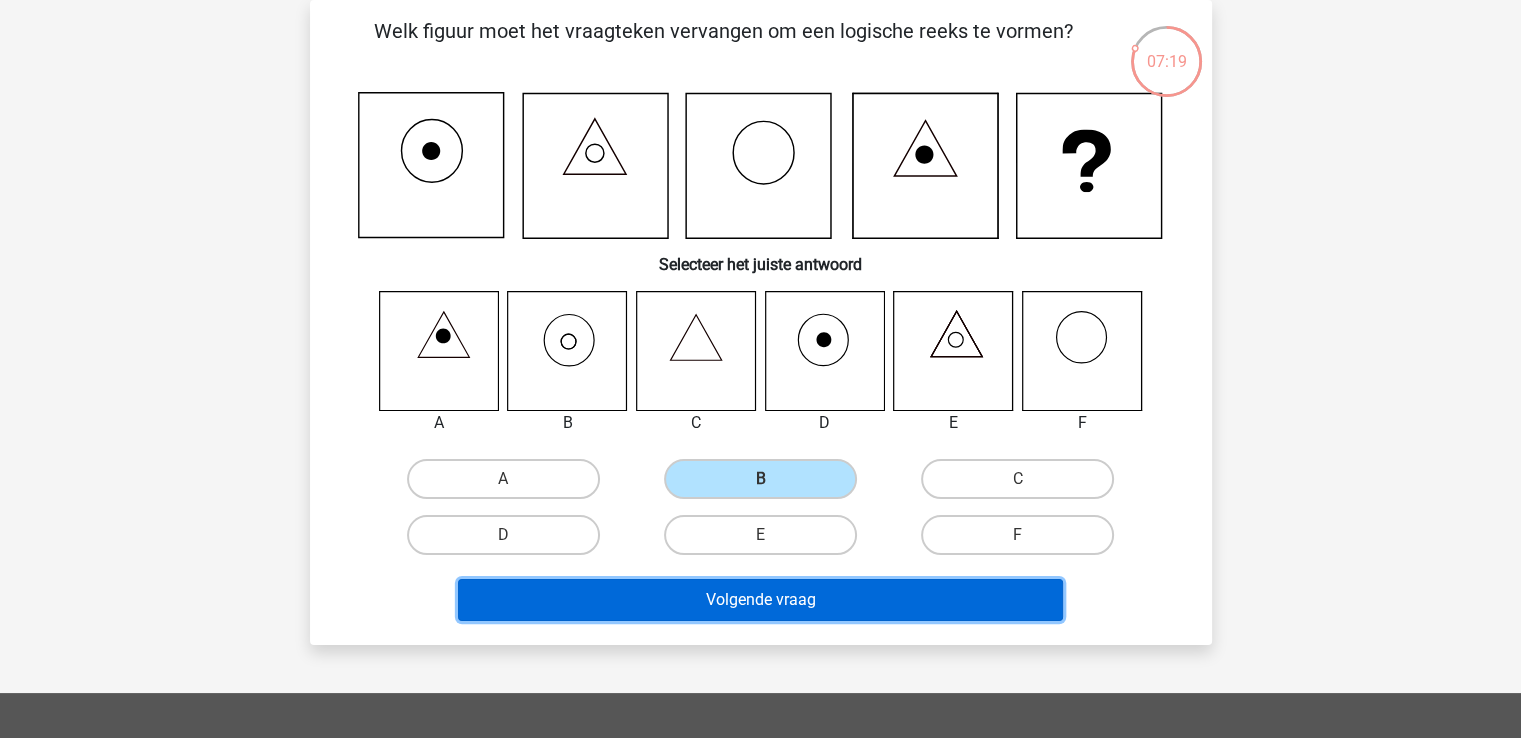 click on "Volgende vraag" at bounding box center [760, 600] 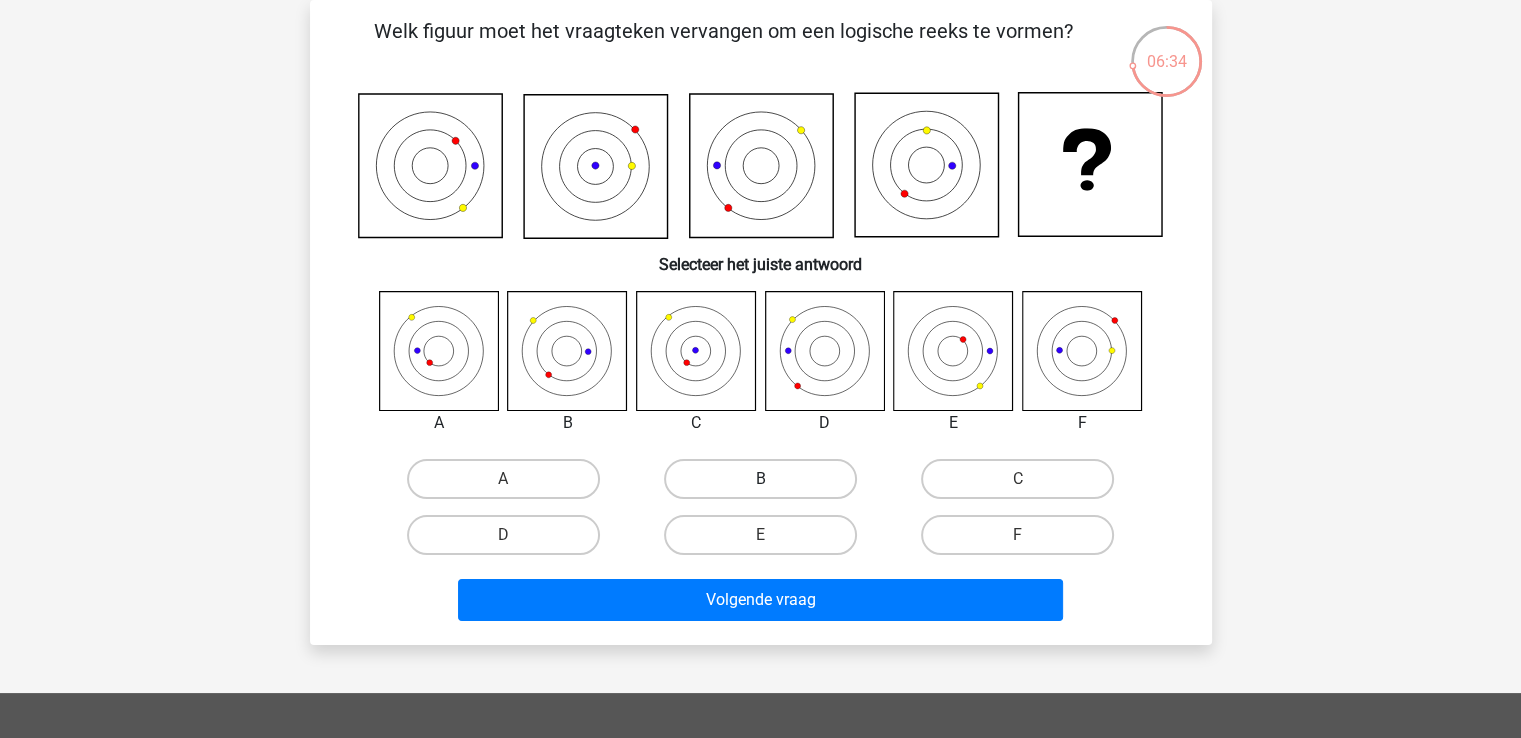 click on "B" at bounding box center [760, 479] 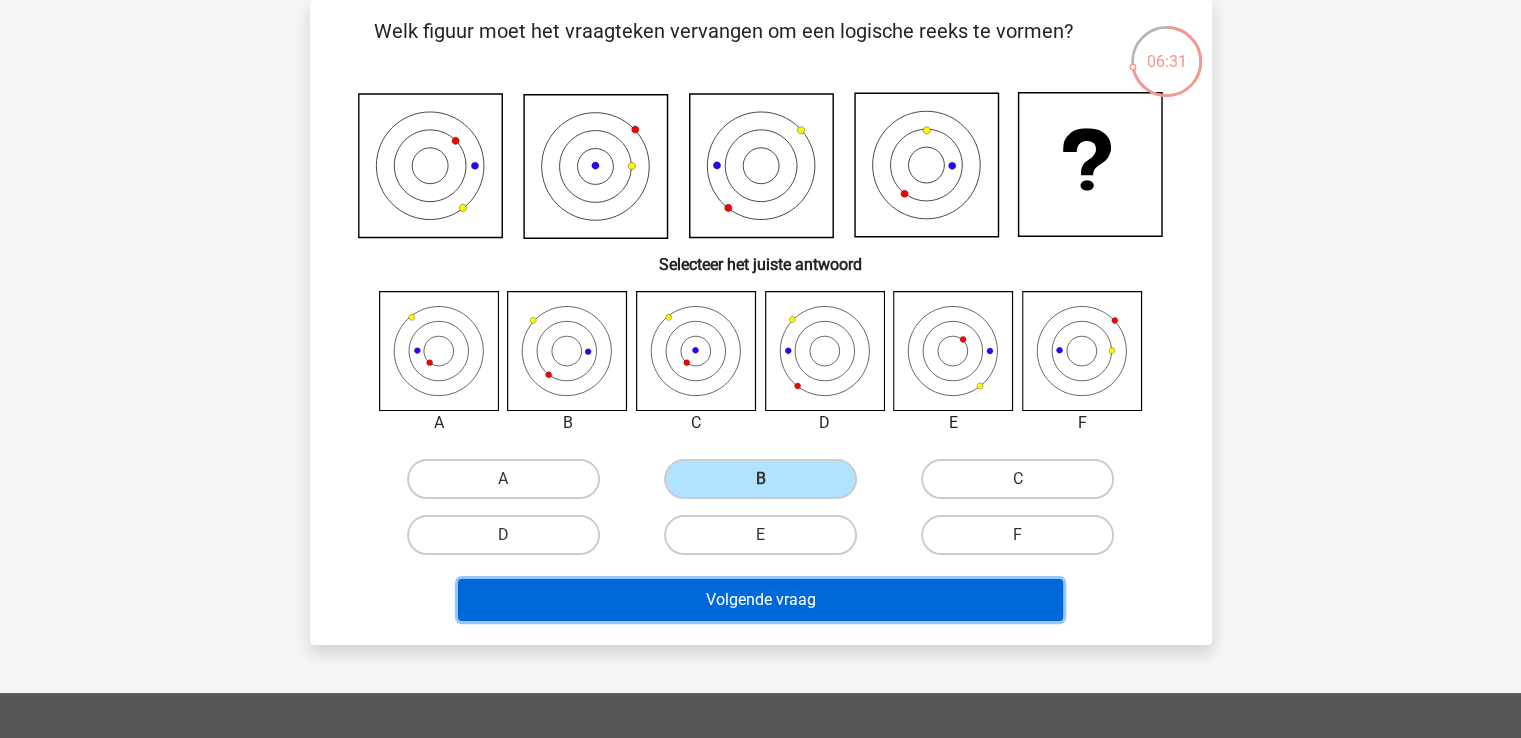 click on "Volgende vraag" at bounding box center (760, 600) 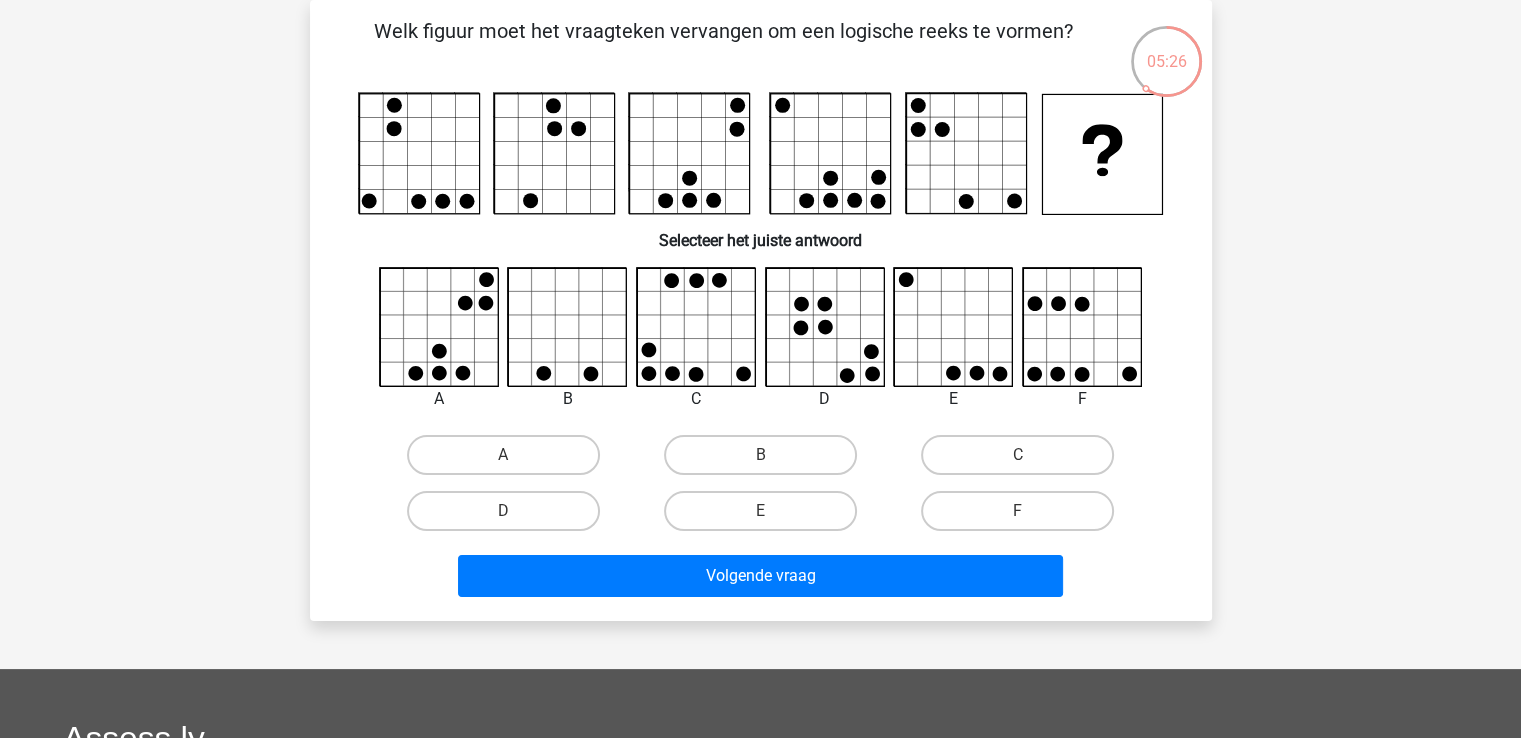 click 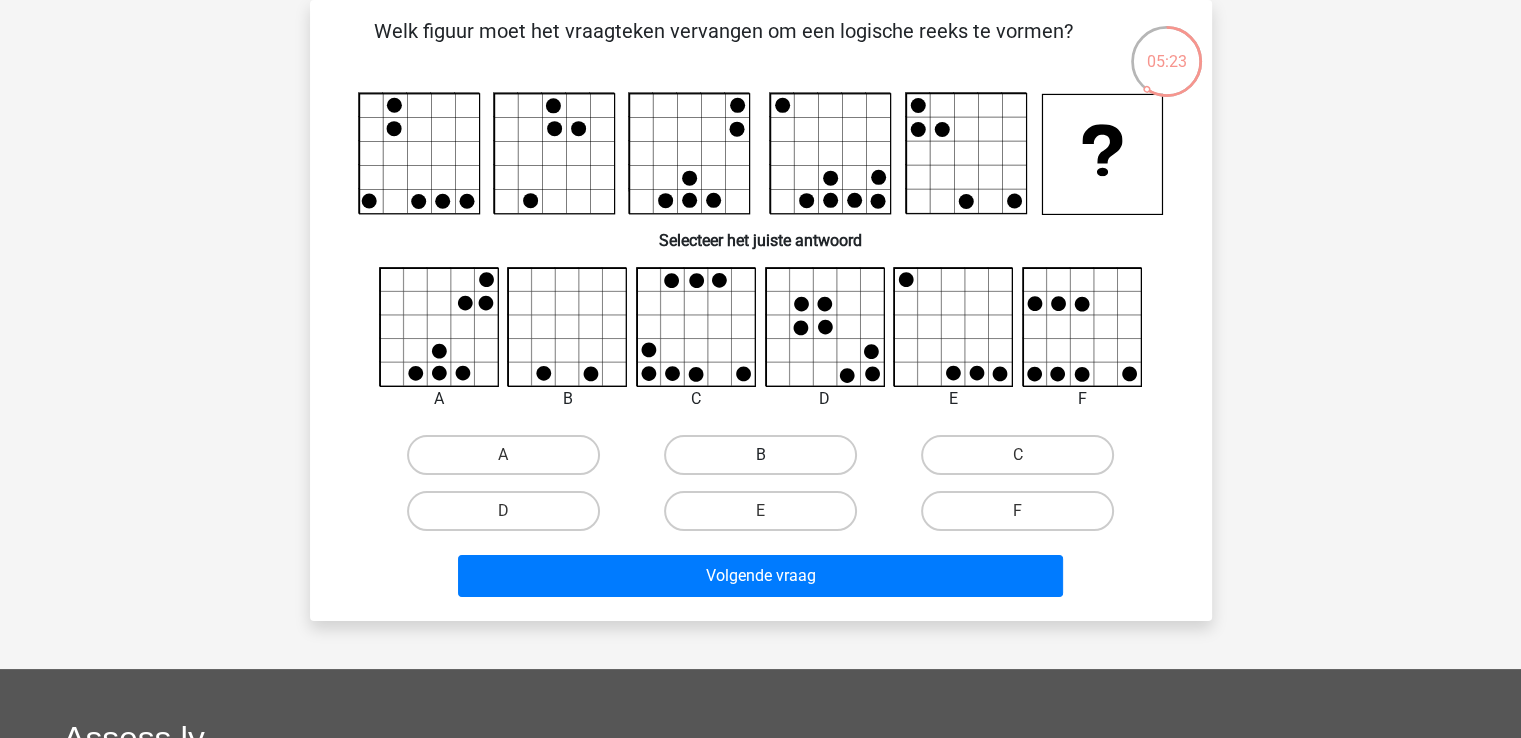click on "B" at bounding box center (760, 455) 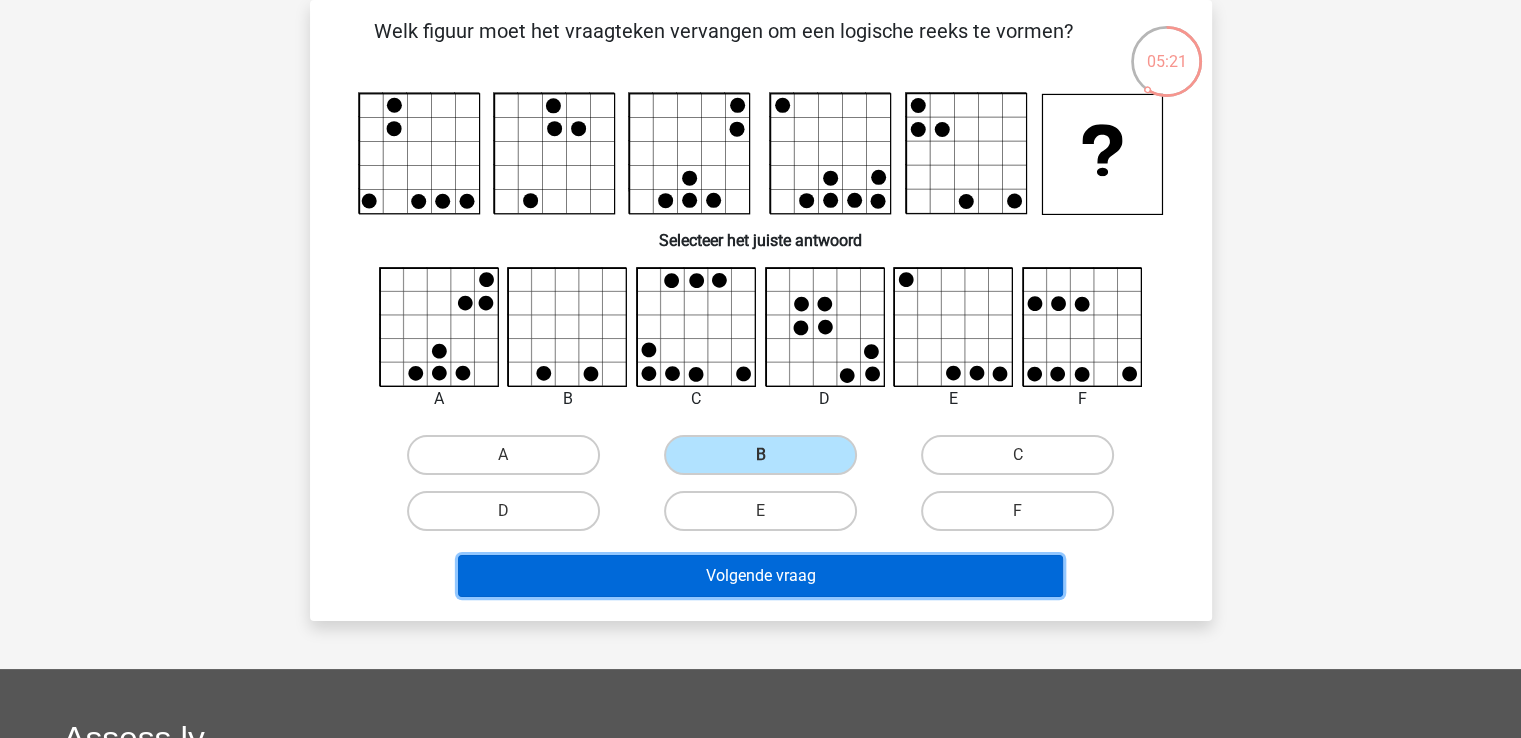 click on "Volgende vraag" at bounding box center [760, 576] 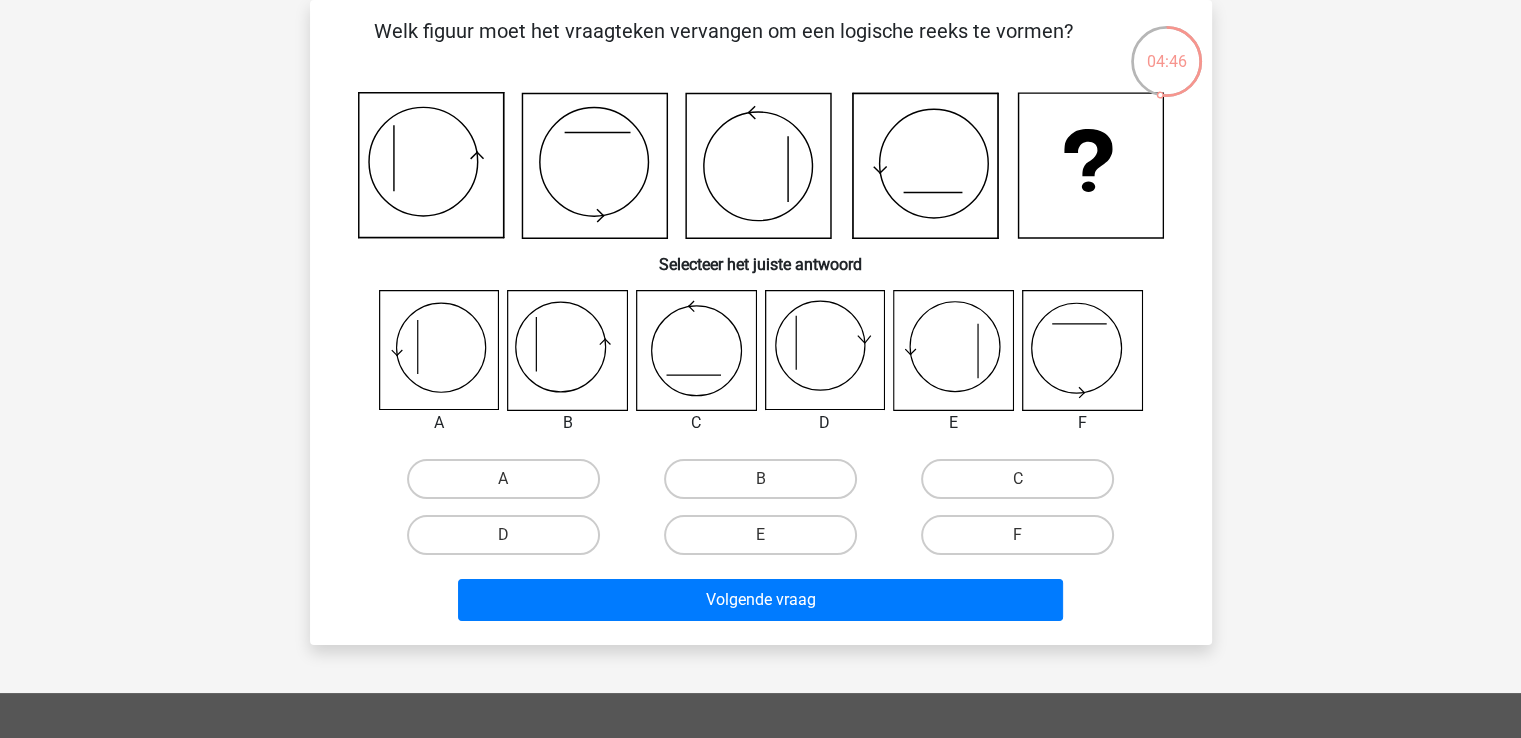 click on "F" at bounding box center (1024, 541) 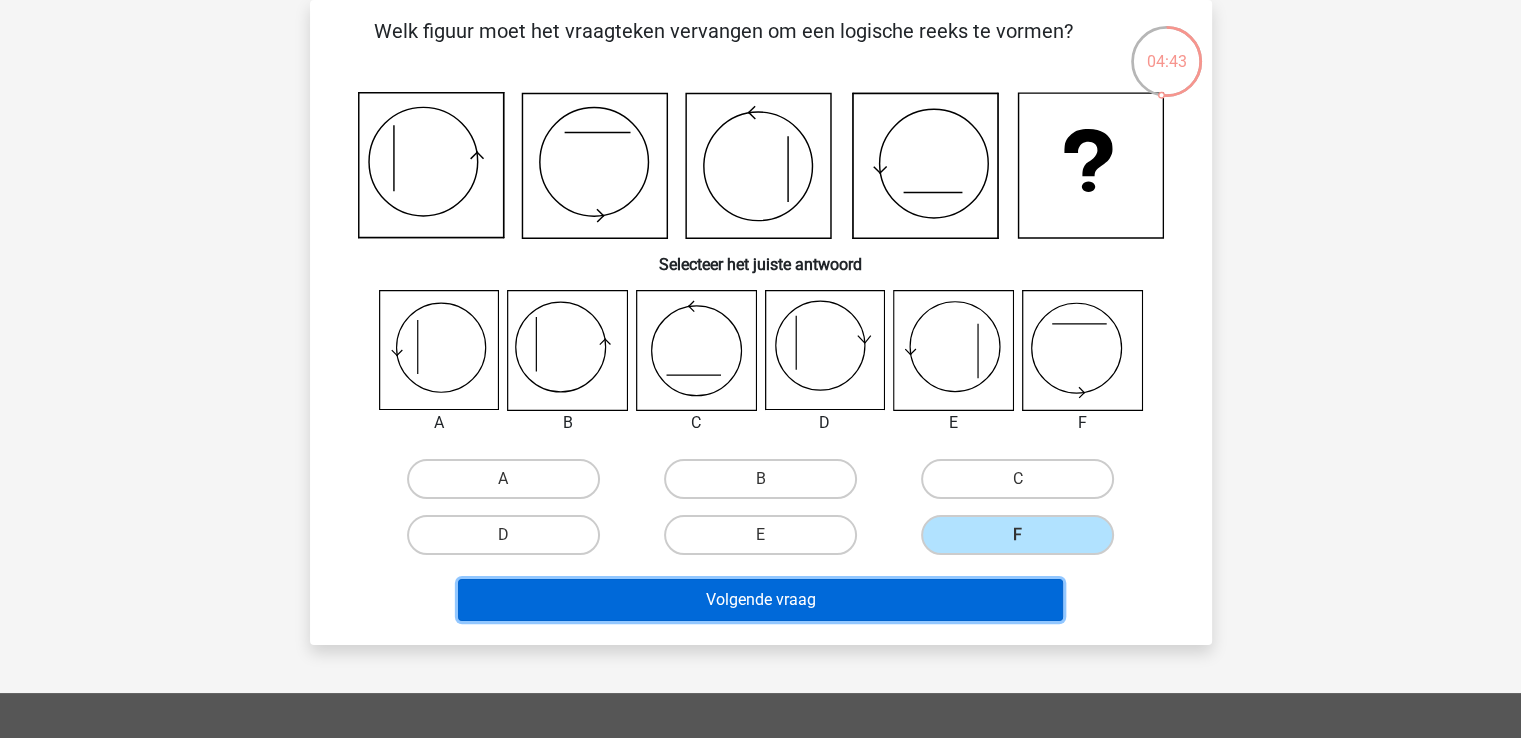 click on "Volgende vraag" at bounding box center [760, 600] 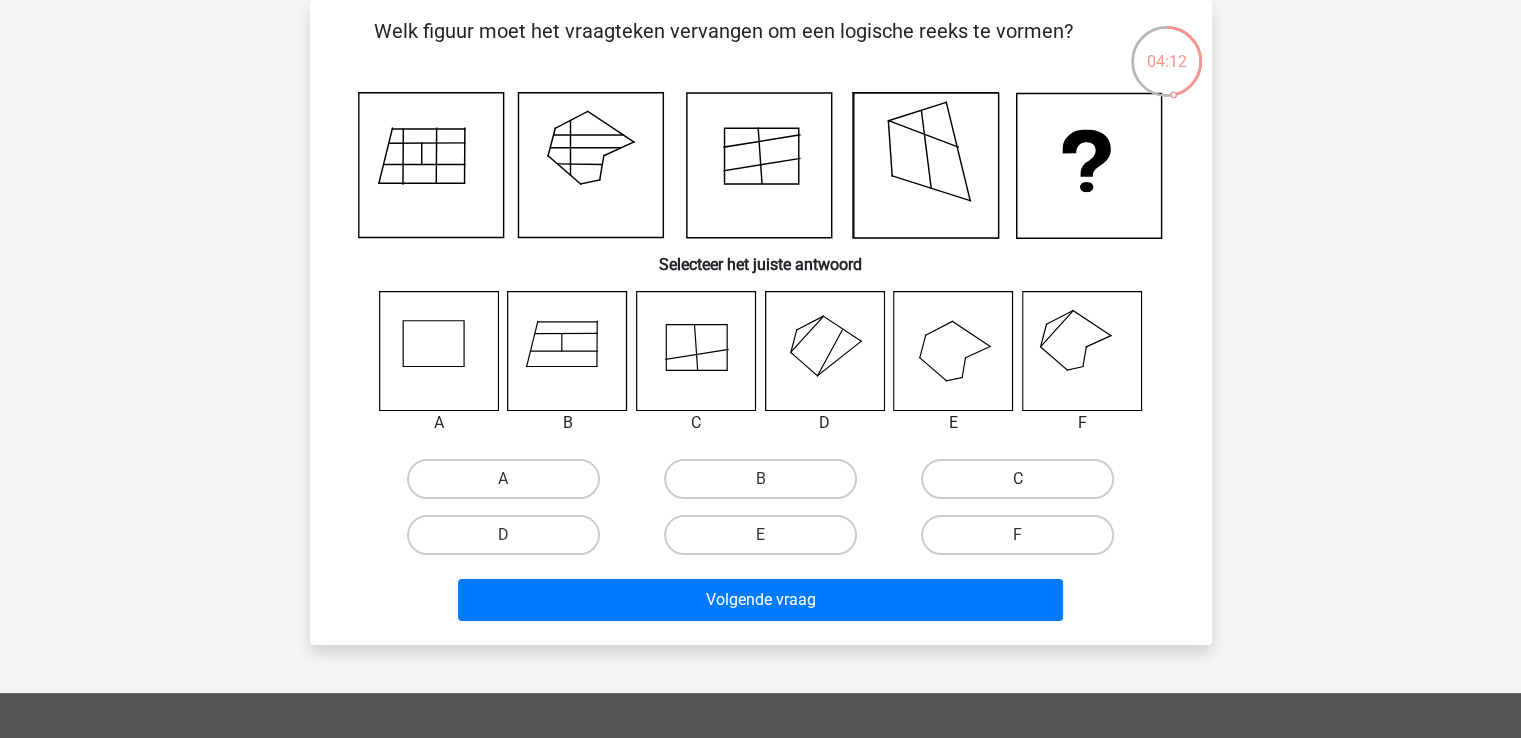 click on "C" at bounding box center [1017, 479] 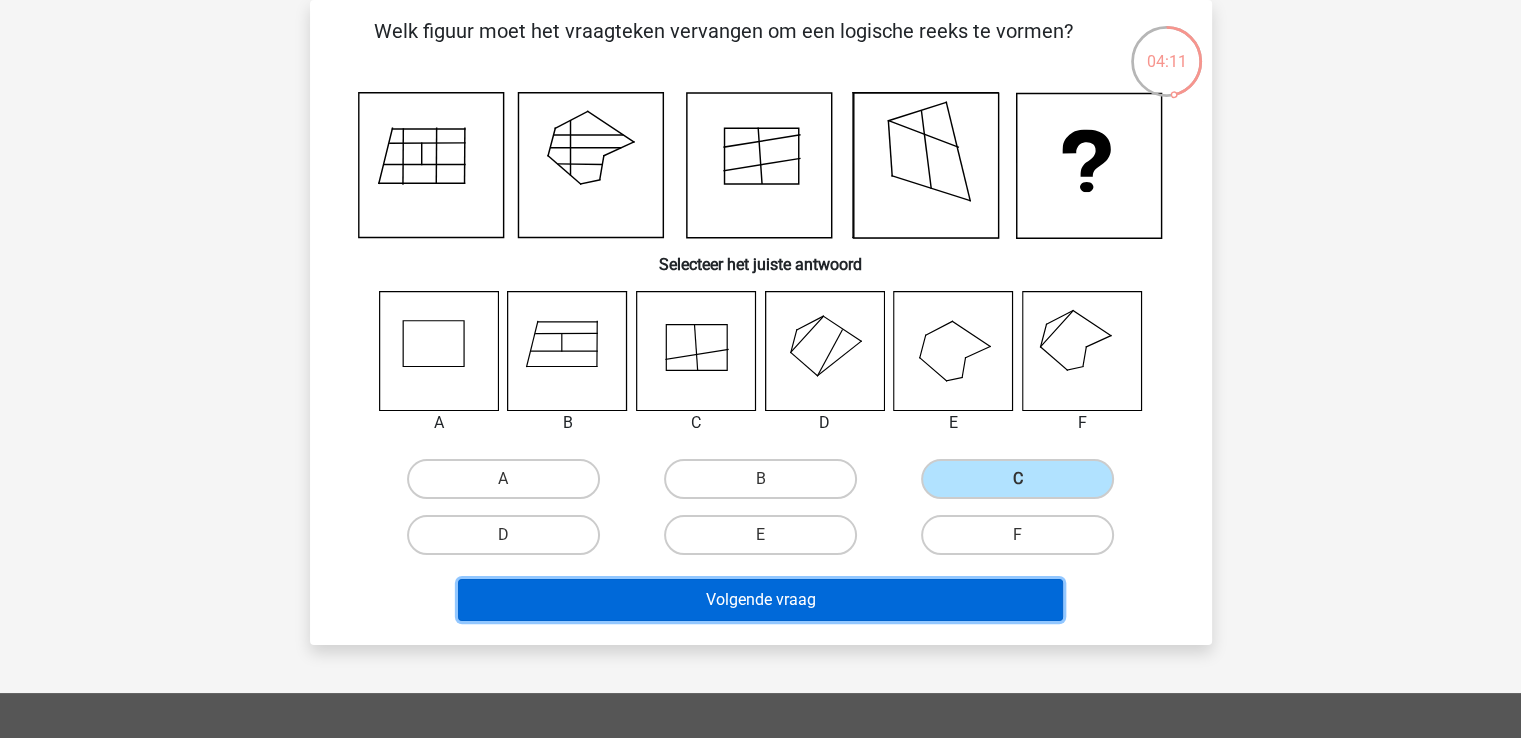 click on "Volgende vraag" at bounding box center [760, 600] 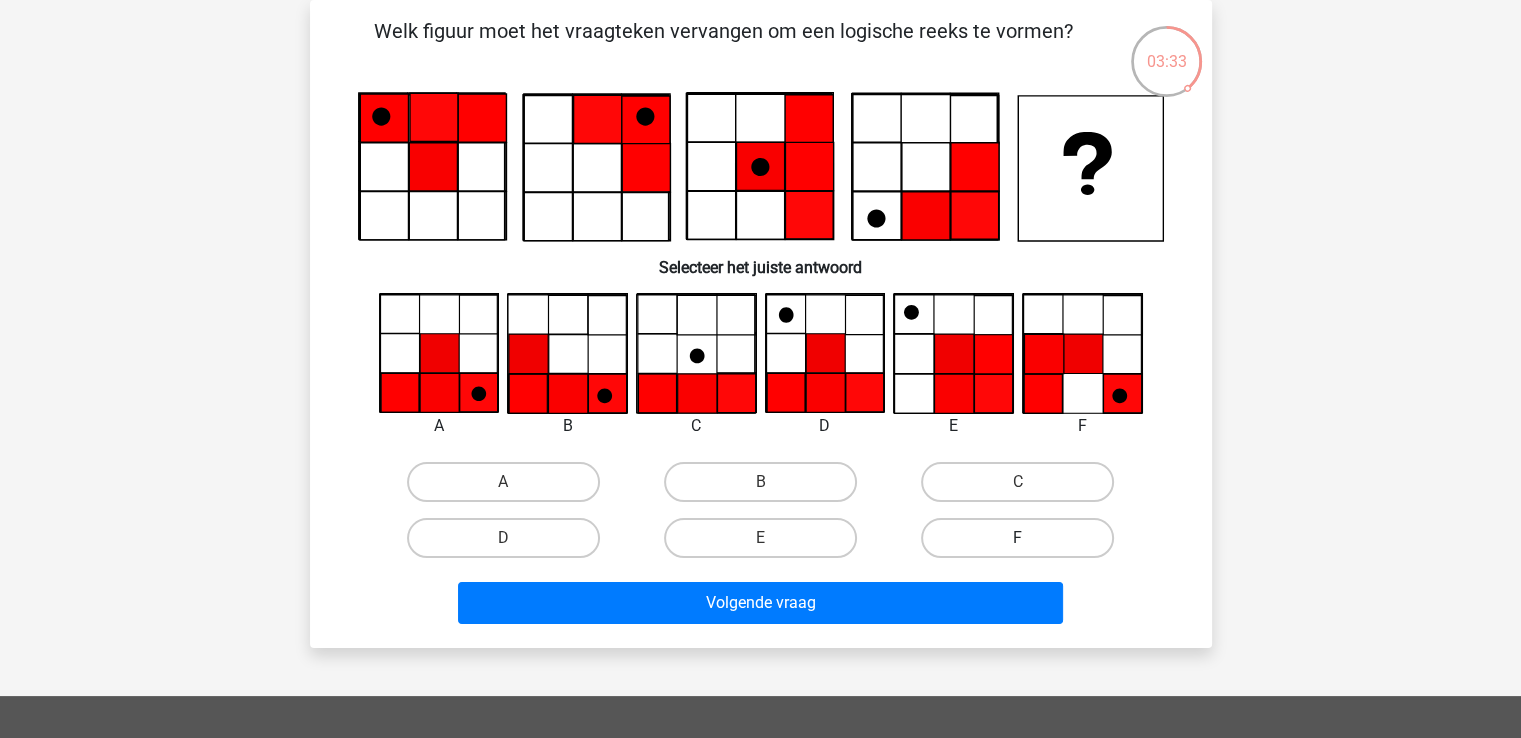 click on "F" at bounding box center [1017, 538] 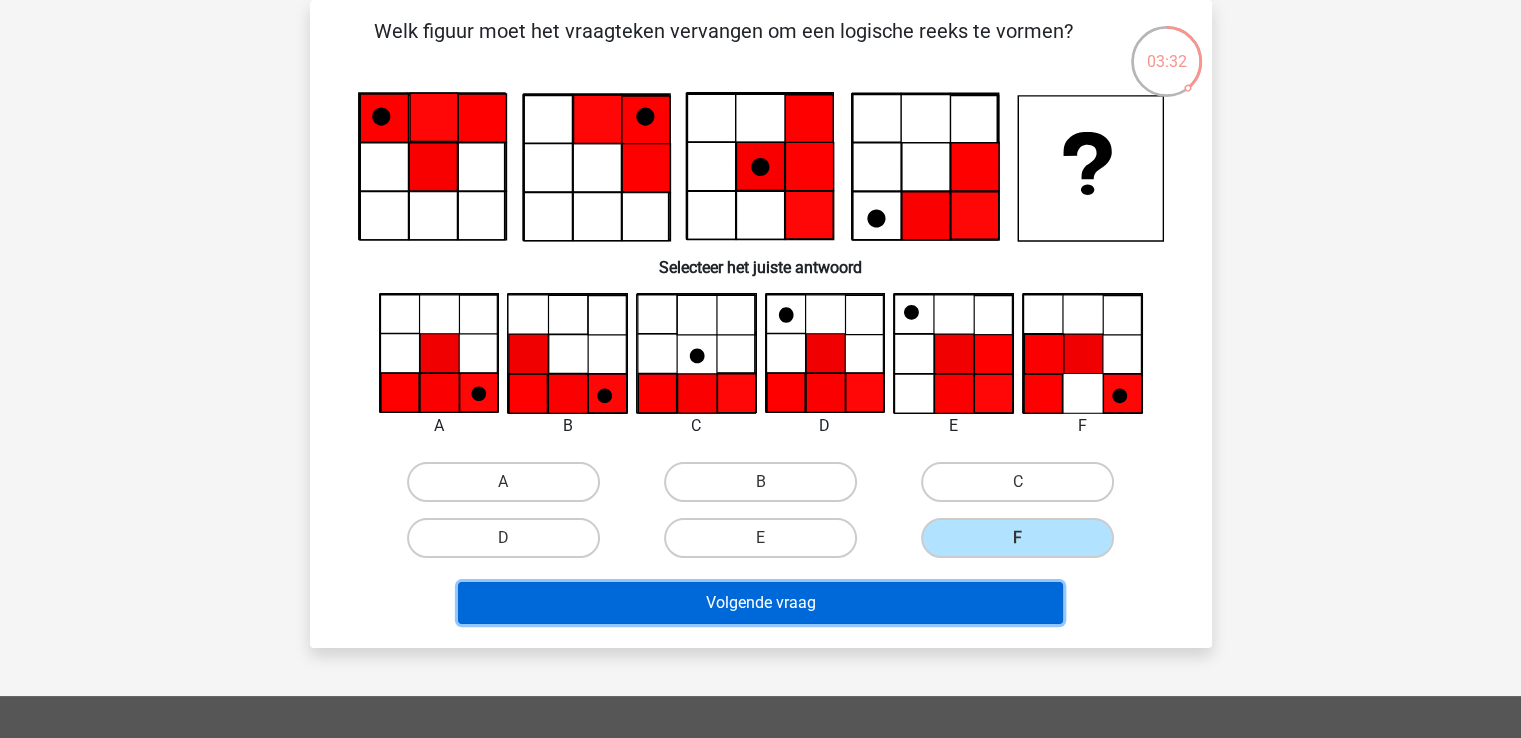 click on "Volgende vraag" at bounding box center (760, 603) 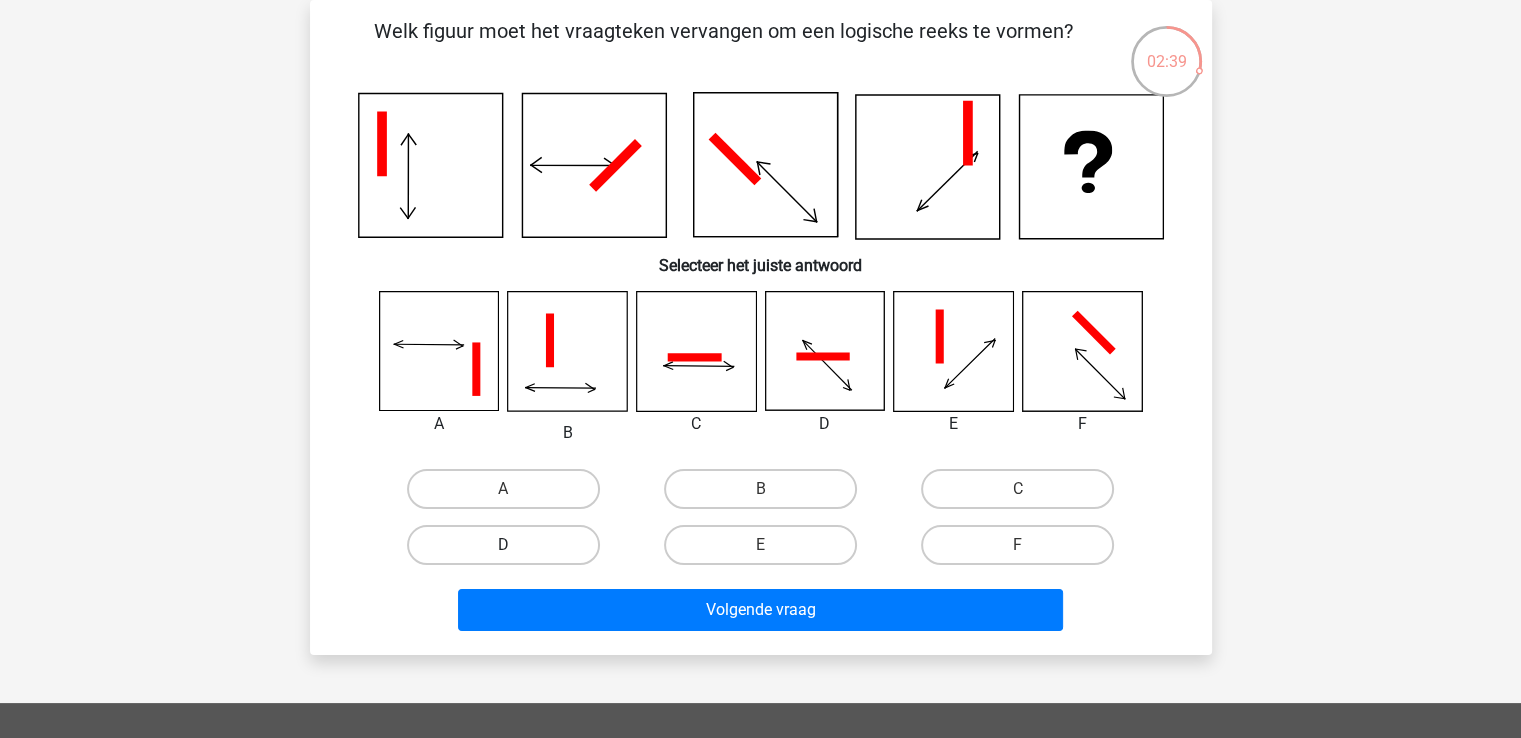 click on "D" at bounding box center [503, 545] 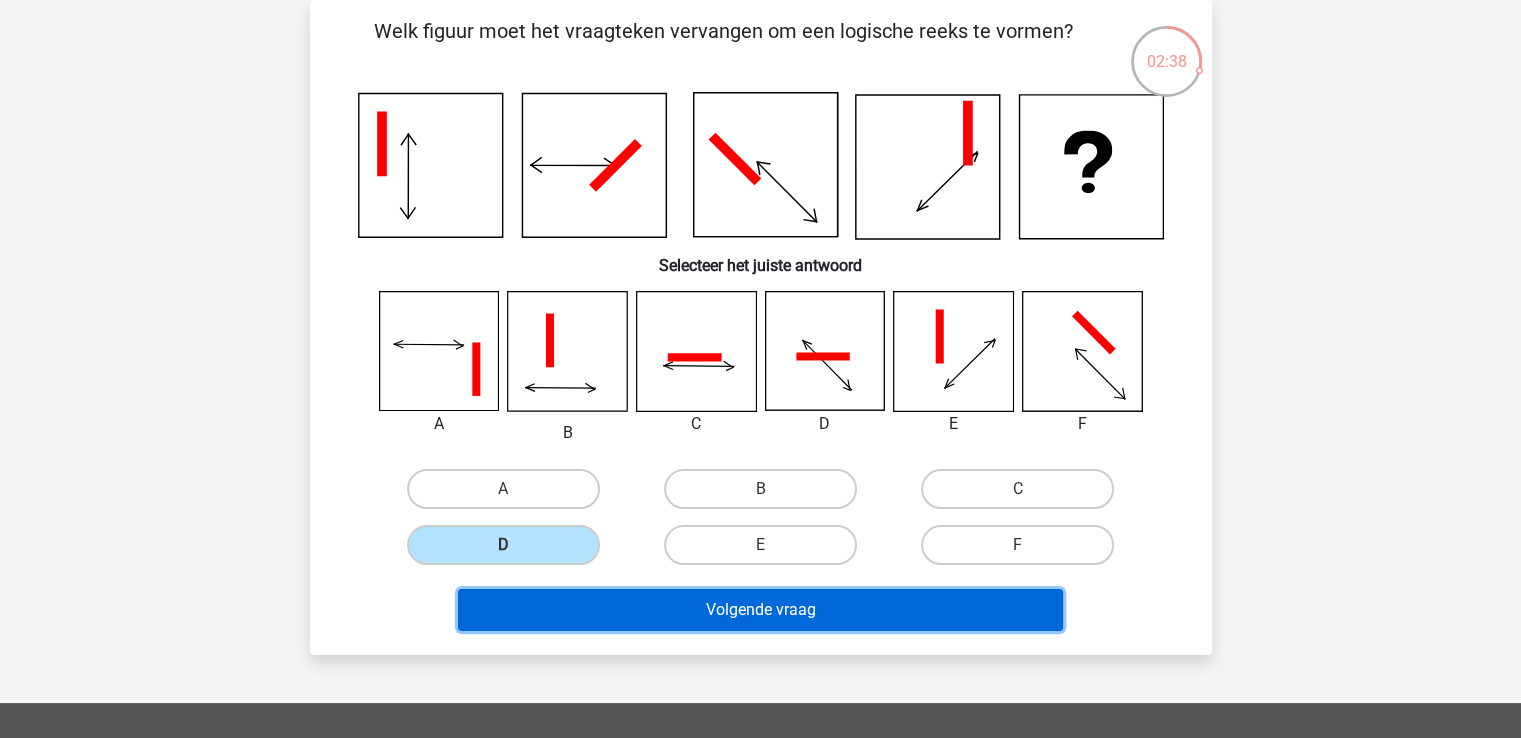 click on "Volgende vraag" at bounding box center (760, 610) 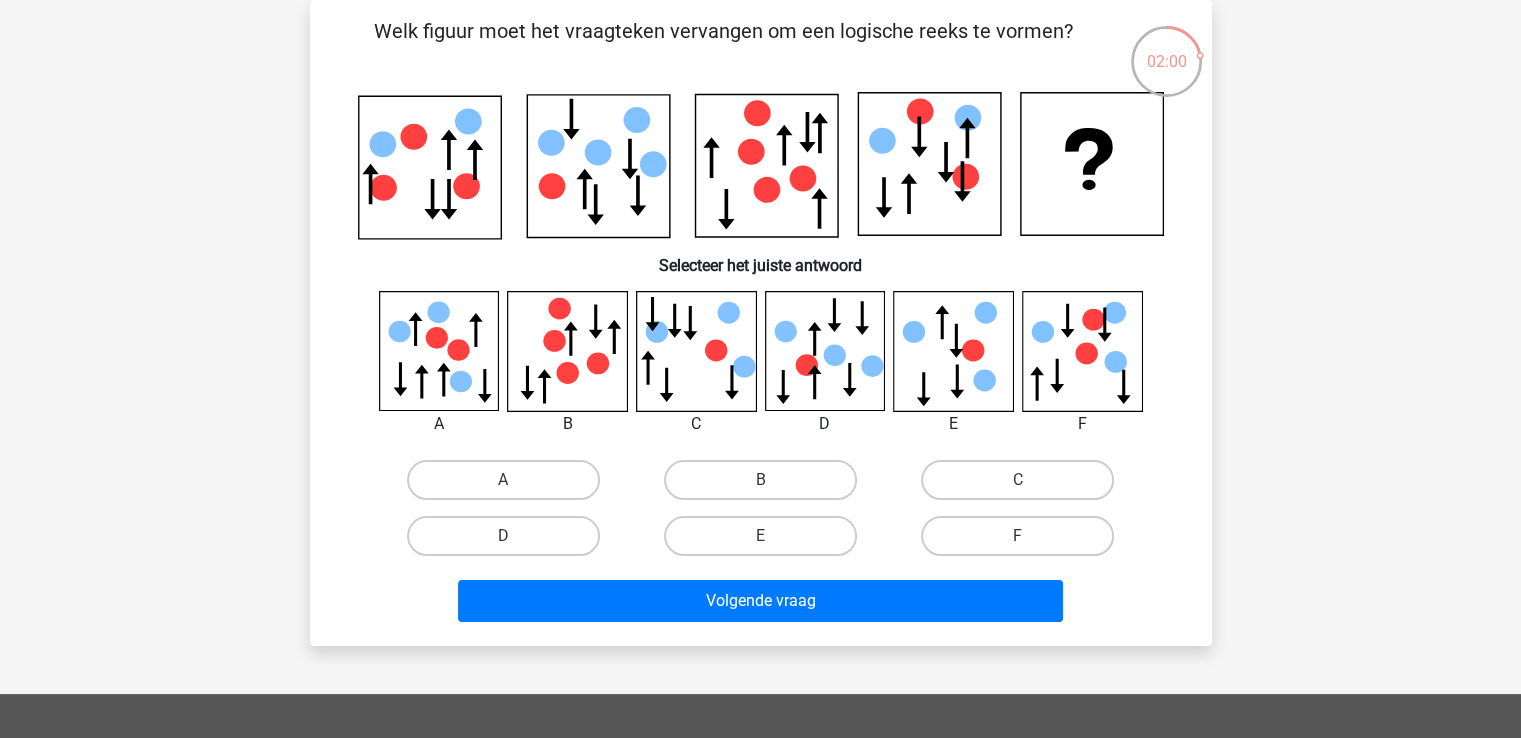 click on "B" at bounding box center (766, 486) 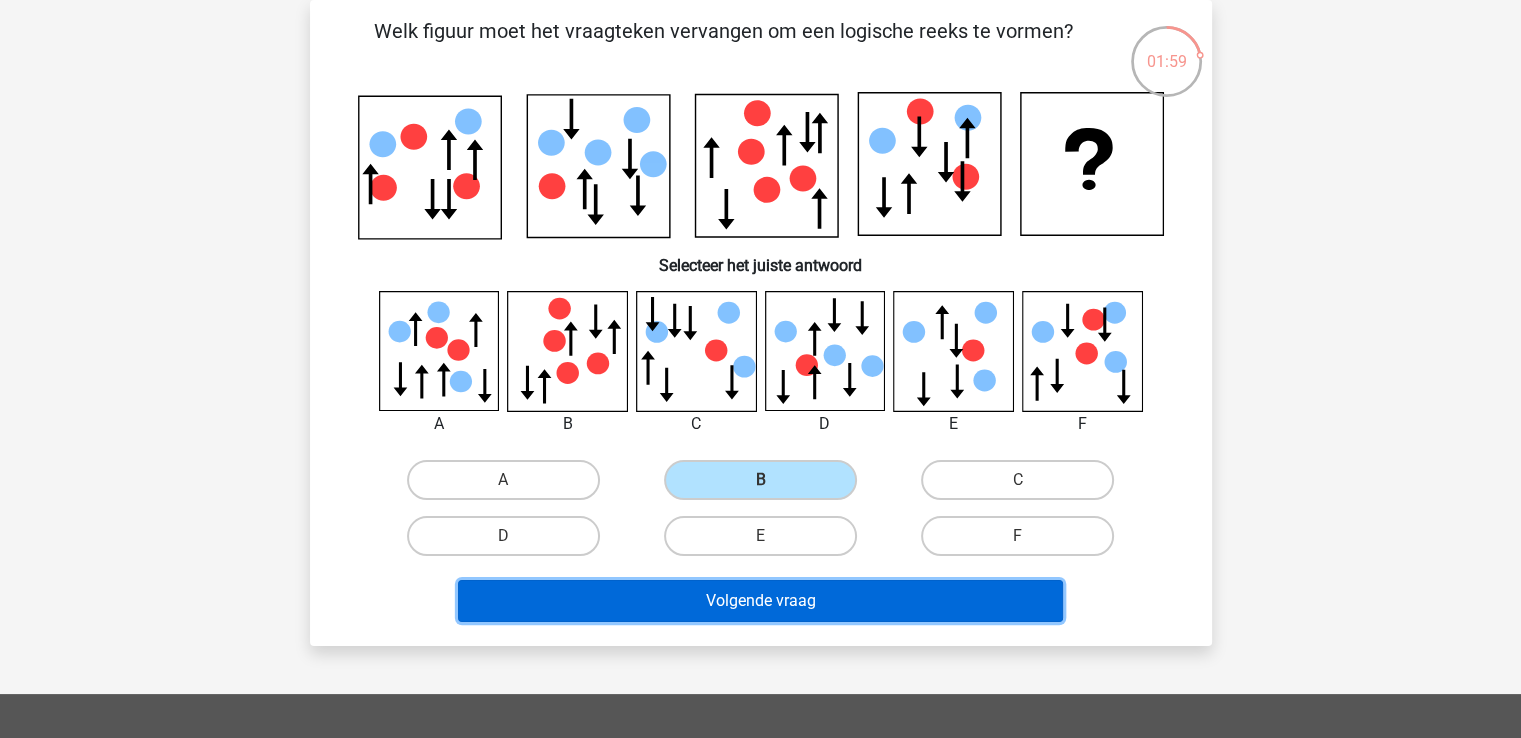 click on "Volgende vraag" at bounding box center [760, 601] 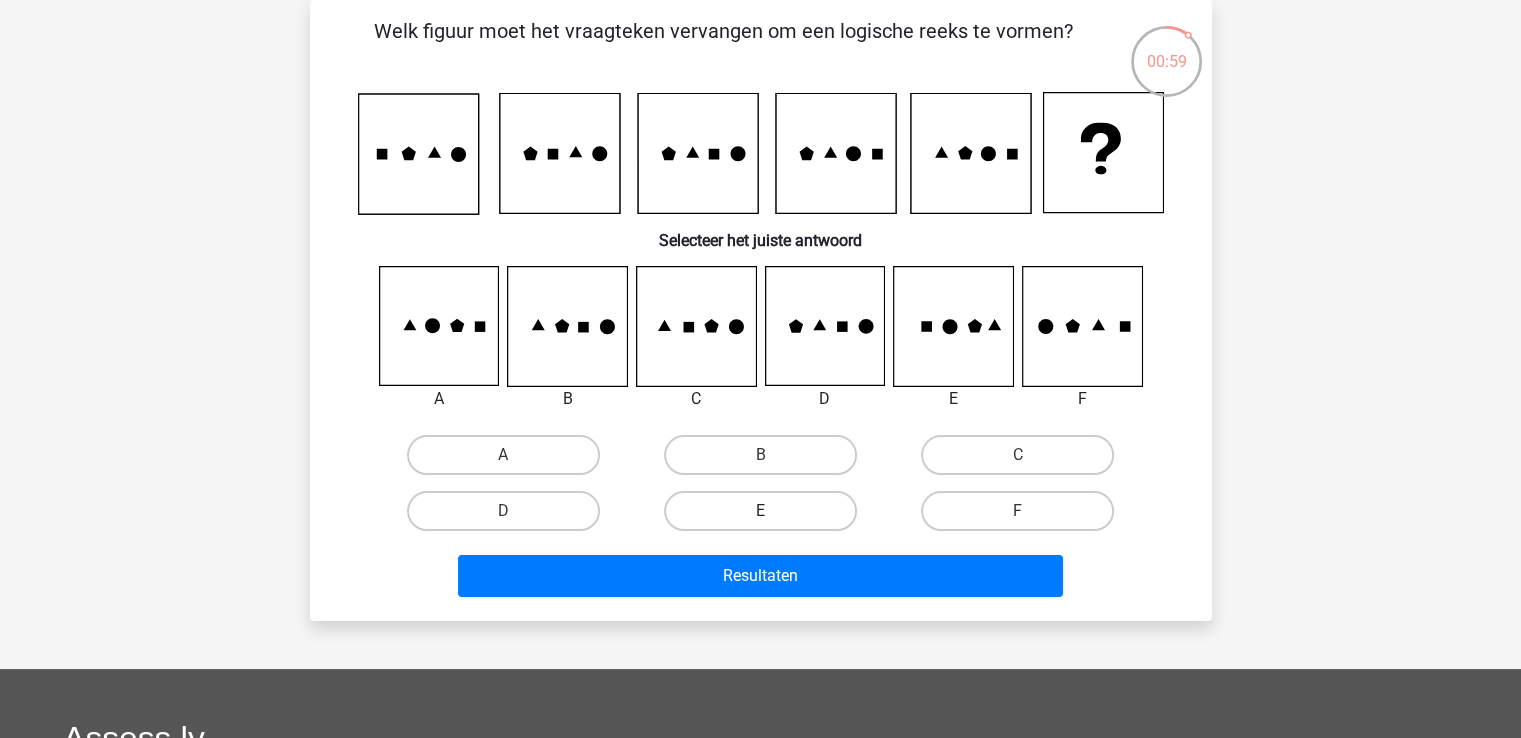 click on "E" at bounding box center (760, 511) 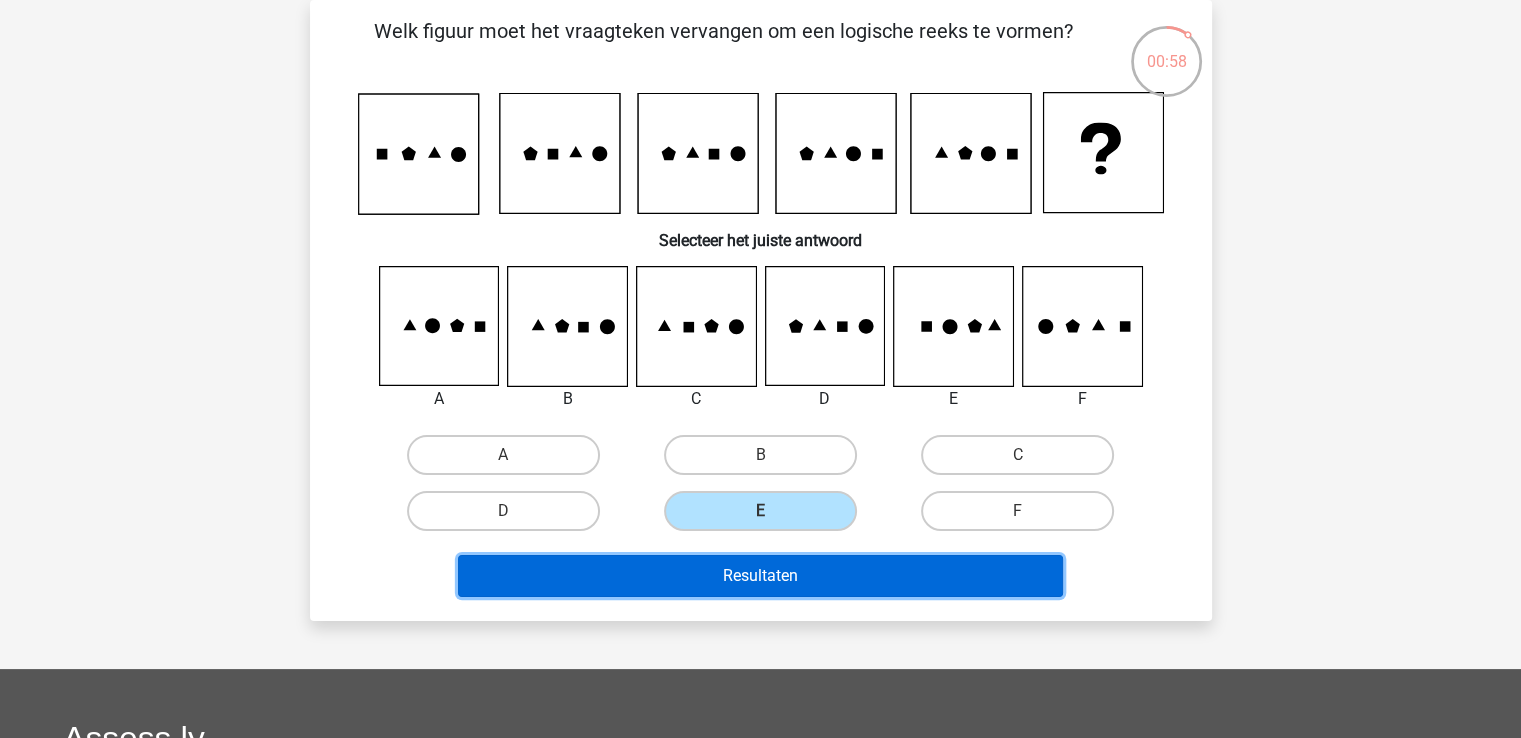 click on "Resultaten" at bounding box center [760, 576] 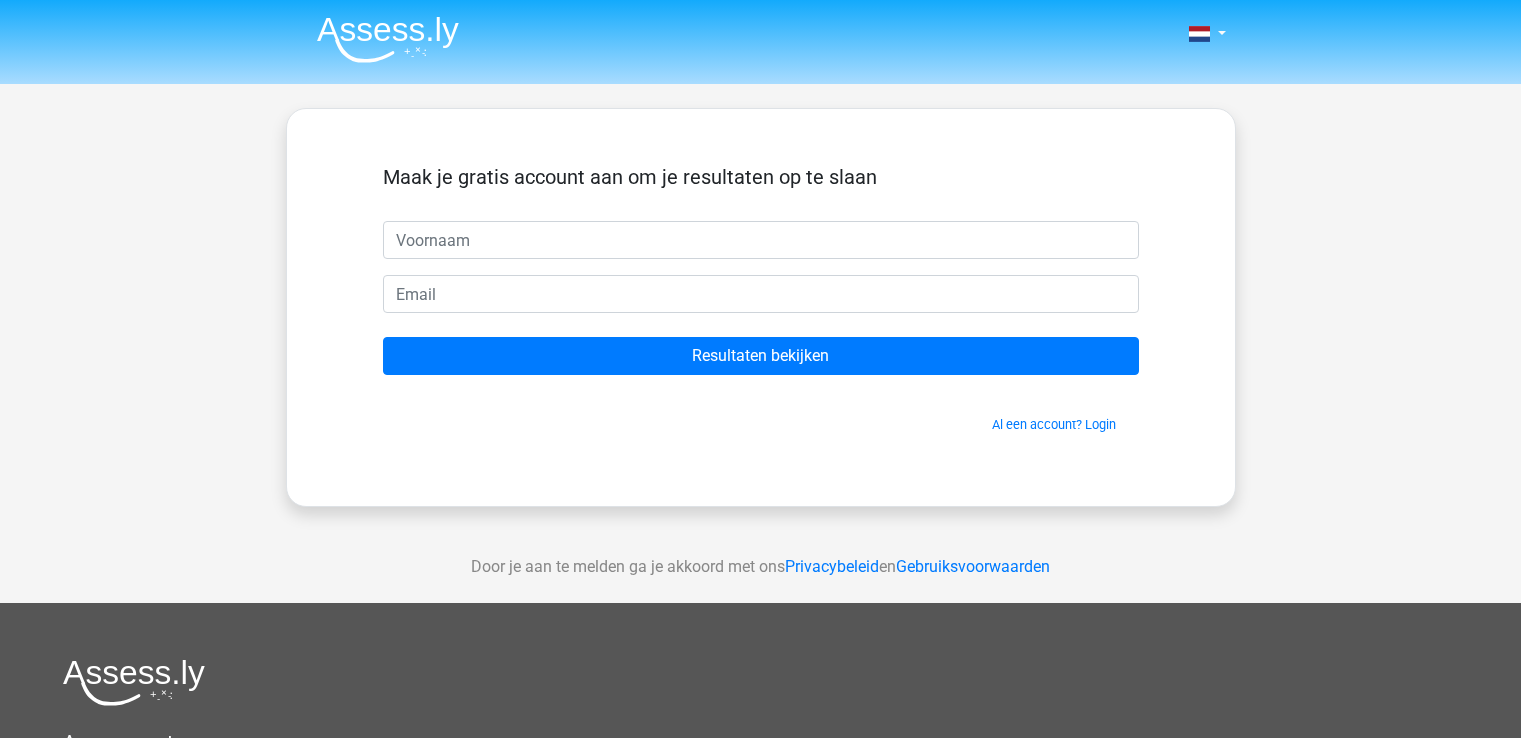 scroll, scrollTop: 0, scrollLeft: 0, axis: both 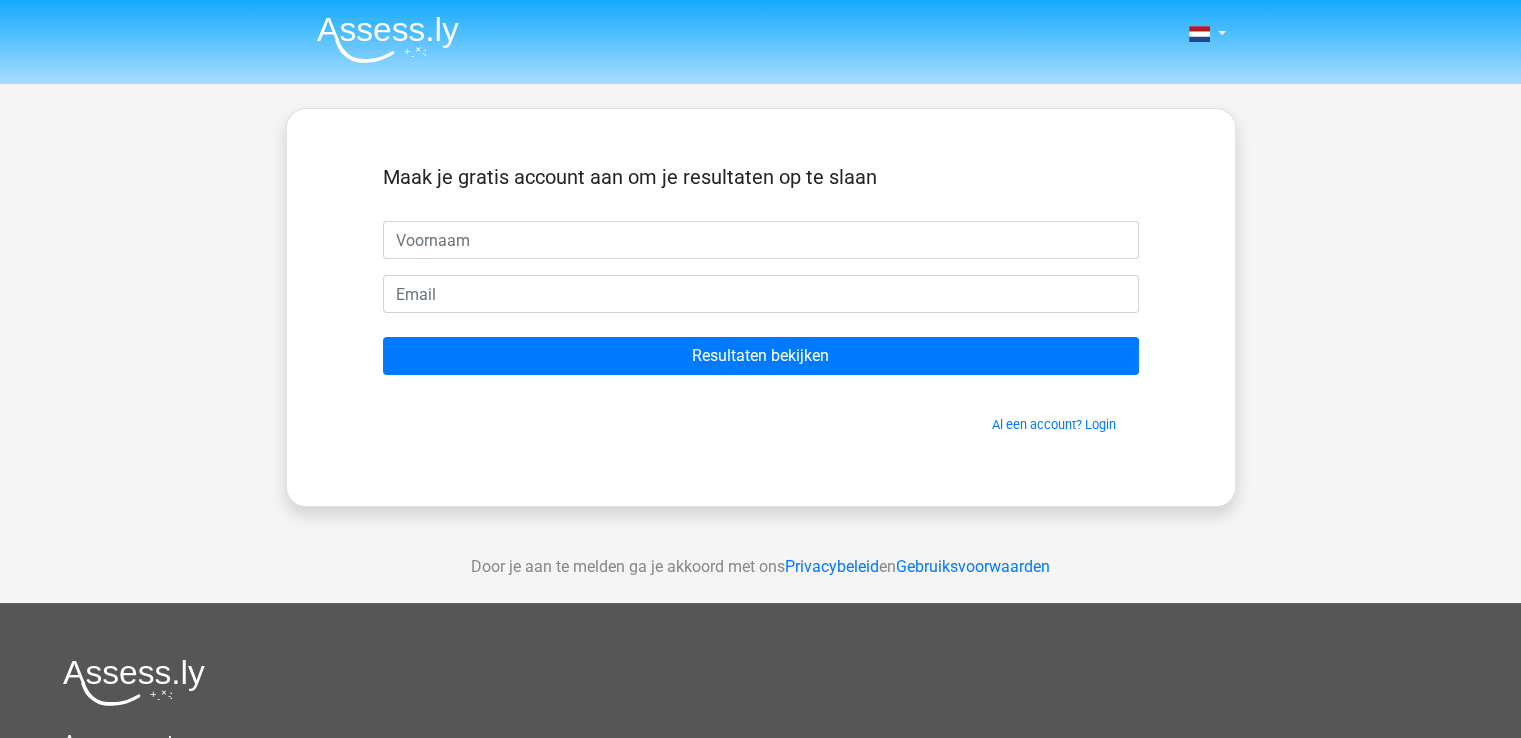 click at bounding box center (761, 240) 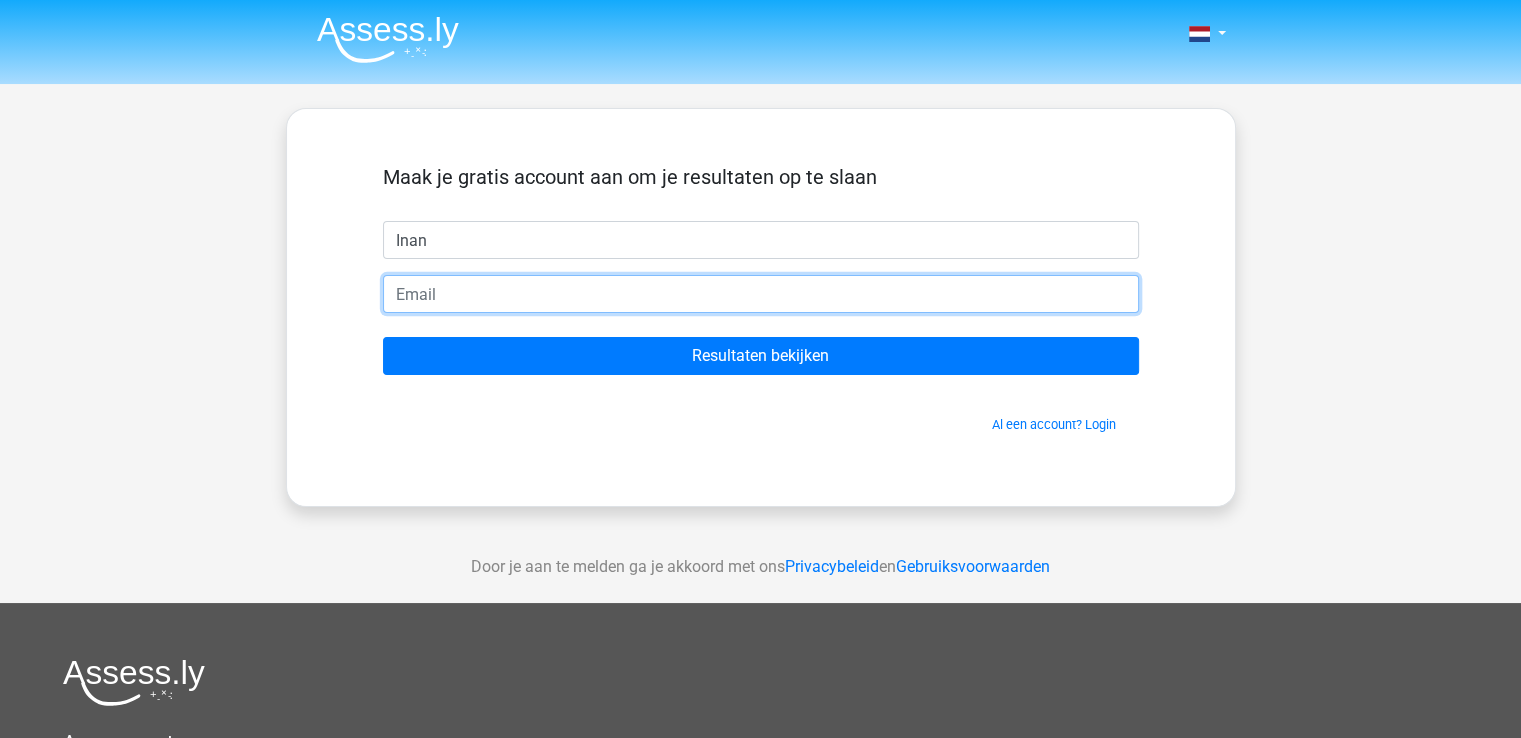 click at bounding box center [761, 294] 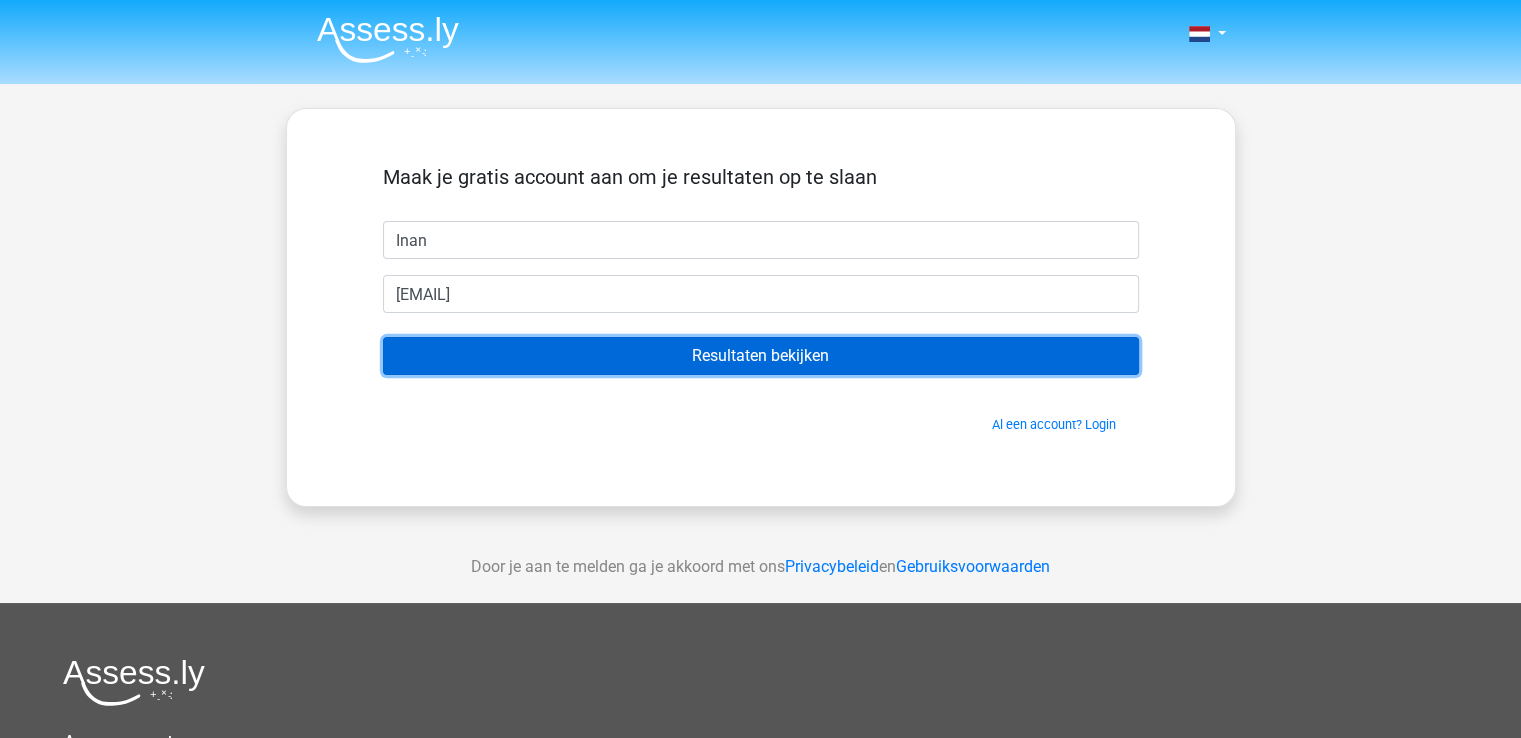 click on "Resultaten bekijken" at bounding box center (761, 356) 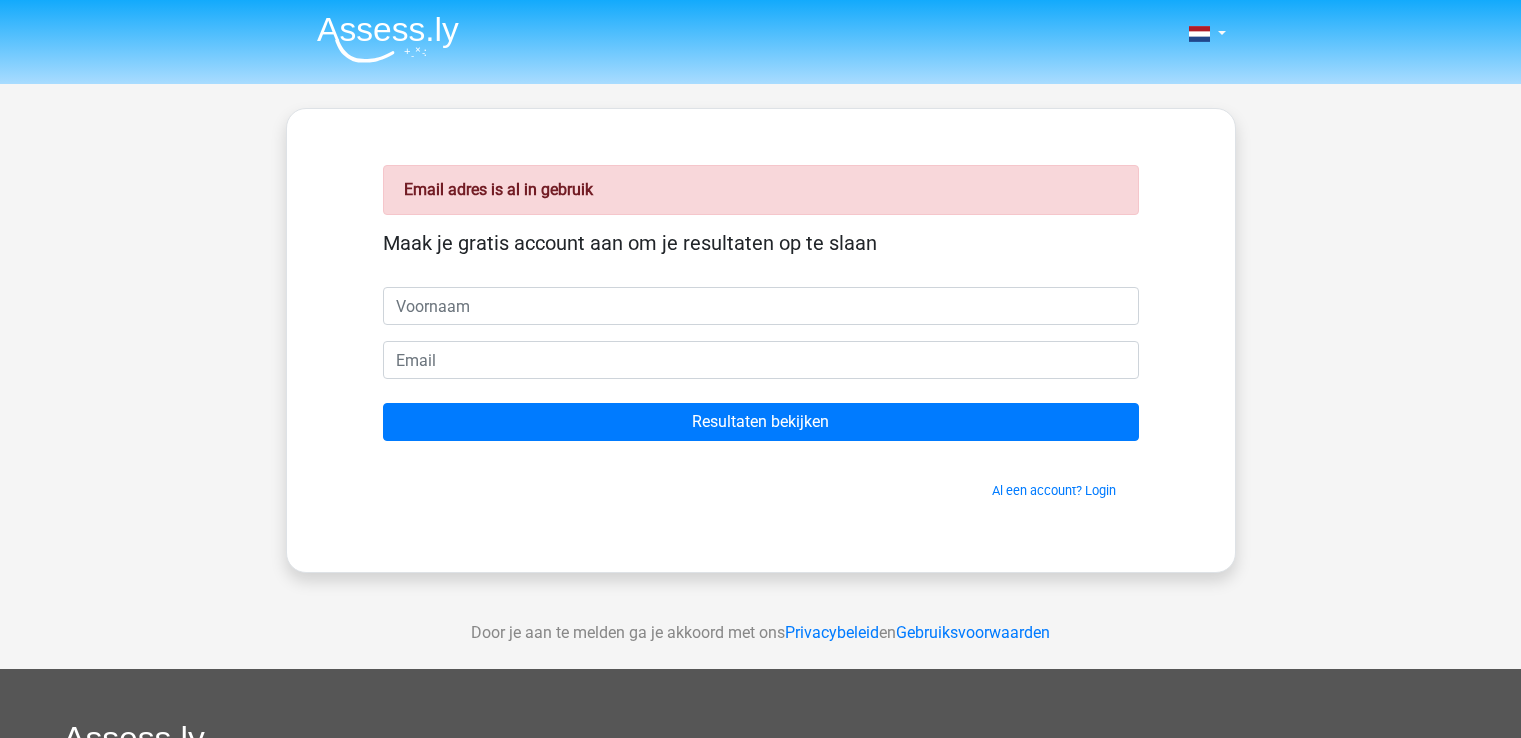 scroll, scrollTop: 0, scrollLeft: 0, axis: both 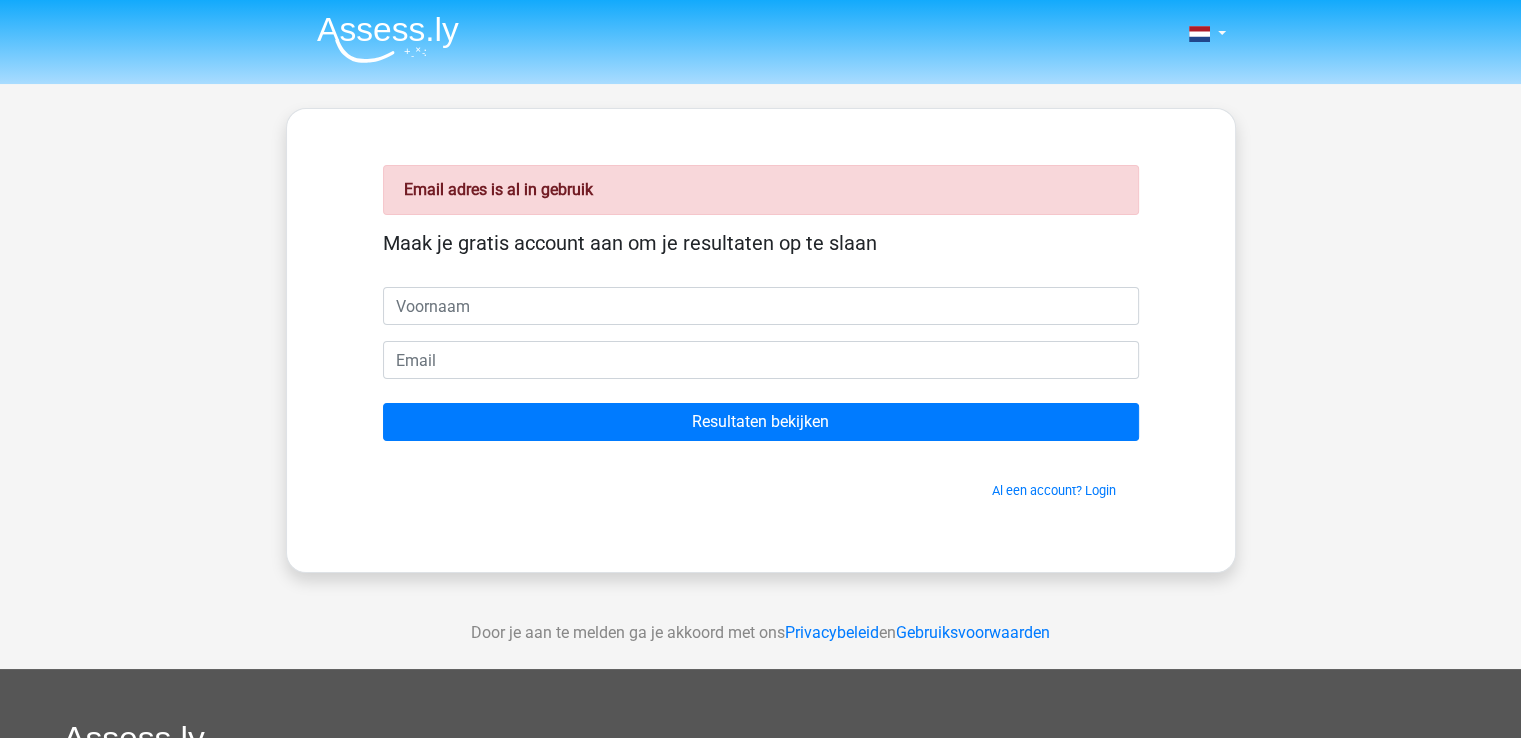 click at bounding box center [761, 306] 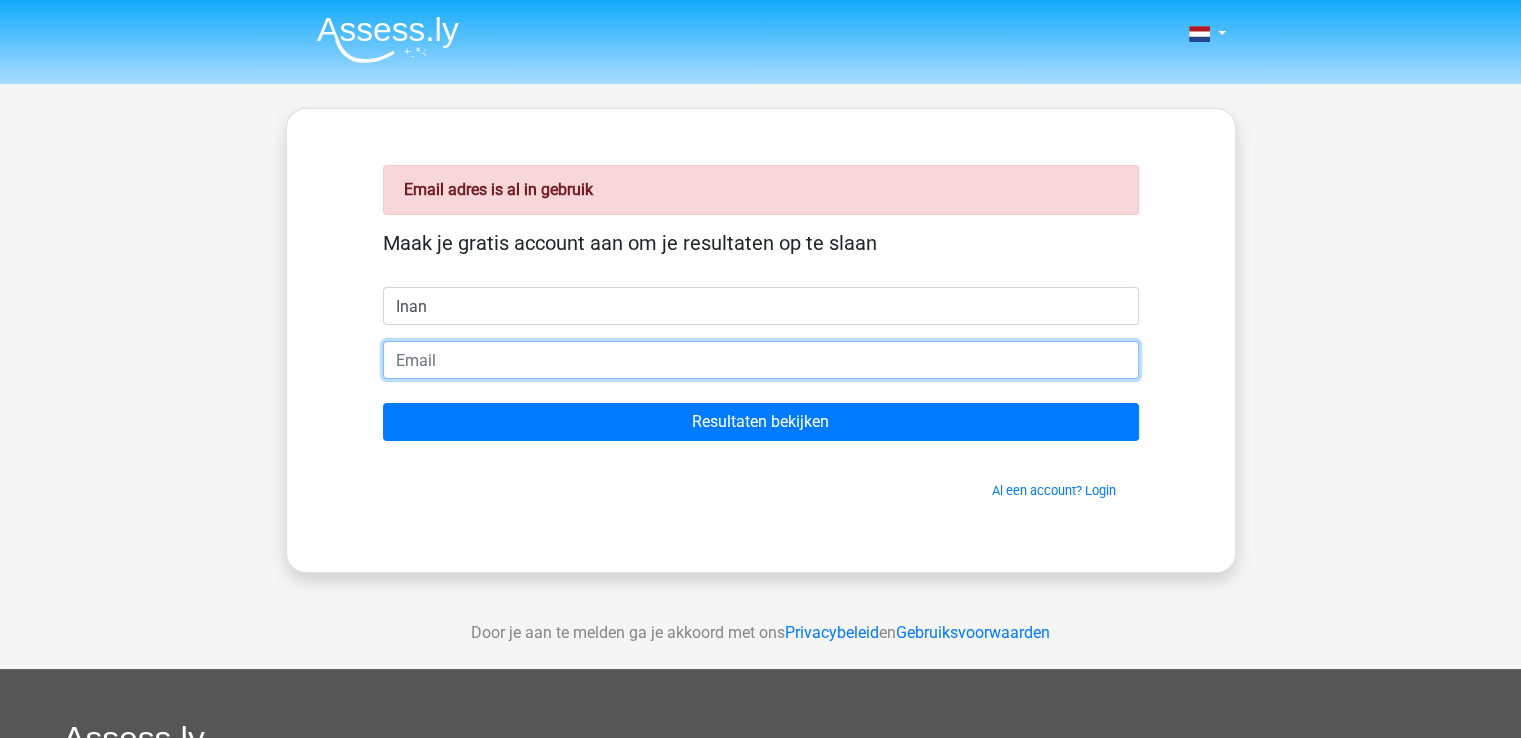 click at bounding box center [761, 360] 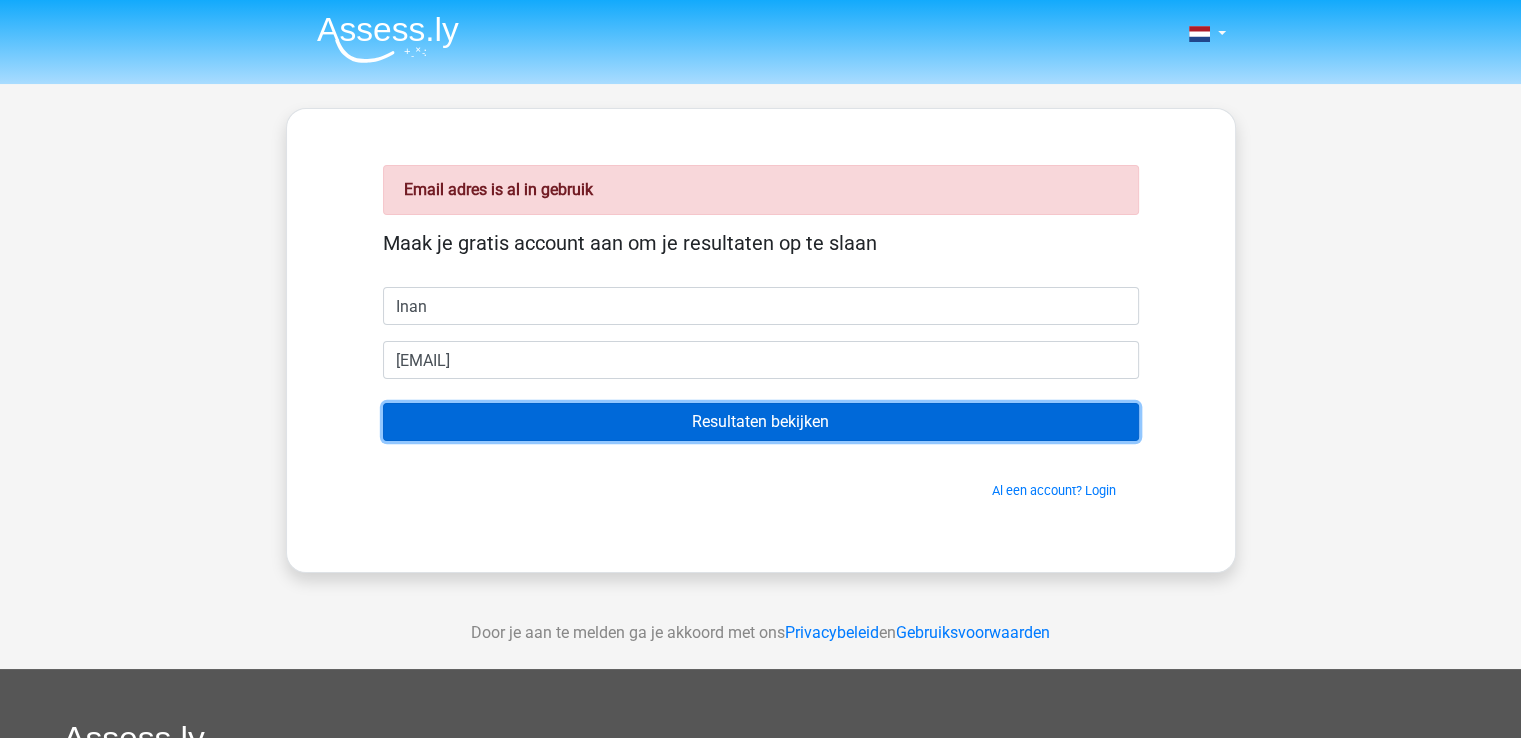 click on "Resultaten bekijken" at bounding box center [761, 422] 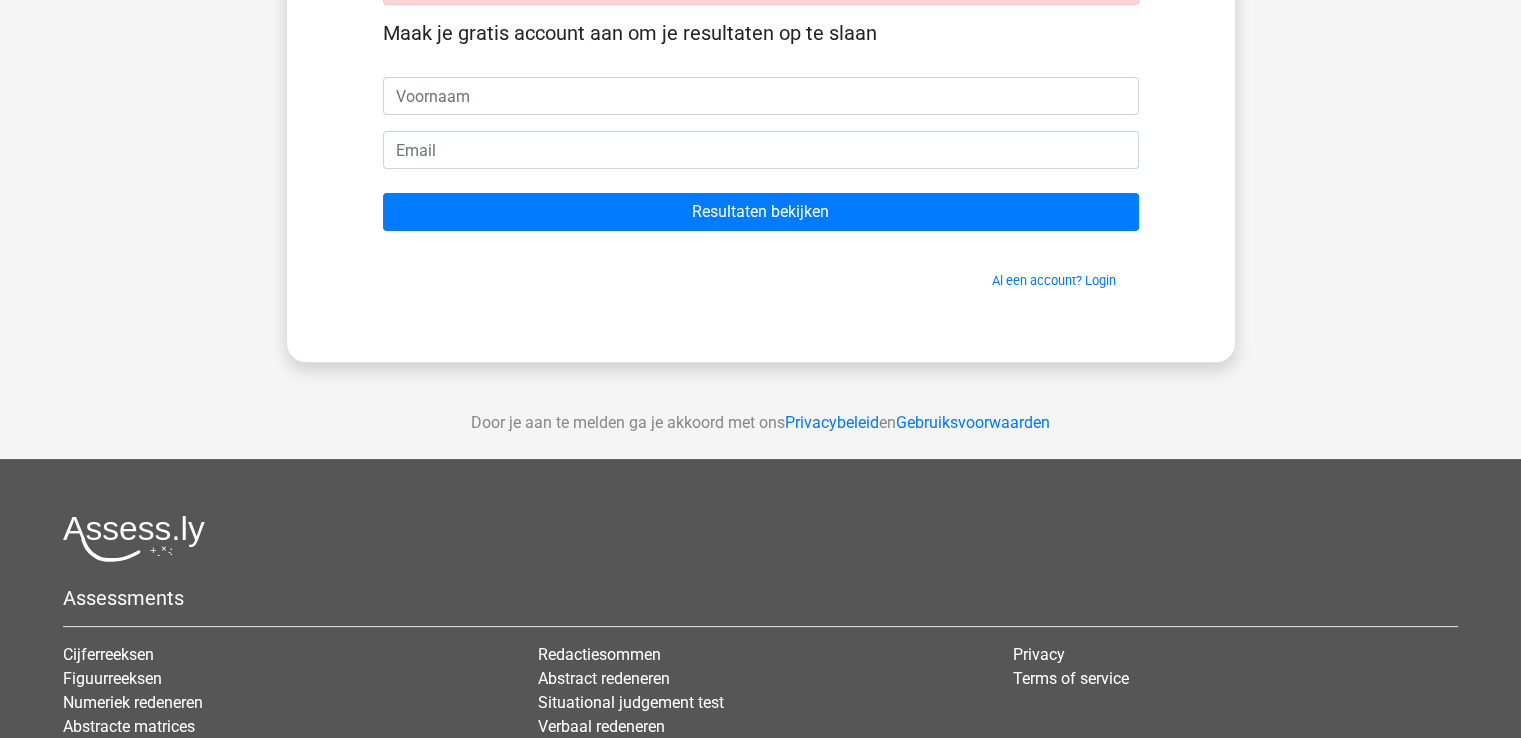 scroll, scrollTop: 0, scrollLeft: 0, axis: both 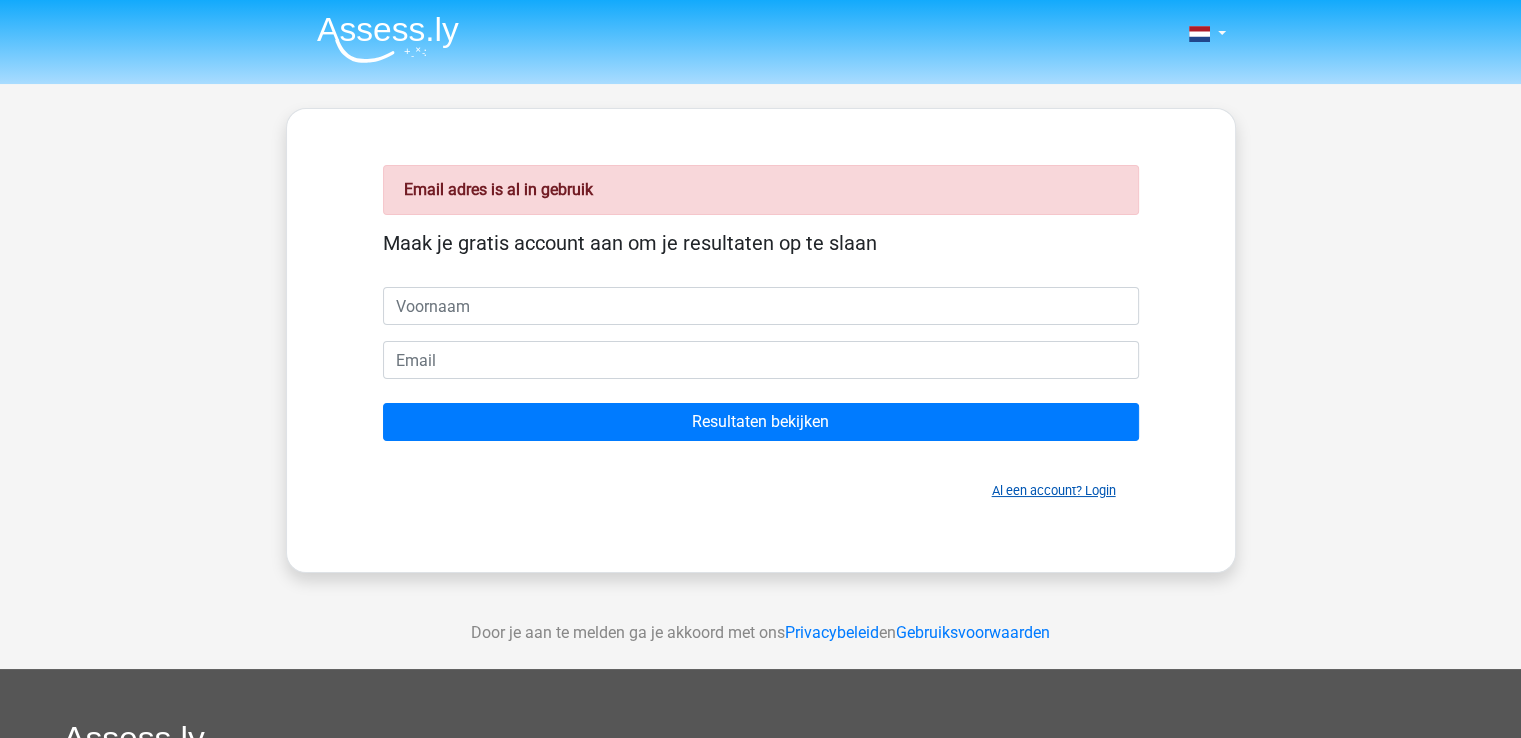 click on "Al een account? Login" at bounding box center (1054, 490) 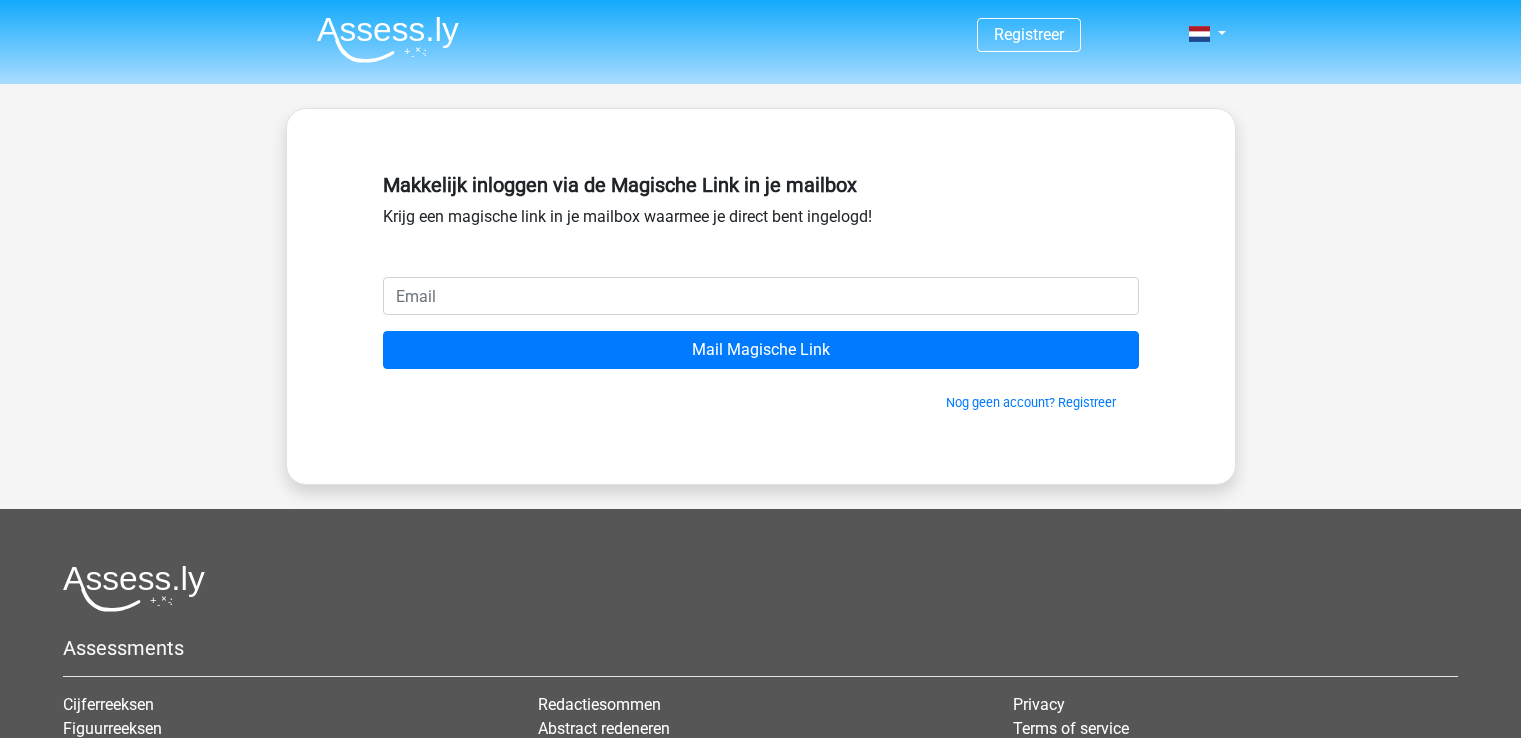 scroll, scrollTop: 0, scrollLeft: 0, axis: both 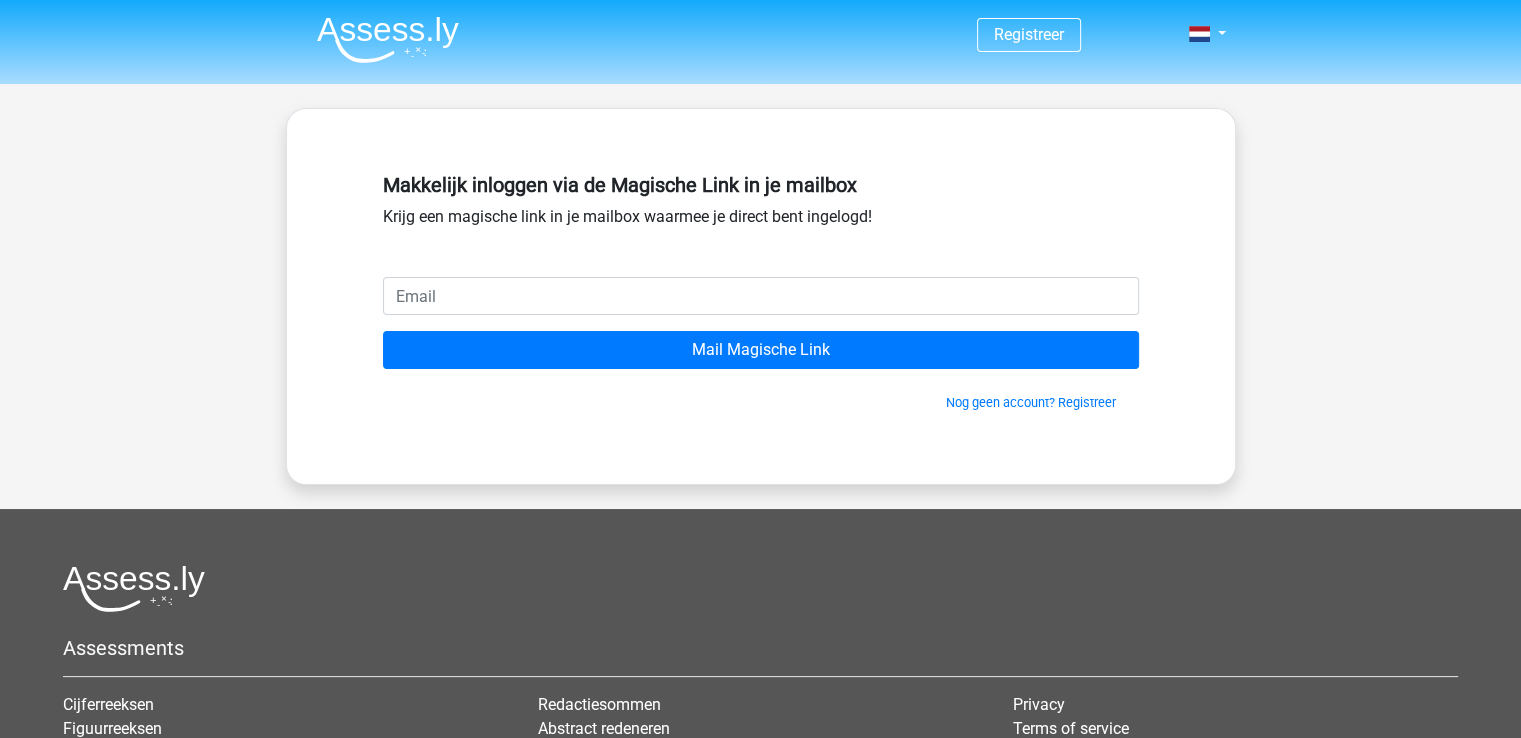 click at bounding box center (761, 296) 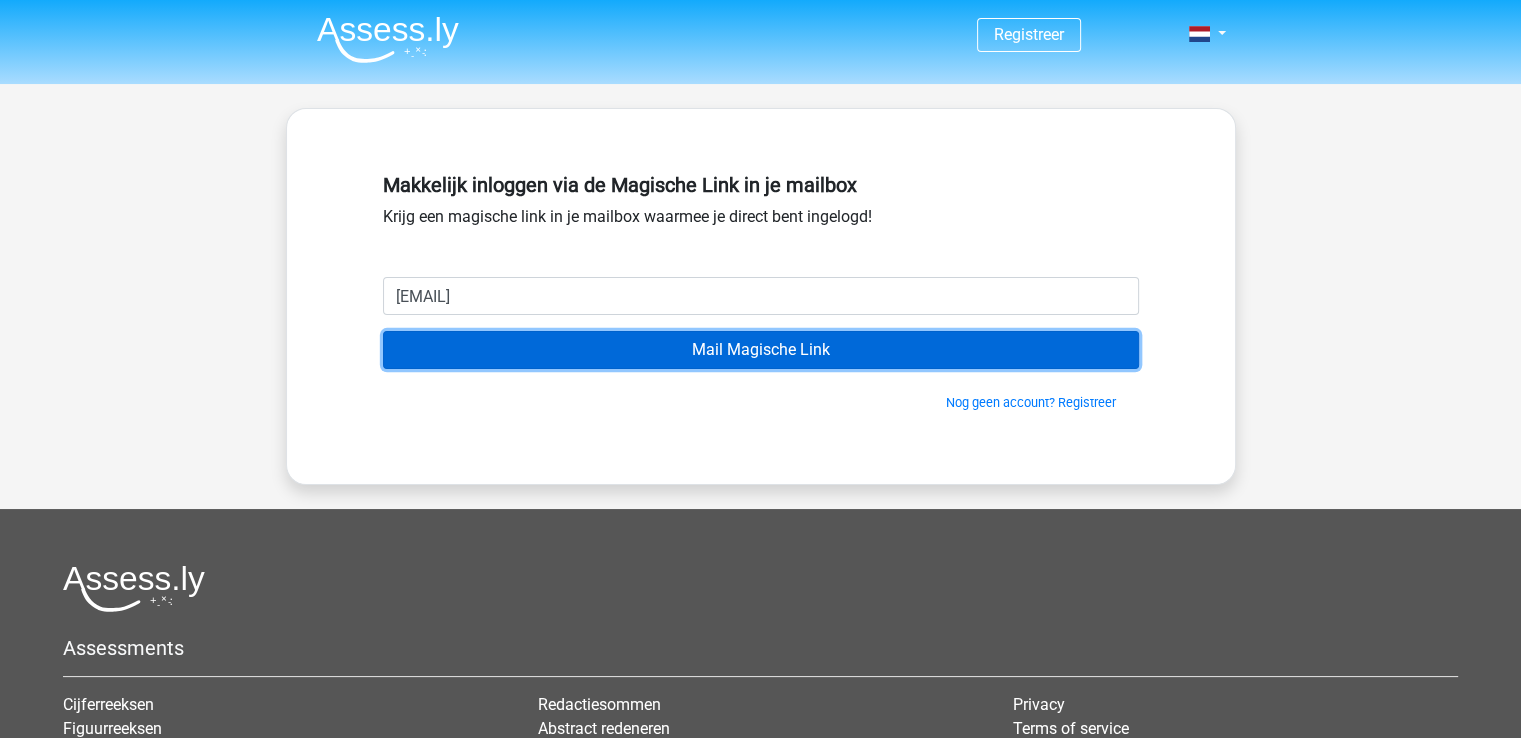 click on "Mail Magische Link" at bounding box center [761, 350] 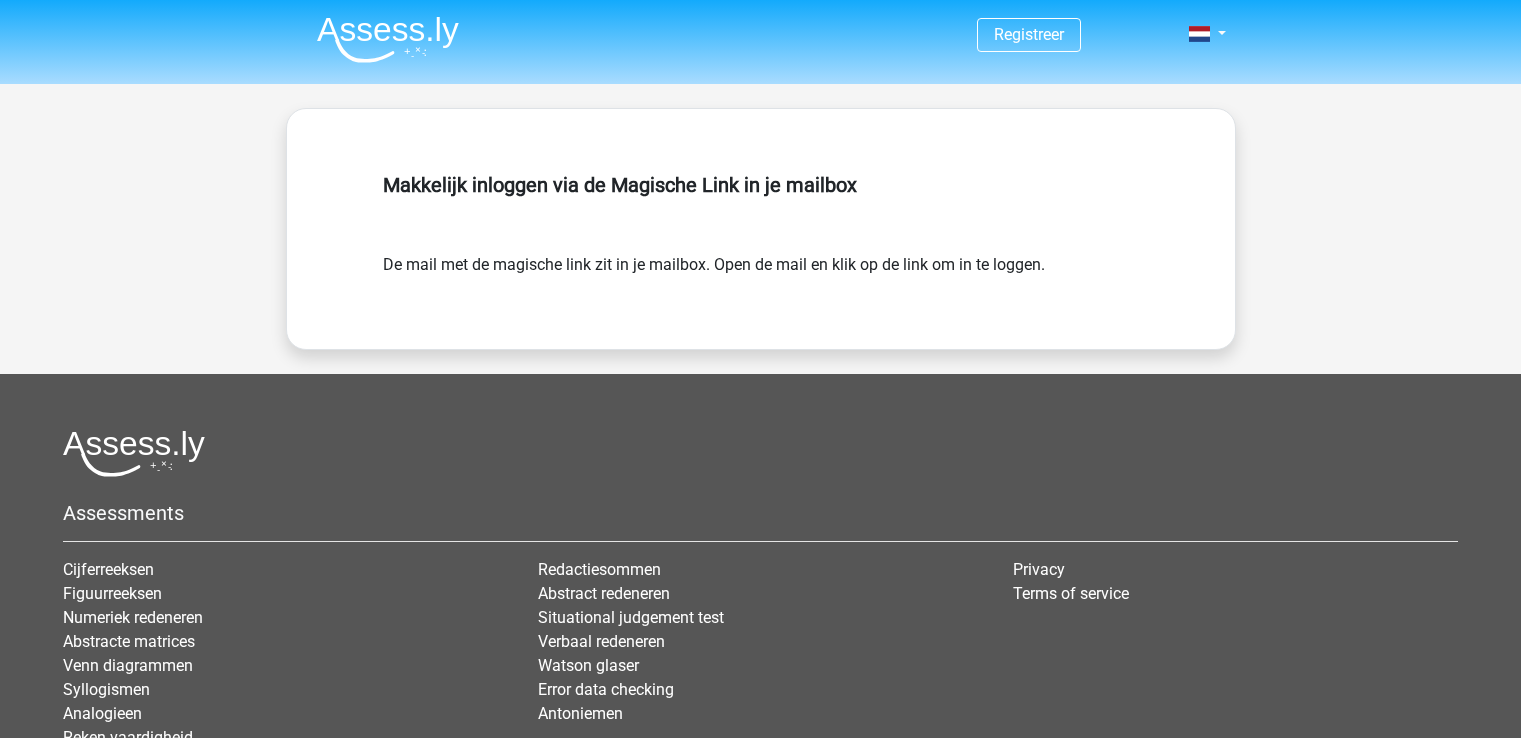 scroll, scrollTop: 0, scrollLeft: 0, axis: both 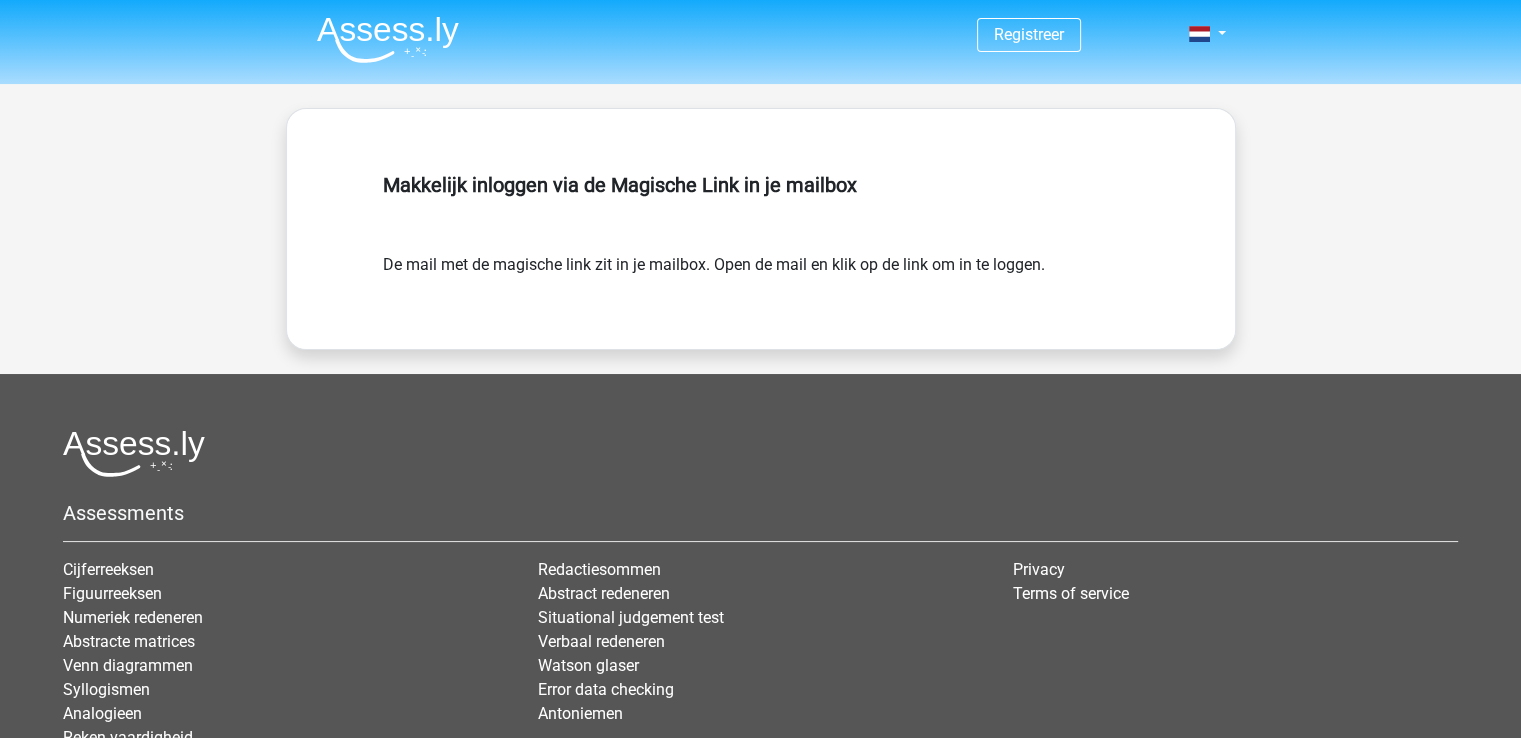 click on "Makkelijk inloggen via de Magische Link in je mailbox
De mail met de magische link zit in je mailbox. Open de mail en klik op de link om in te loggen." at bounding box center [761, 229] 